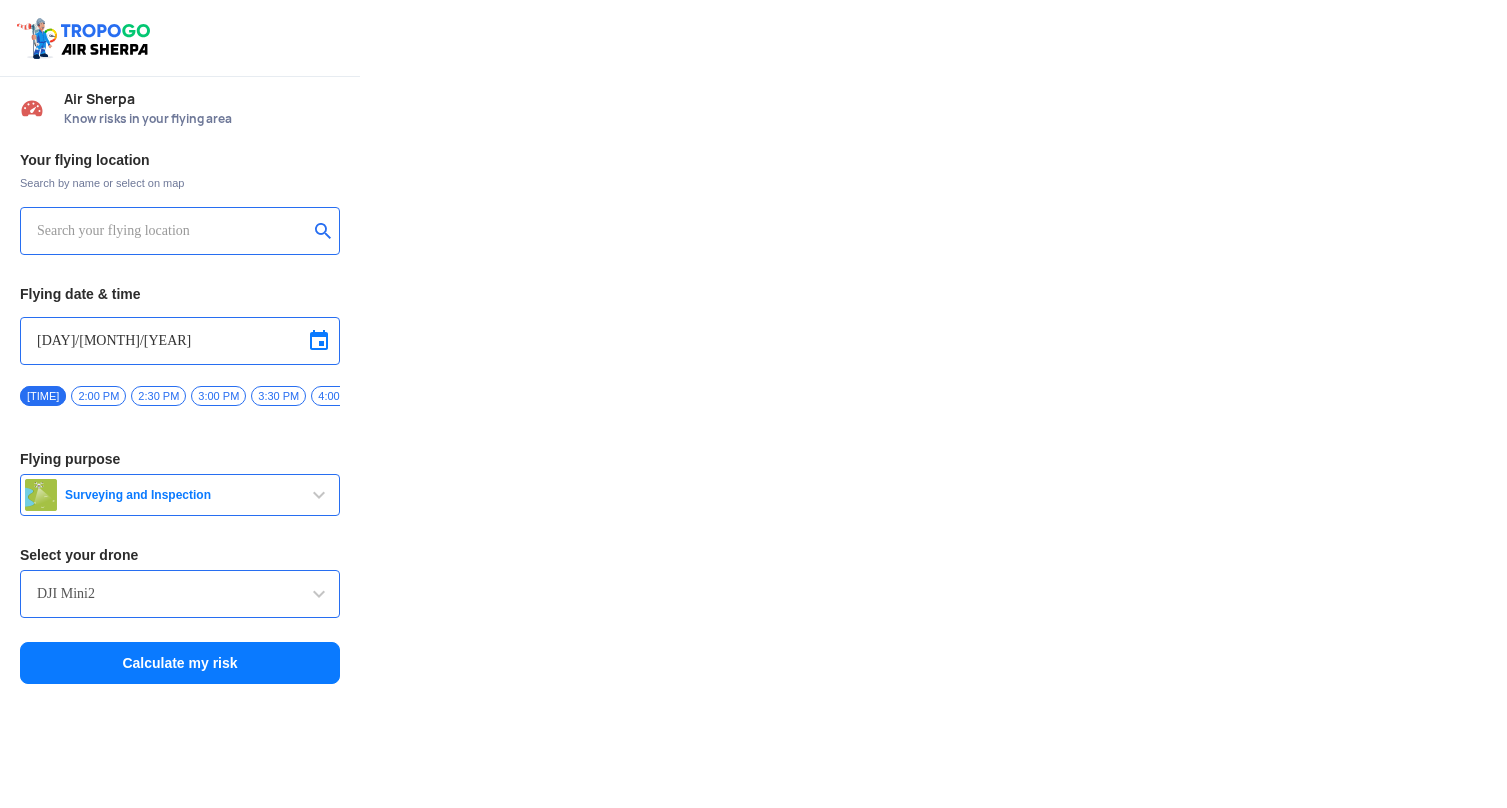 scroll, scrollTop: 0, scrollLeft: 0, axis: both 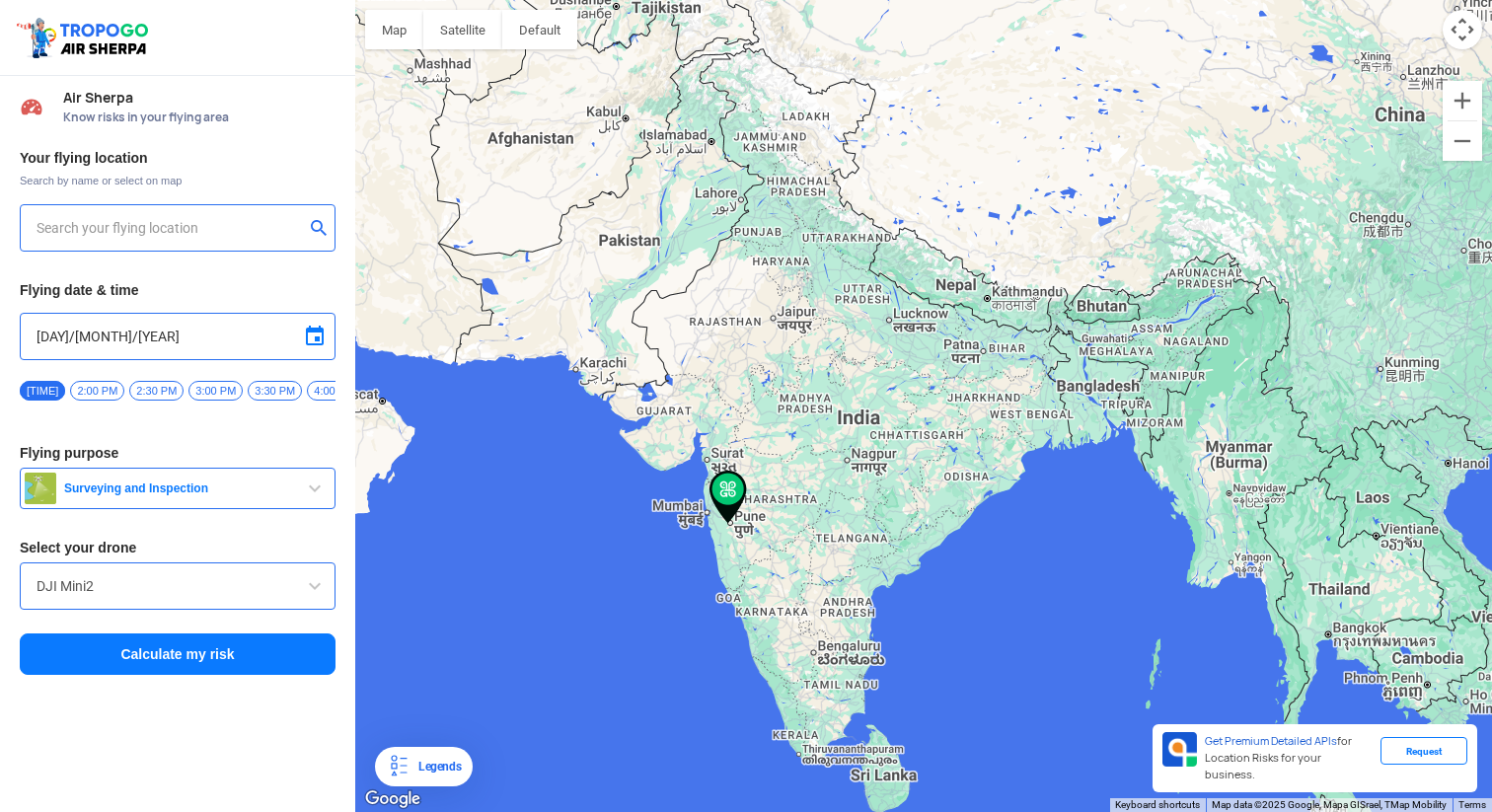 type on "AtulNagar Phase I, [AREA], [AREA], [CITY], [STATE] [POSTAL_CODE], India" 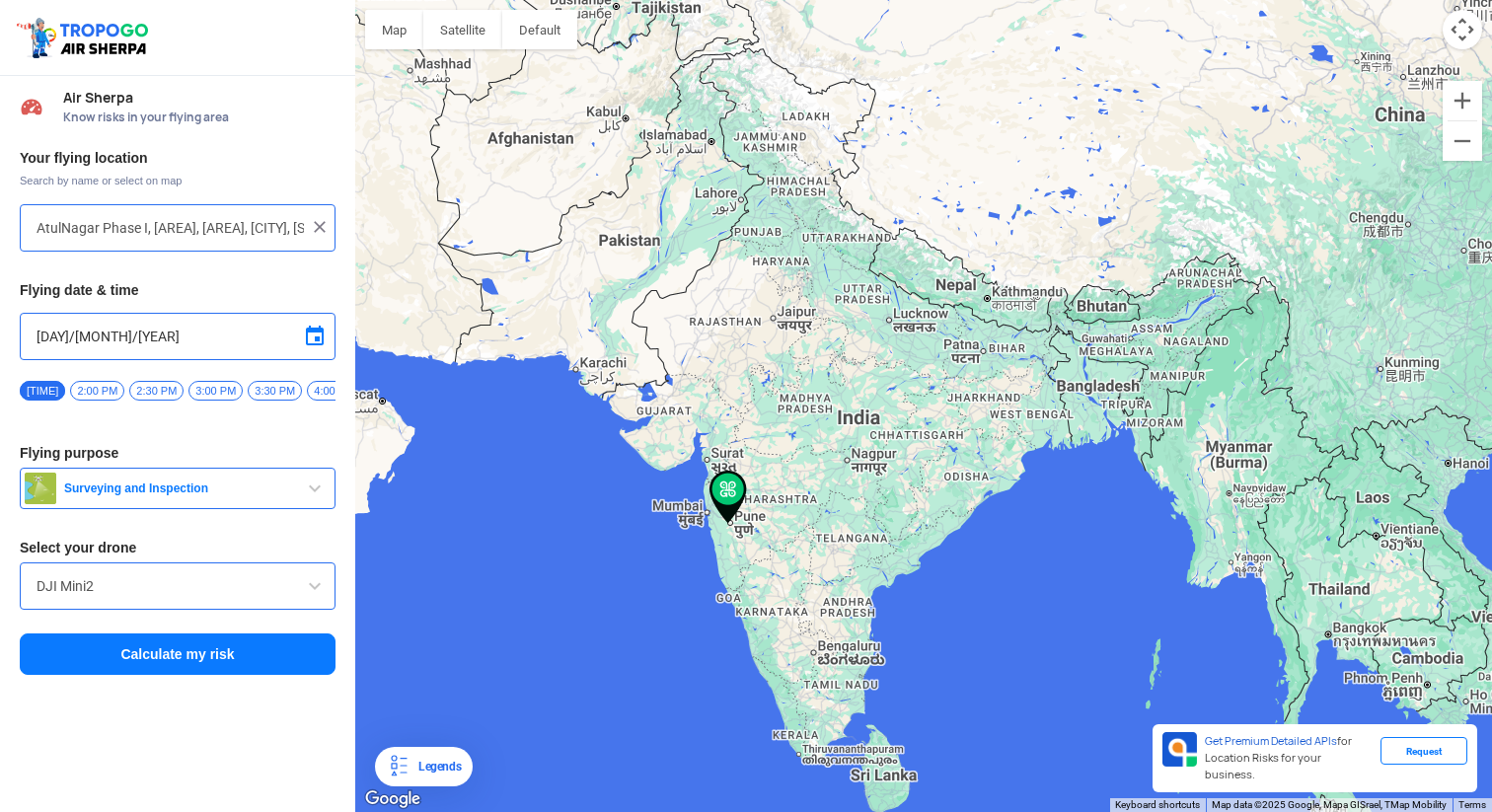 click on "DJI Mini2" at bounding box center (178, 586) 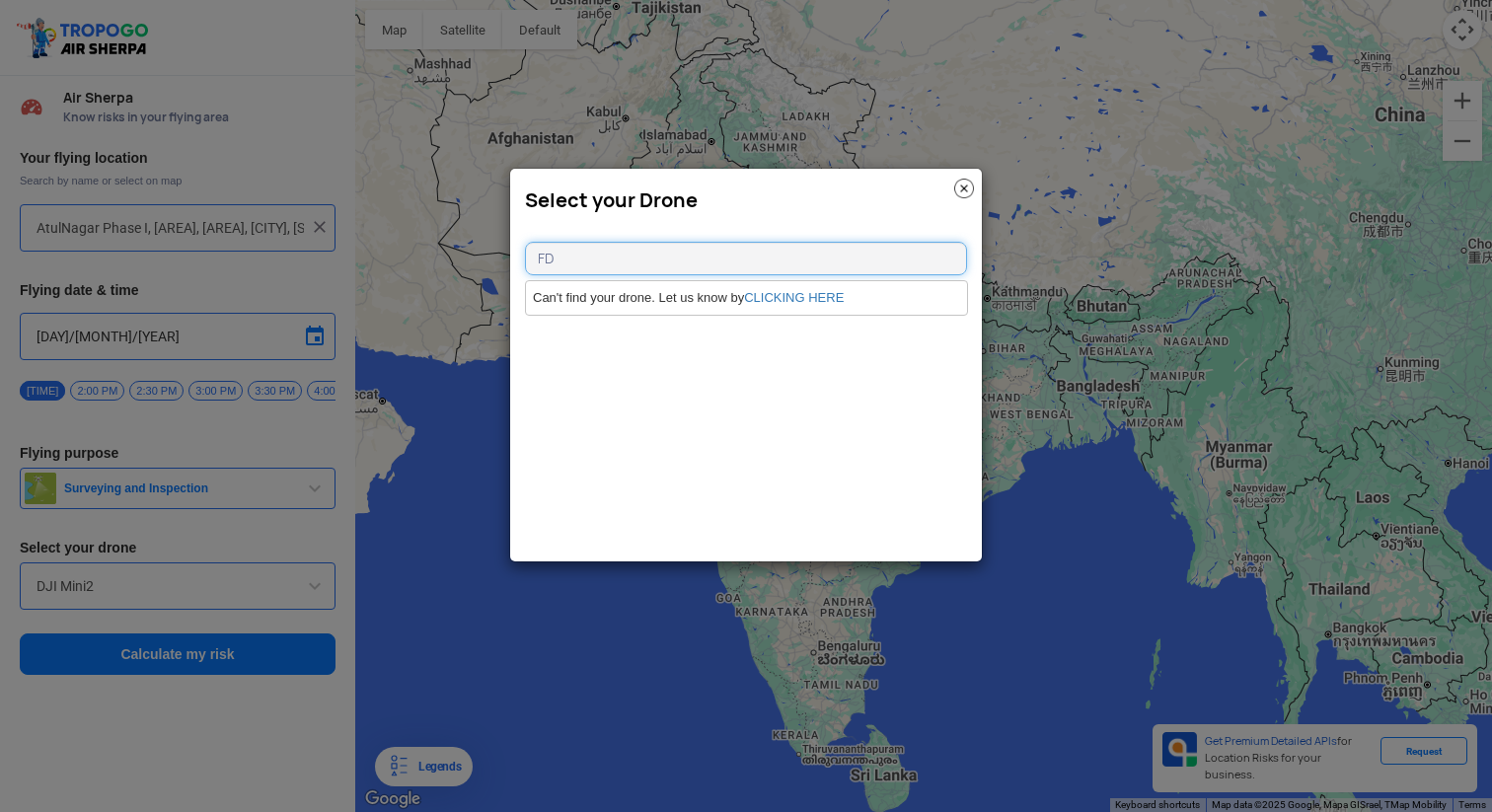 type on "F" 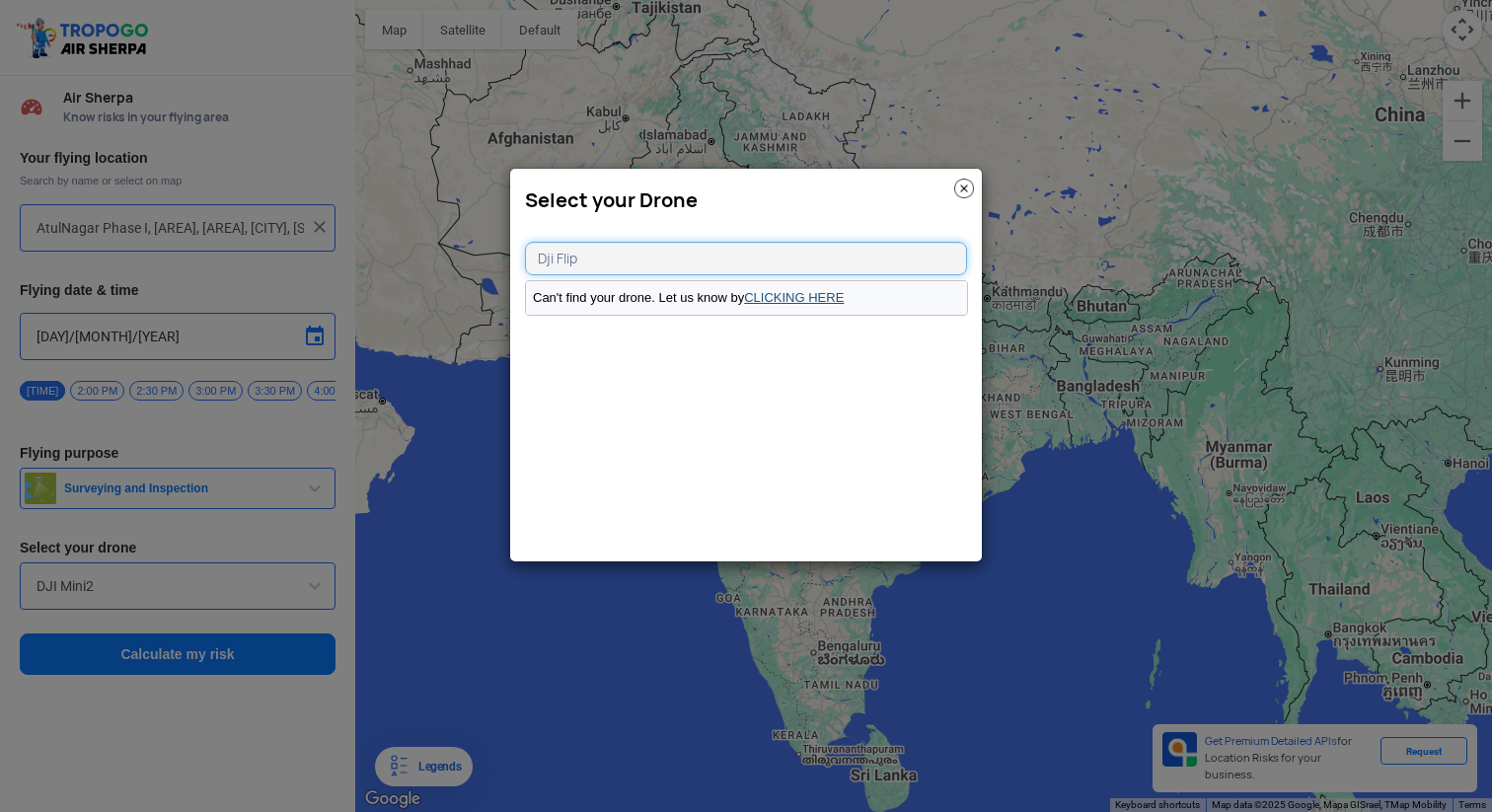 type on "Dji Flip" 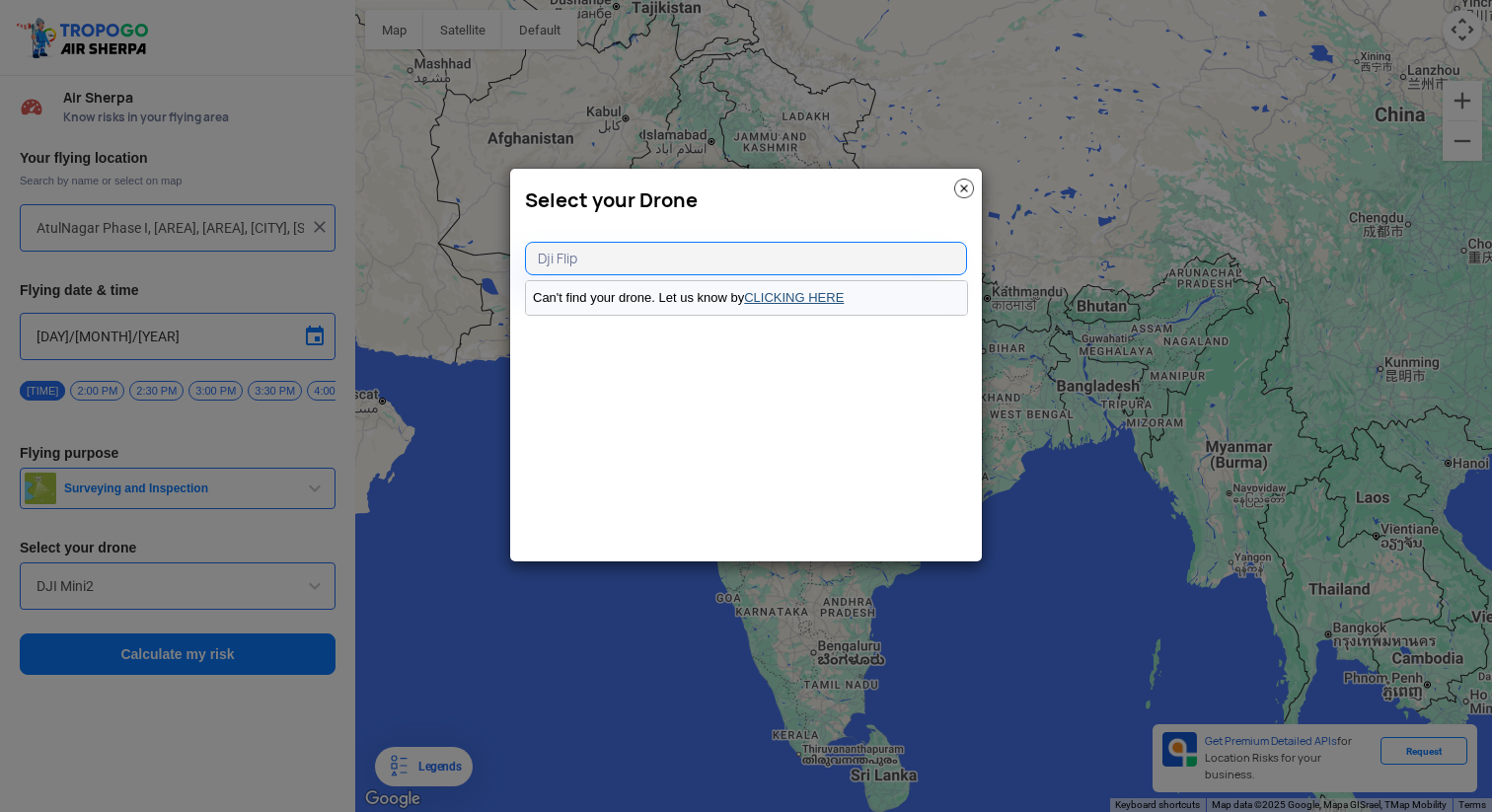 click on "CLICKING HERE" 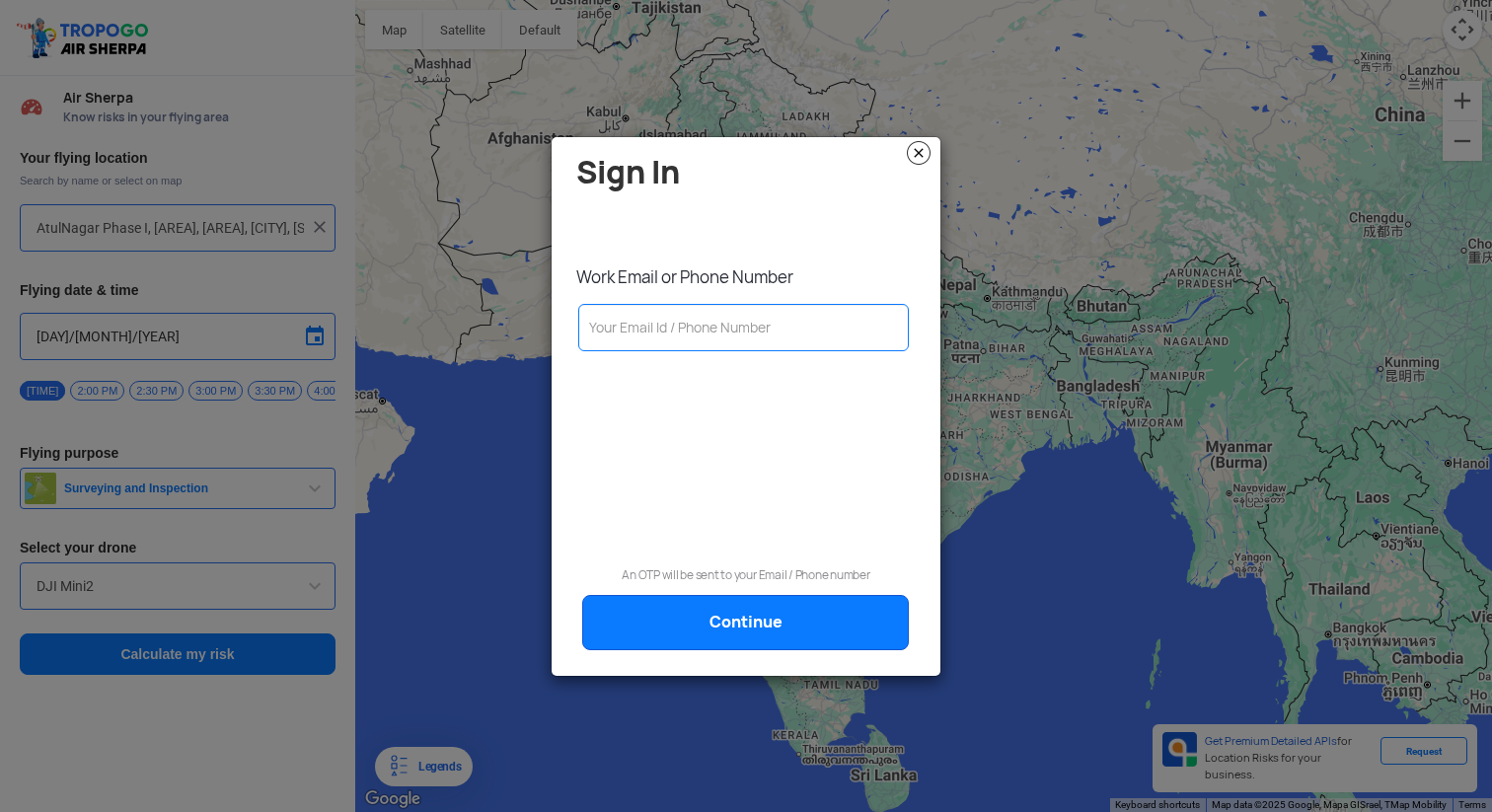 click 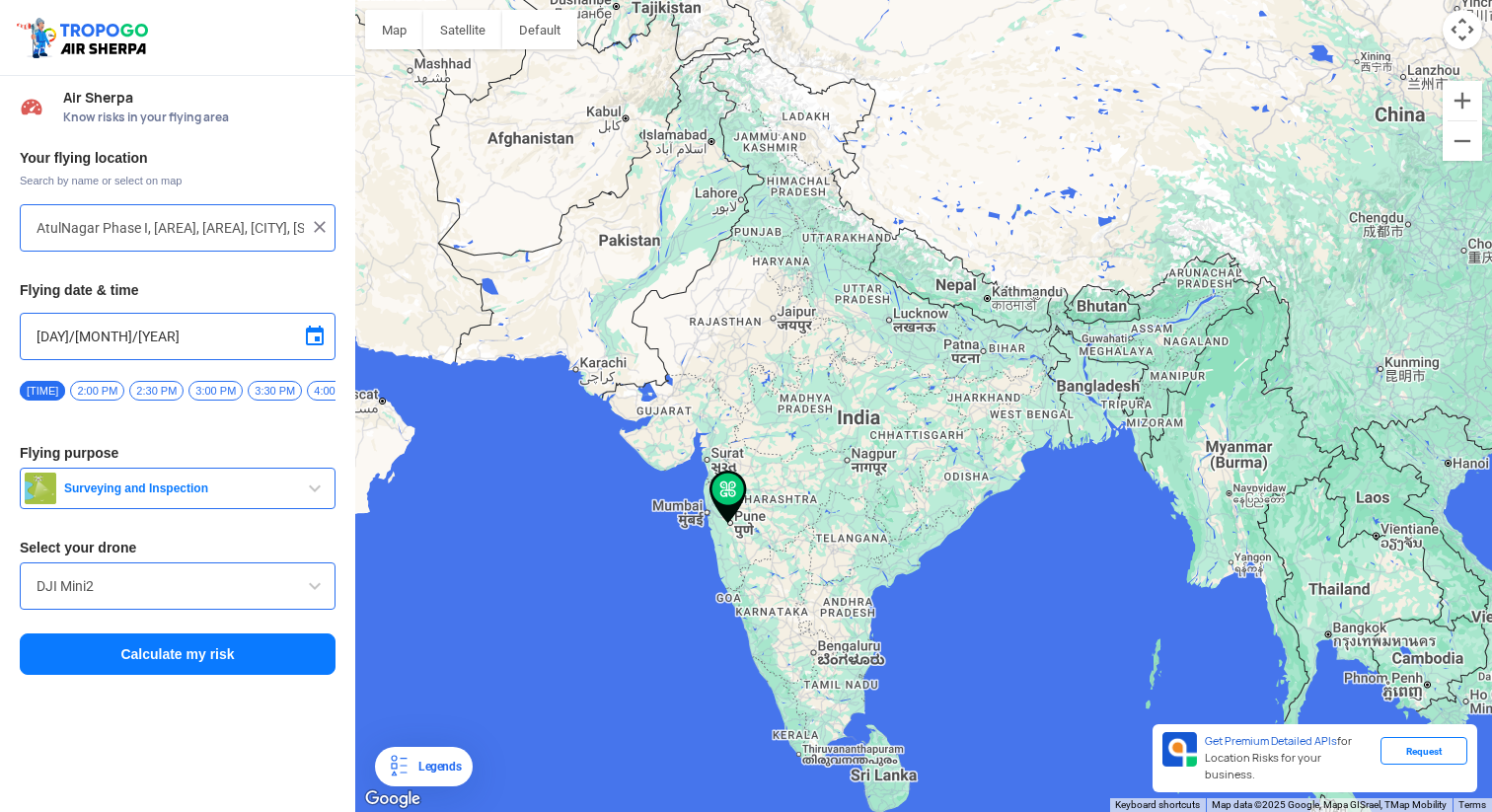 click on "DJI Mini2" at bounding box center [178, 586] 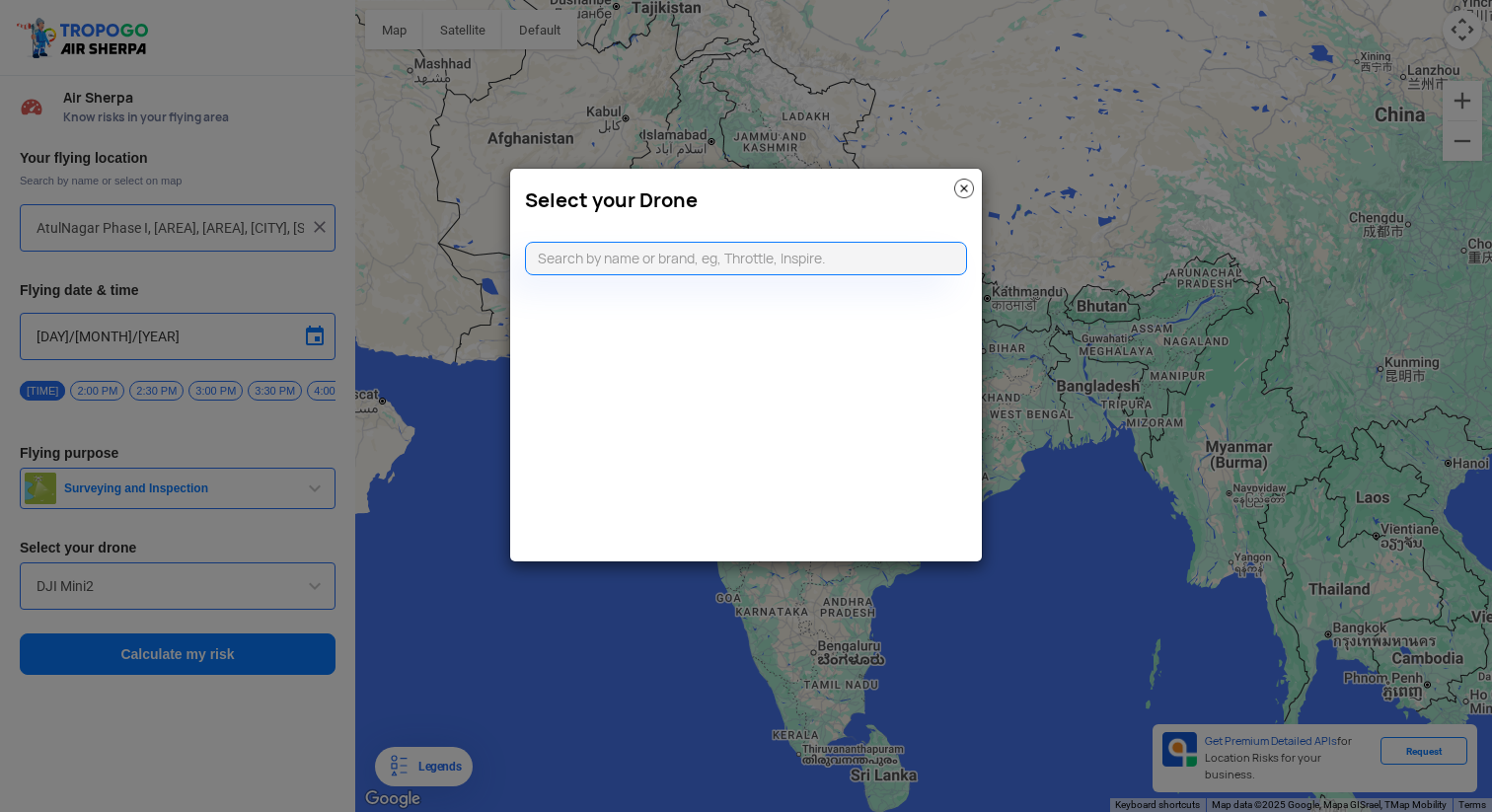 click on "Select your Drone" 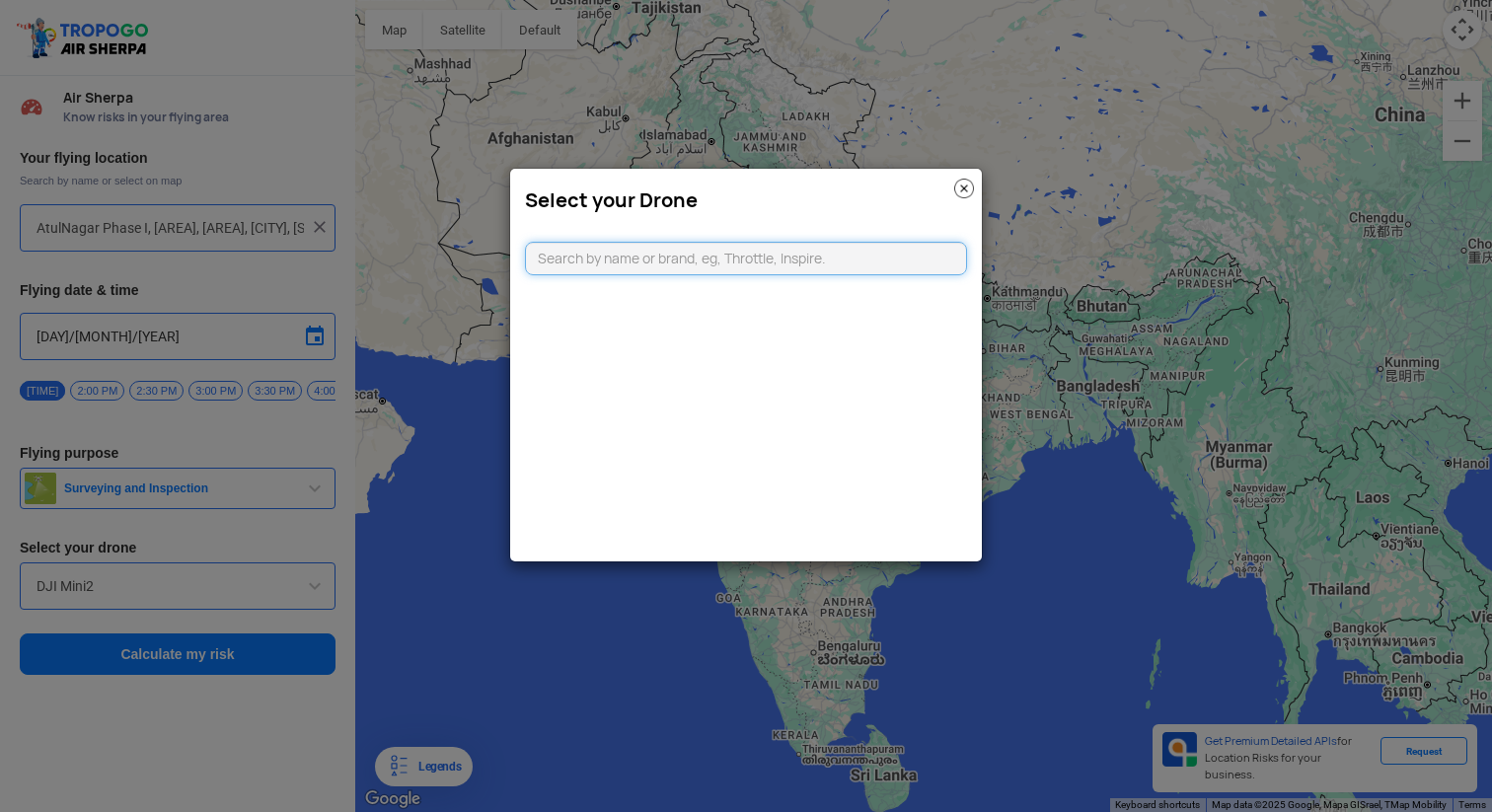click at bounding box center [746, 258] 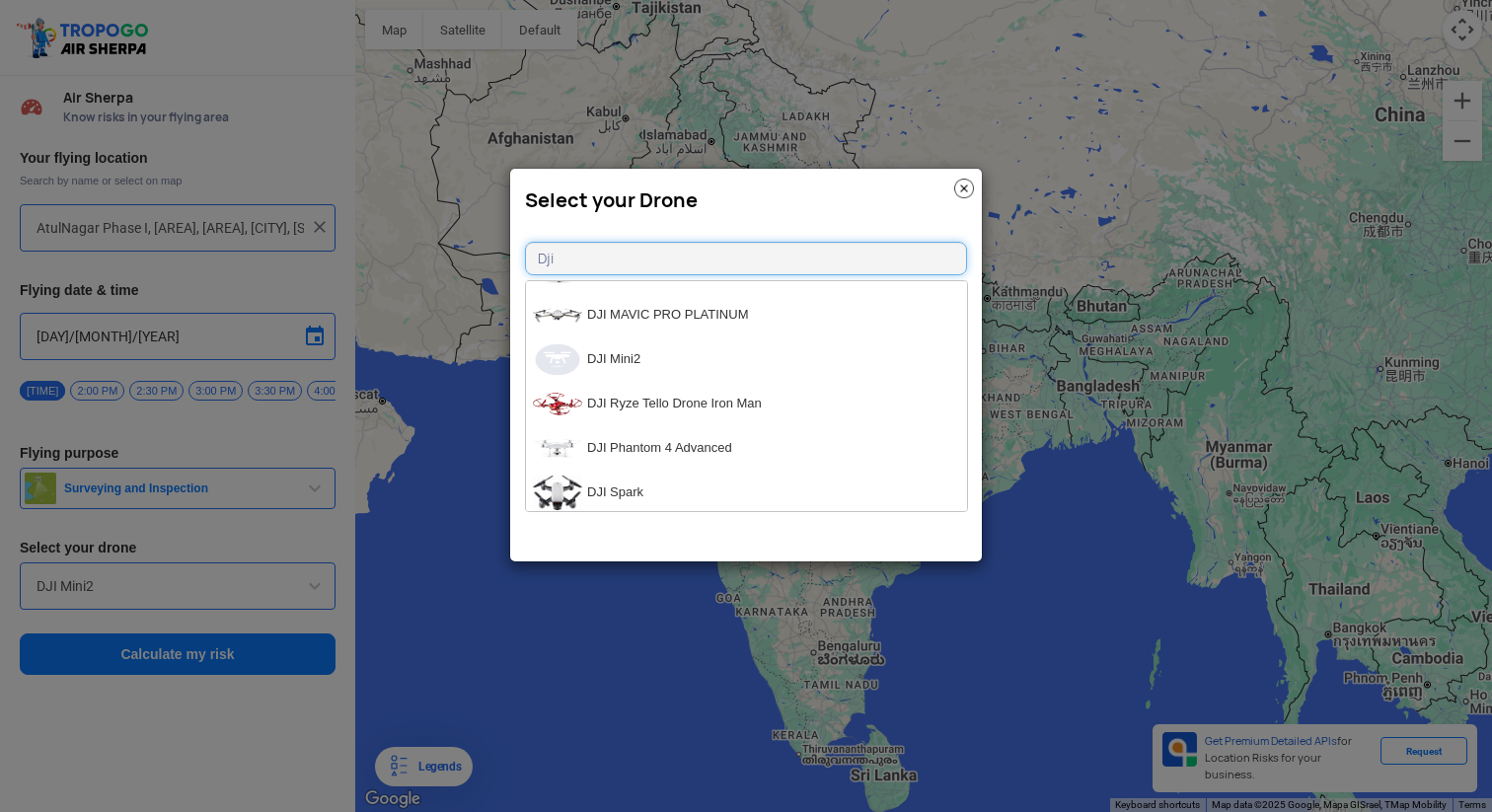 scroll, scrollTop: 1724, scrollLeft: 0, axis: vertical 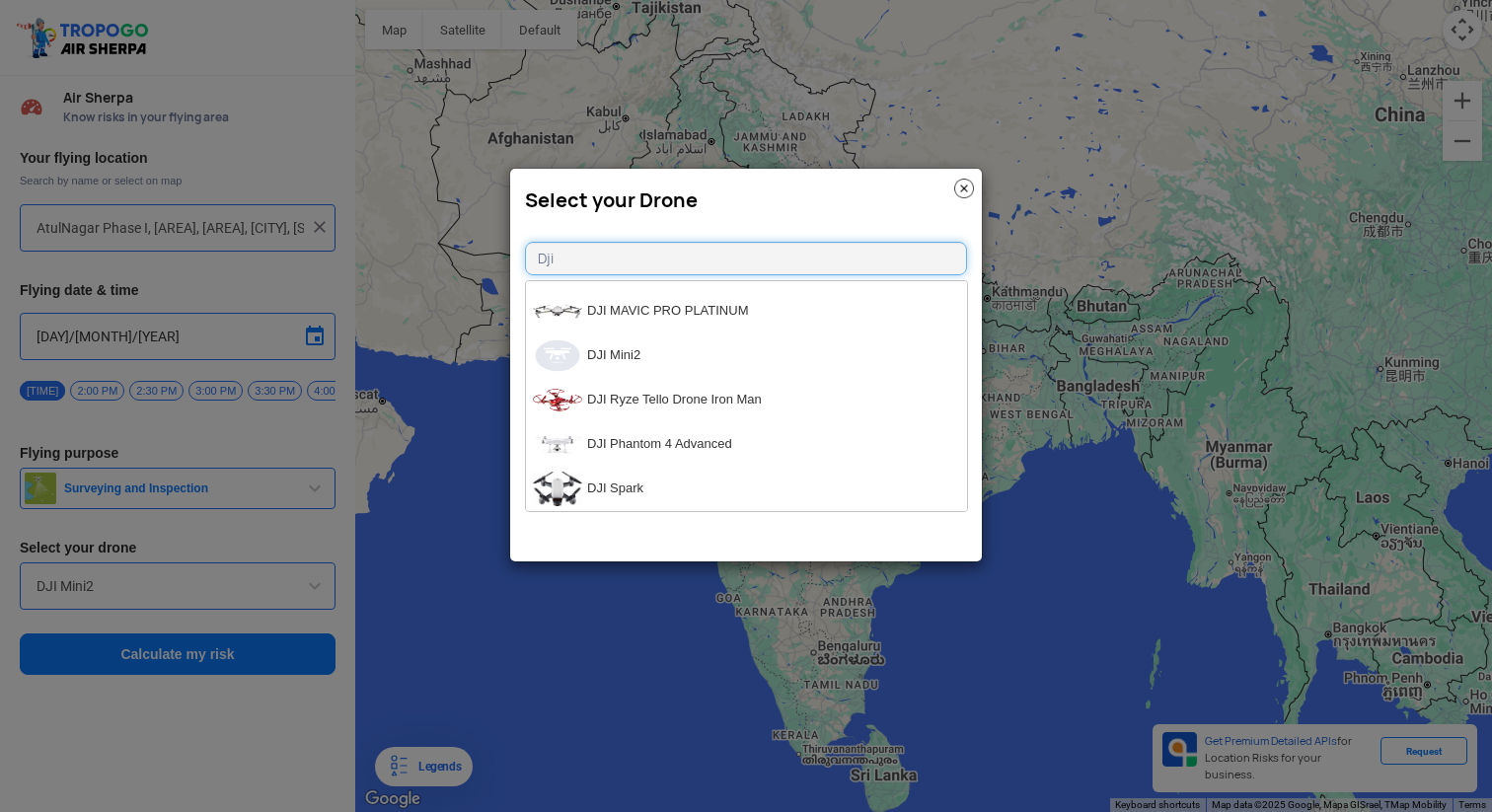 type on "Dji" 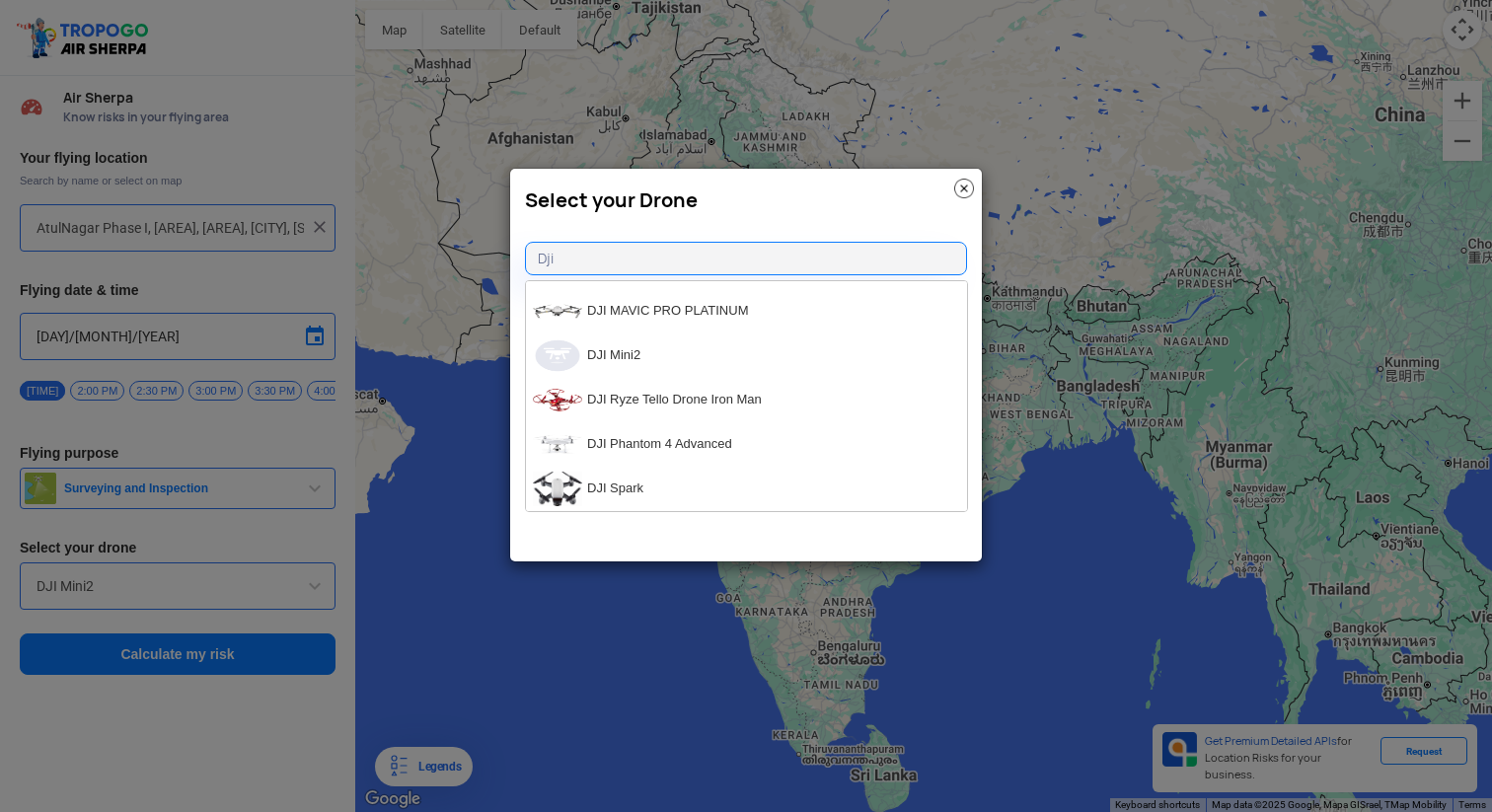 click on "Select your Drone Dji DJI Matrice 200 V2 DJI Ryze Tello Drone EDU DJI Mavic Air DJI Phantom 4 RTK DJI Inspire 2 DJI Matrice 210 V2 DJI Matrice 600 Pro DJI Ryze Tello Drone DJI Spreading Wings S1000+ DJI Matrice 300 RTK DJI Mavic 2 Enterprise Advanced DJI Phantom 2 Vision+ DJI Phantom 3 Pro DJI Spreading Wings S900 Pro DJI Mavic Pro Platinum DJI Phantom 3 Advanced DJI Phantom 3 Standard DJI Phantom 4 DJI Air2S DJI Phantom 3 SE DJI Phantom 4 Pro Plus DJI Phantom 4 Pro V2 DJI Phantom FC 40 DJI Spreading Wings S900 DJI Phantom 4 Pro DJI Mavic 2 Pro DJI-PHANTOM 4 Pro V2.0 DJI Mavic Mini DJI Mavic Mini Fly More Combo DJI Phantom 4 Pro V2.0 DJI Tello Boost DJI Mavic 2 Zoom DJI Mavic 2 Enterprise DJI Matrice 100 DJI Matrice 210 RTK V2 DJI Mavic 2 Enterprise Dual Thermal DJI Mavic Pro DJI Mavic 2 Pro DJI Phantom 4 Pro Obsidian DJI MAVIC PRO PLATINUM DJI Mini2 DJI Ryze Tello Drone Iron Man DJI Phantom 4 Advanced DJI Spark" 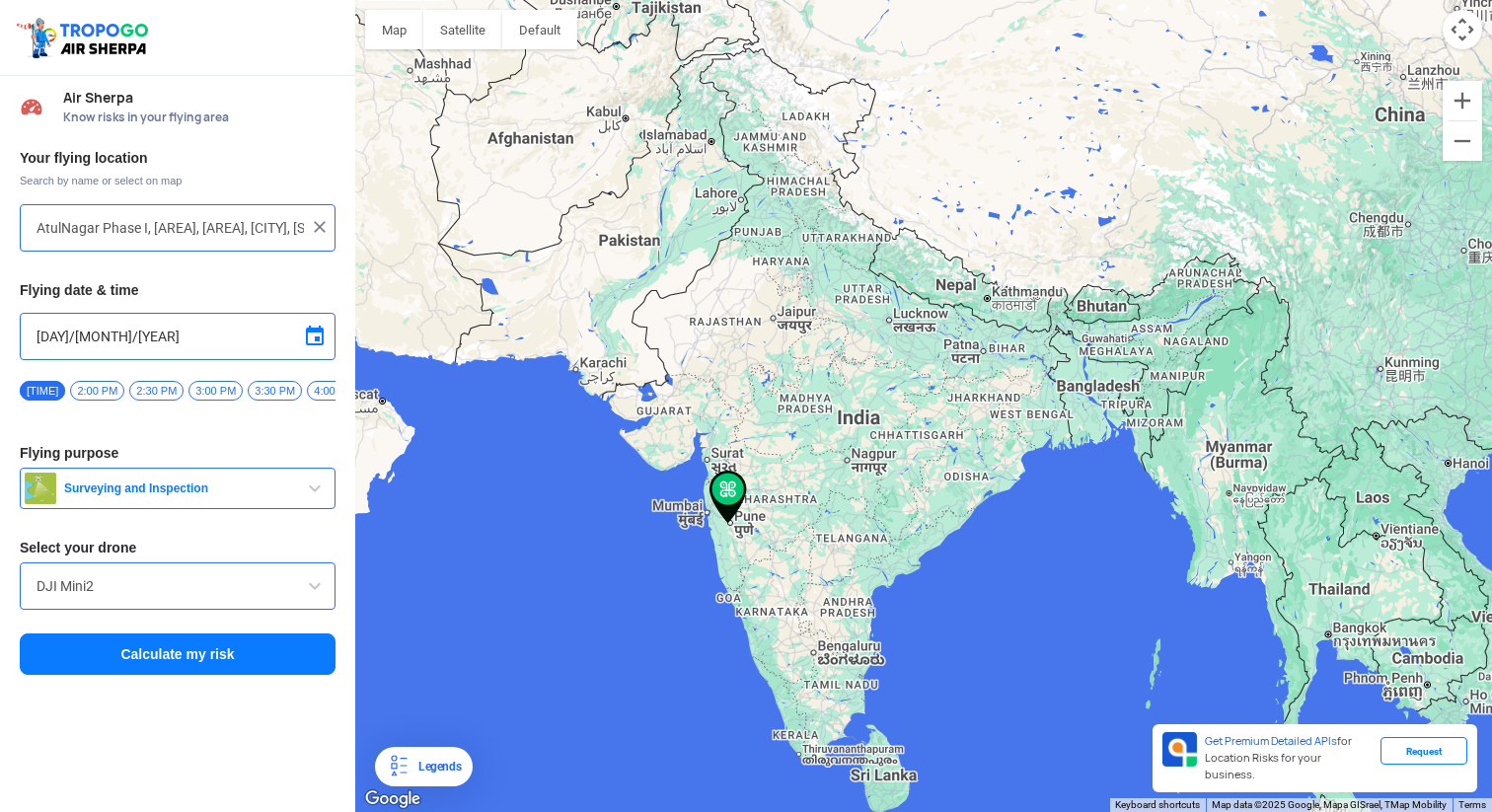 click at bounding box center [315, 336] 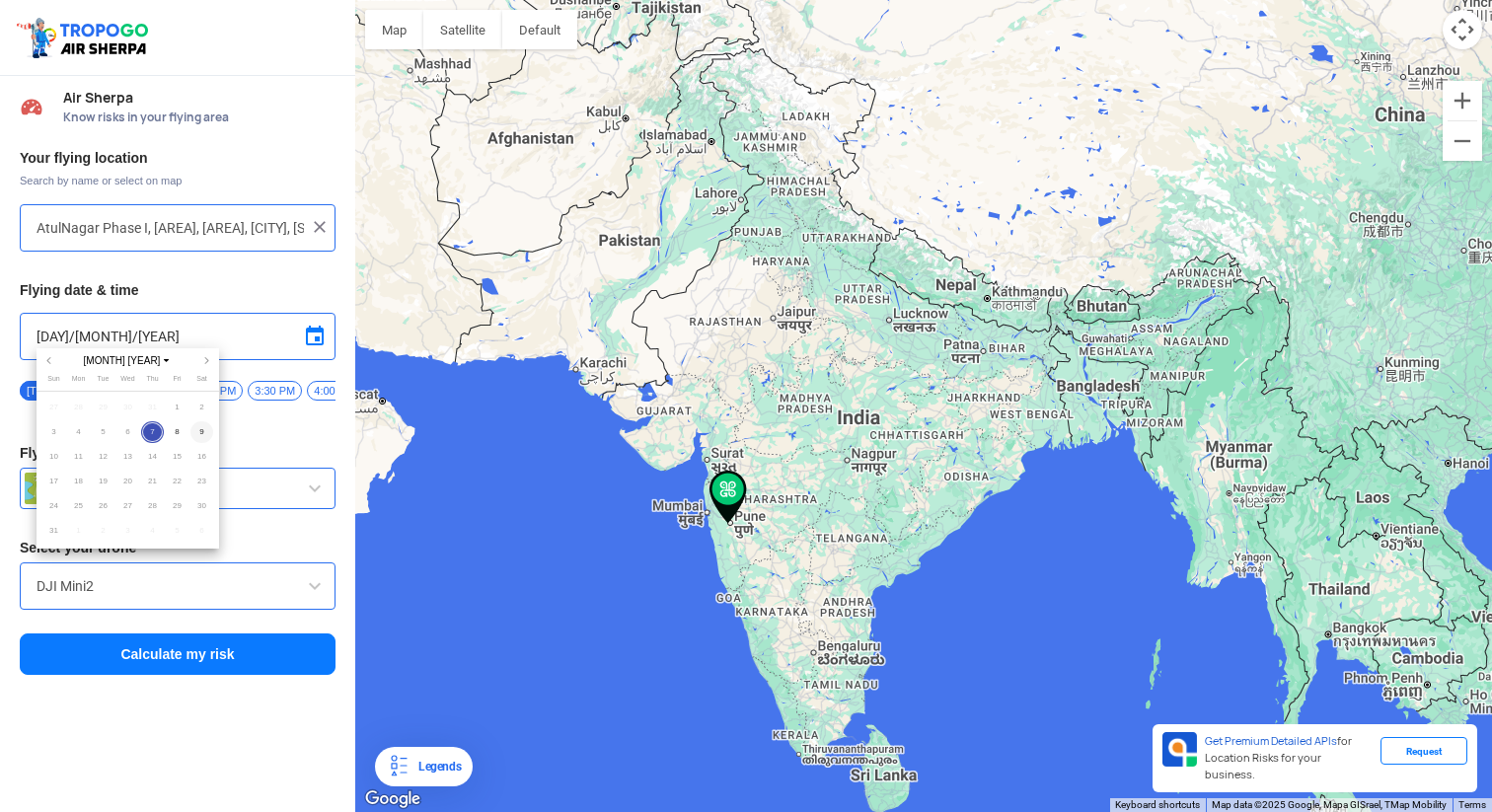 click on "9" at bounding box center [201, 432] 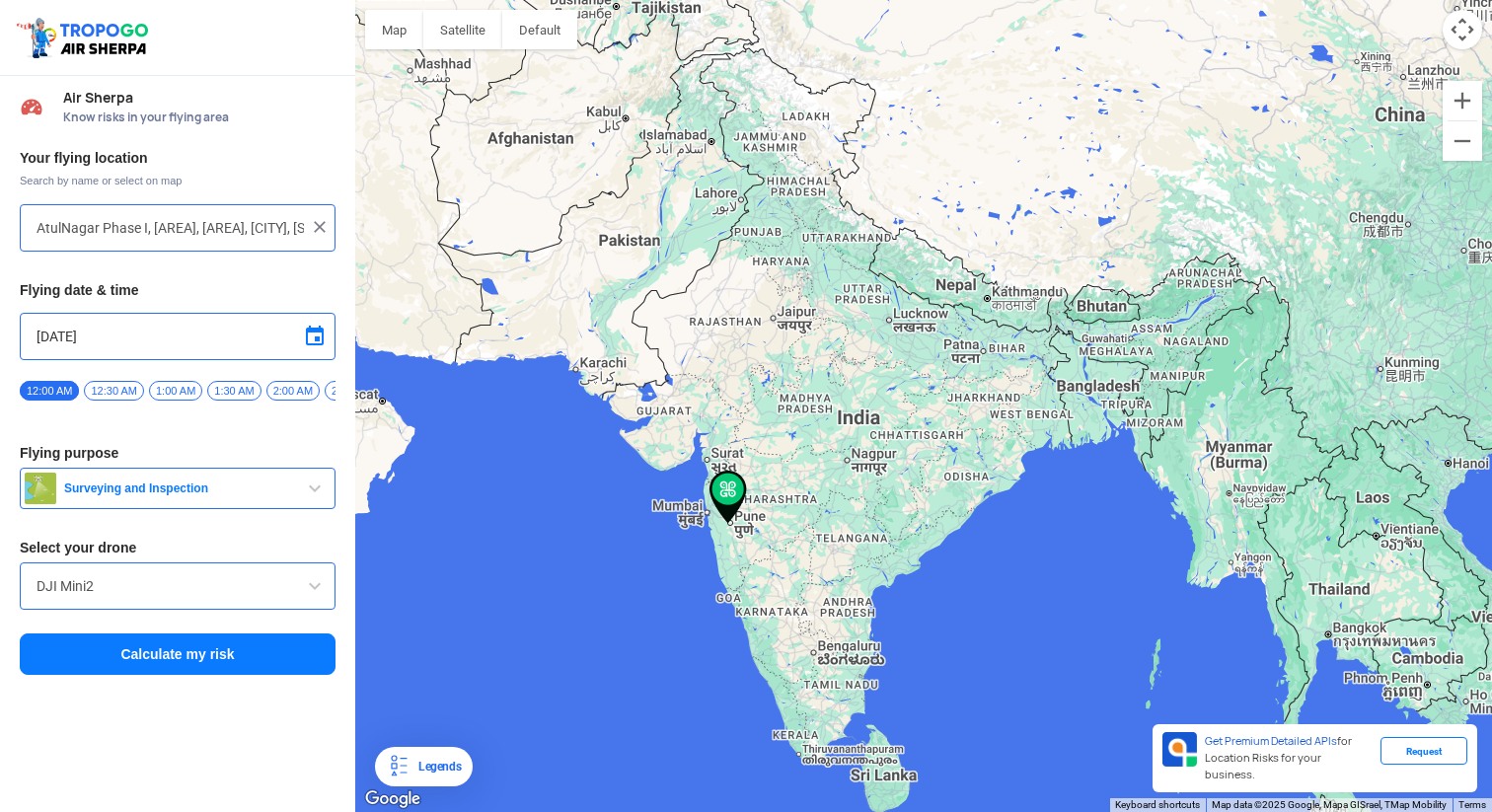 click at bounding box center [315, 488] 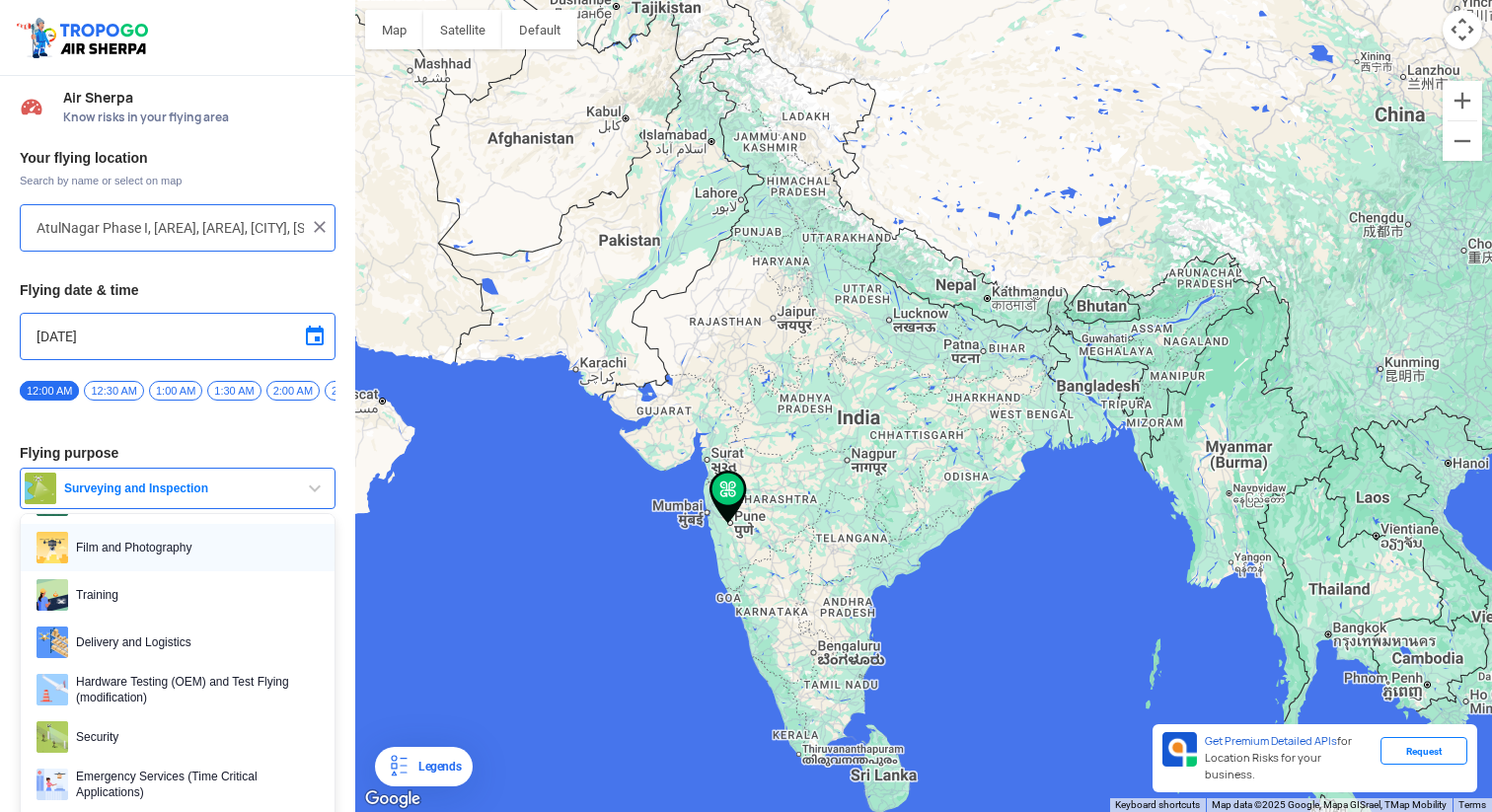 scroll, scrollTop: 105, scrollLeft: 0, axis: vertical 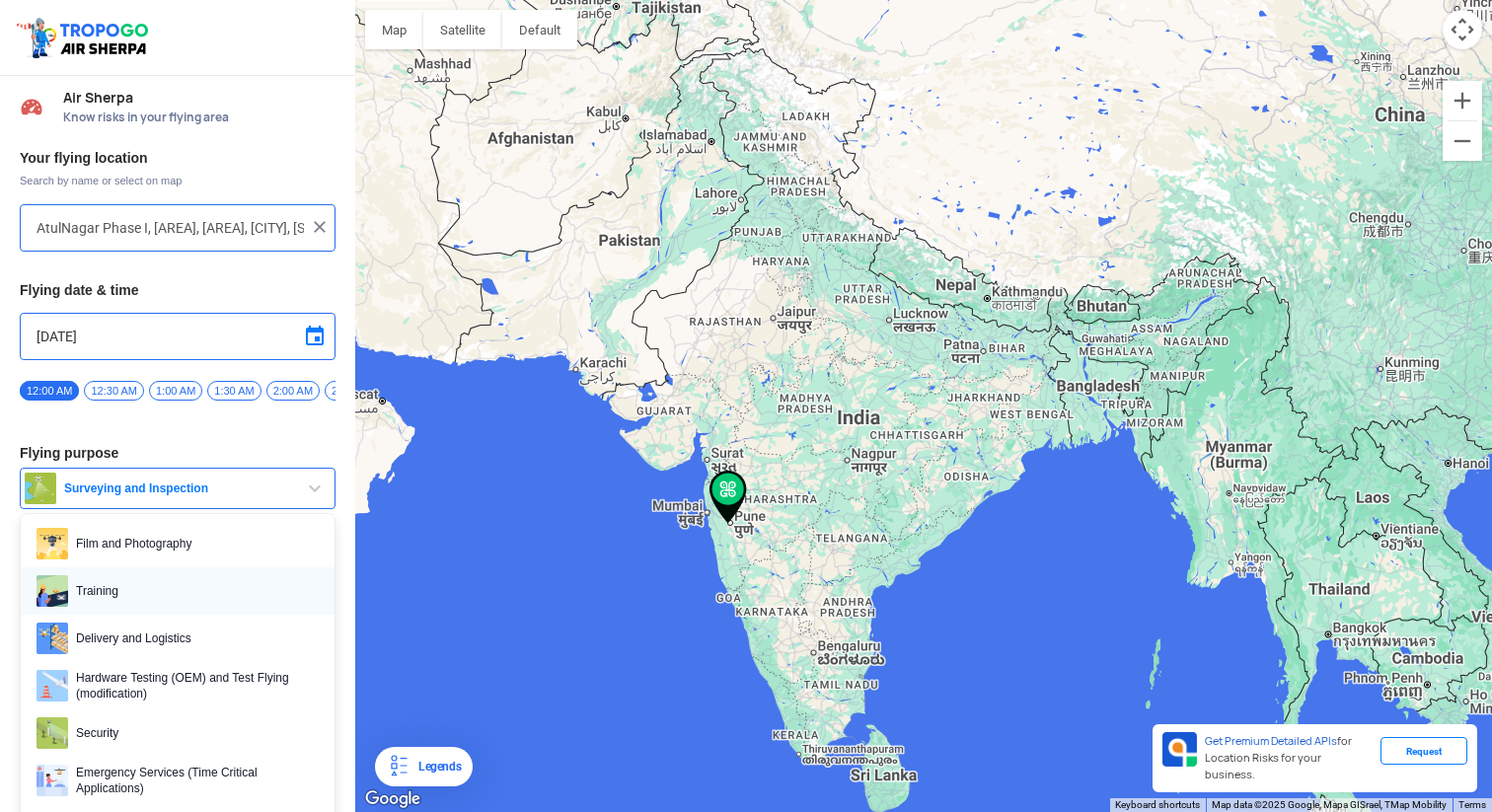 click on "Training" at bounding box center (193, 591) 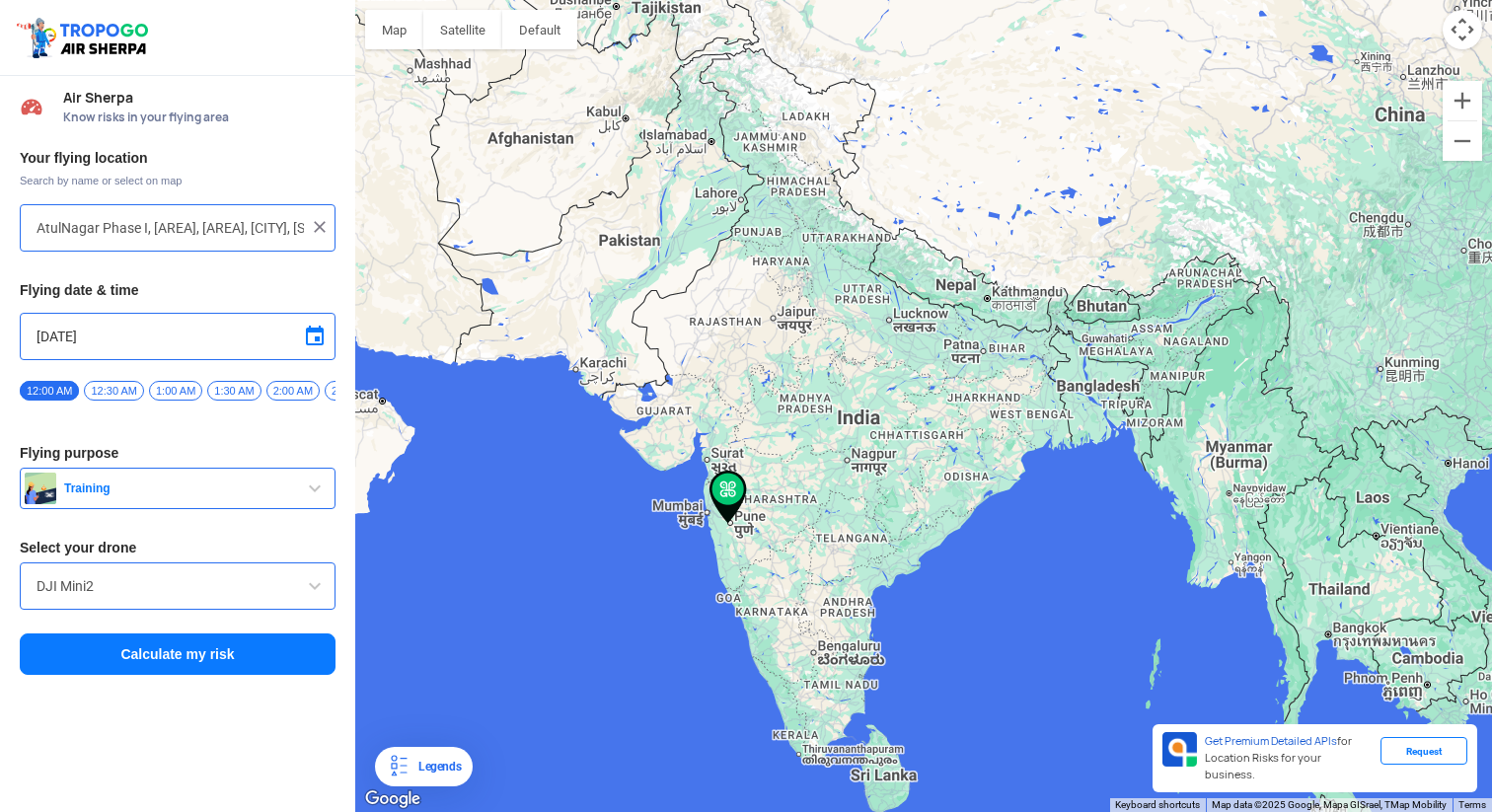 click on "1:00 AM" at bounding box center [176, 391] 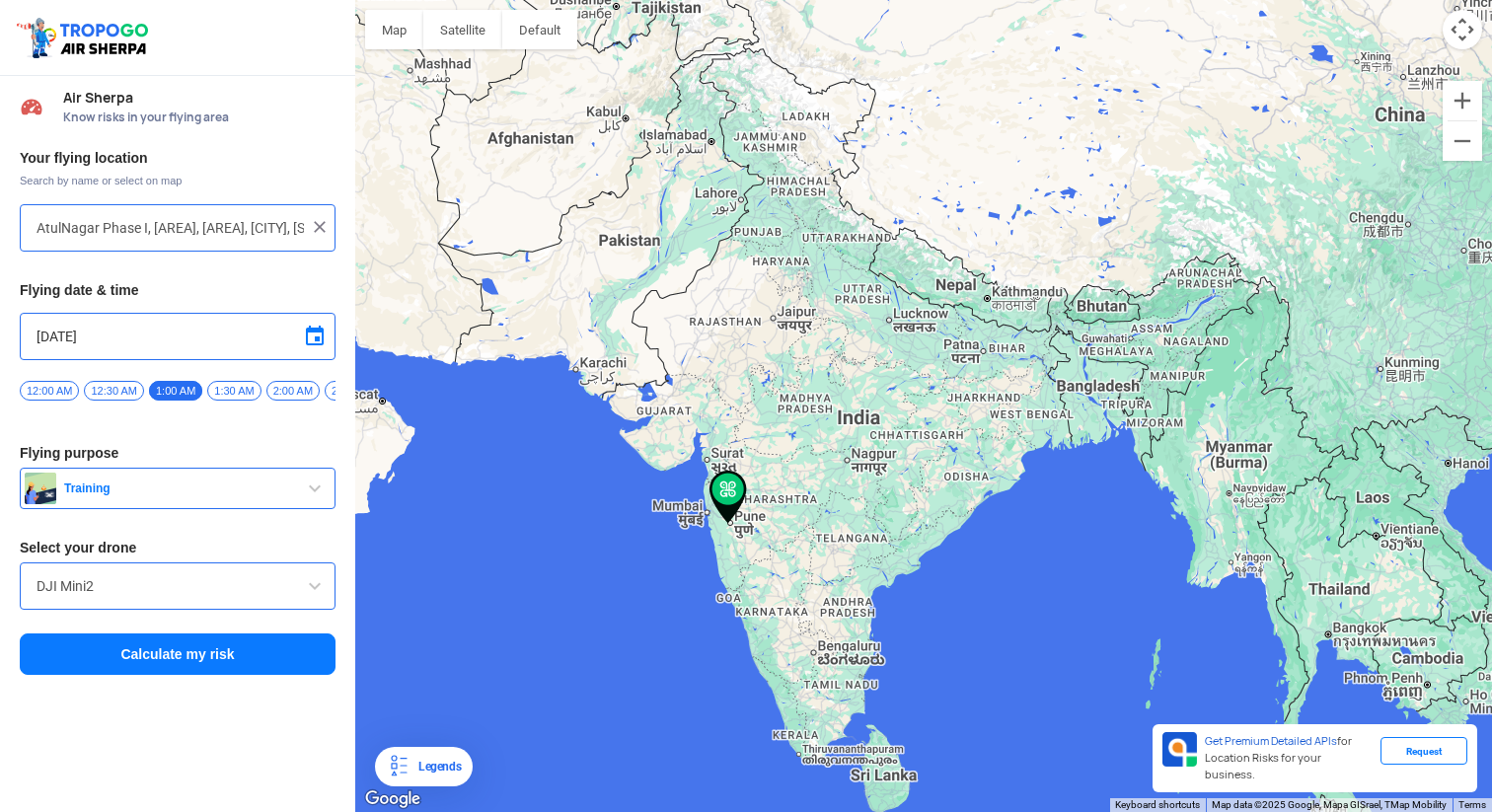 click on "Calculate my risk" at bounding box center [178, 654] 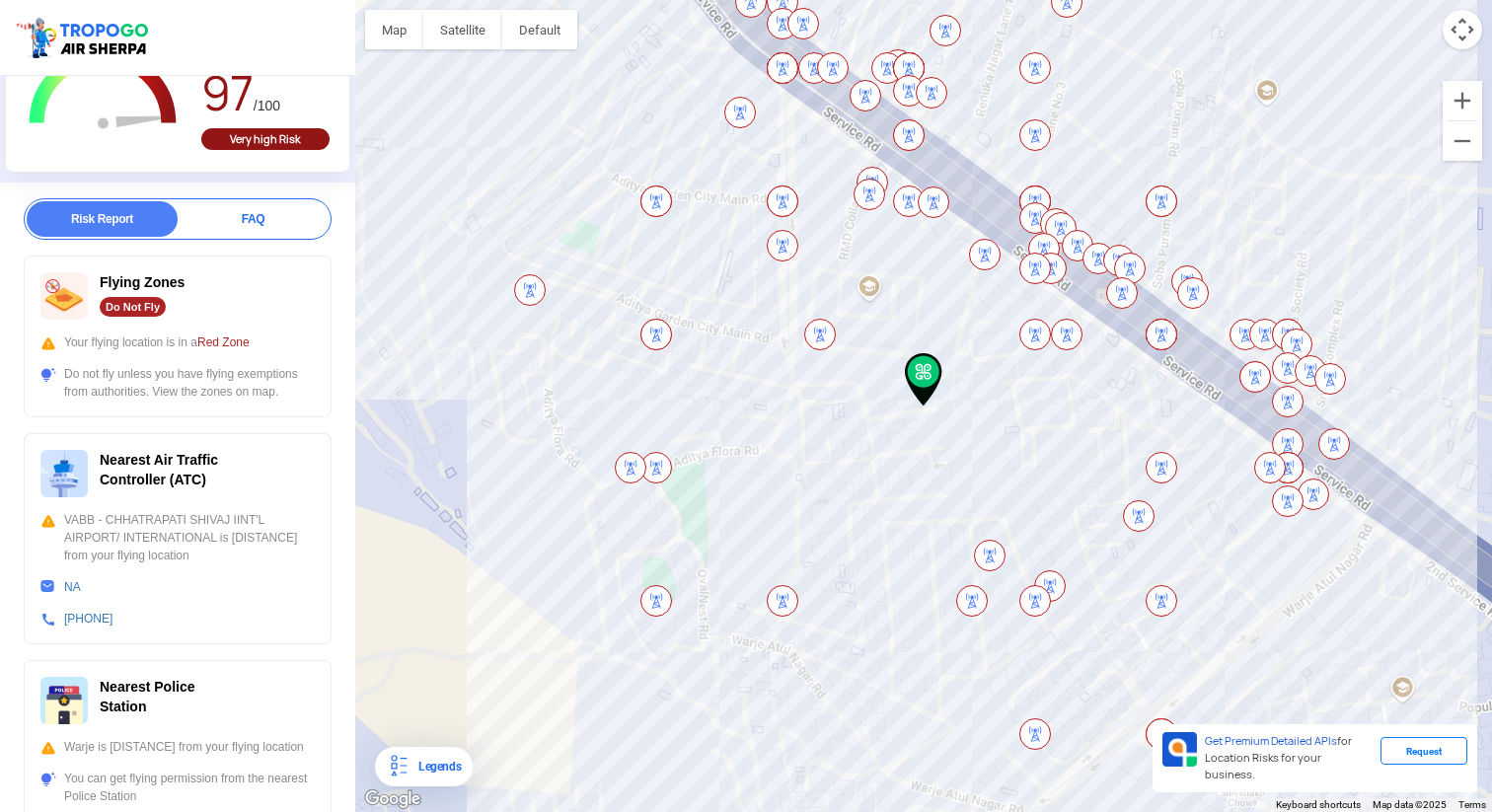 scroll, scrollTop: 14, scrollLeft: 0, axis: vertical 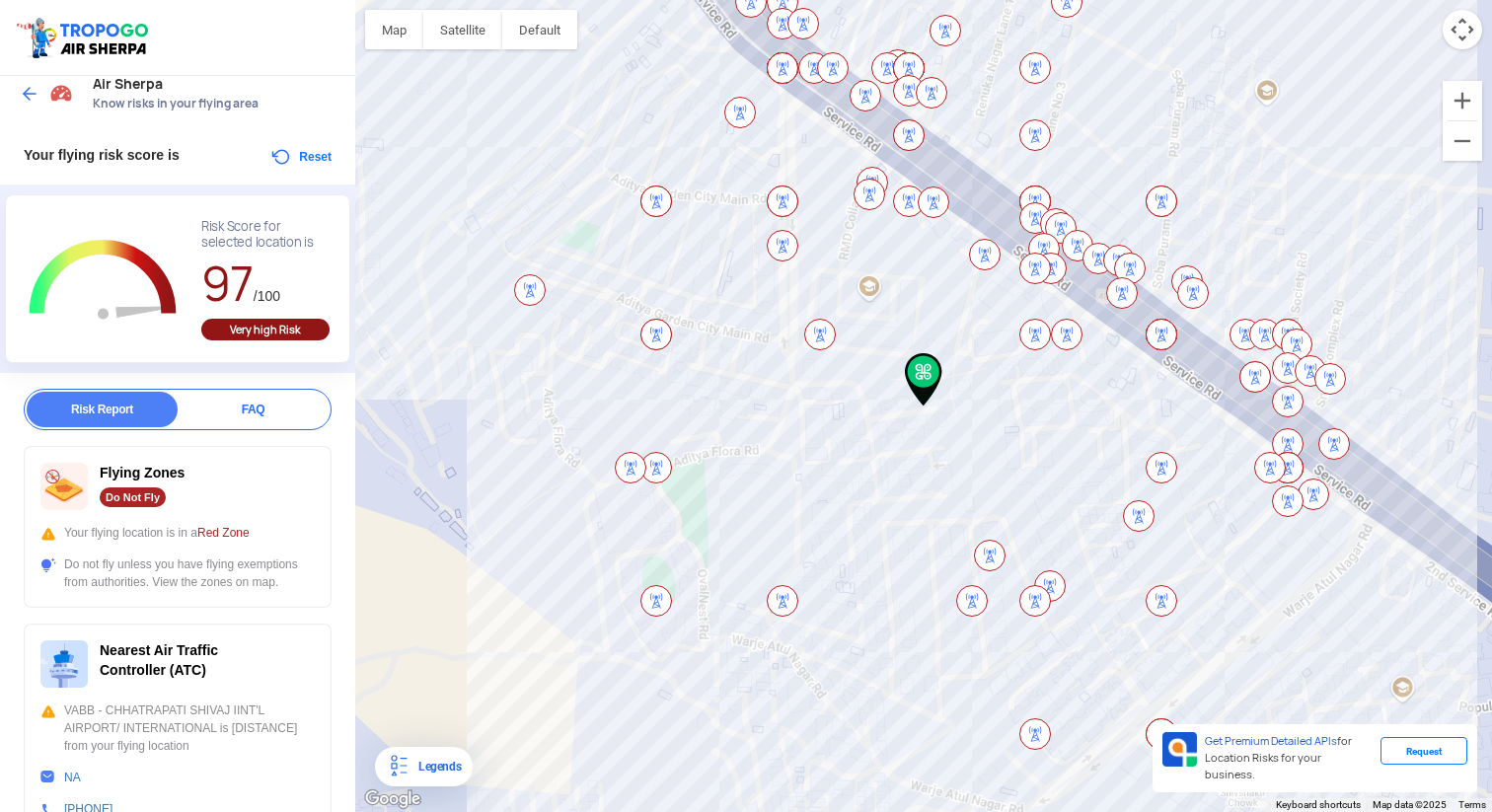 click at bounding box center [30, 94] 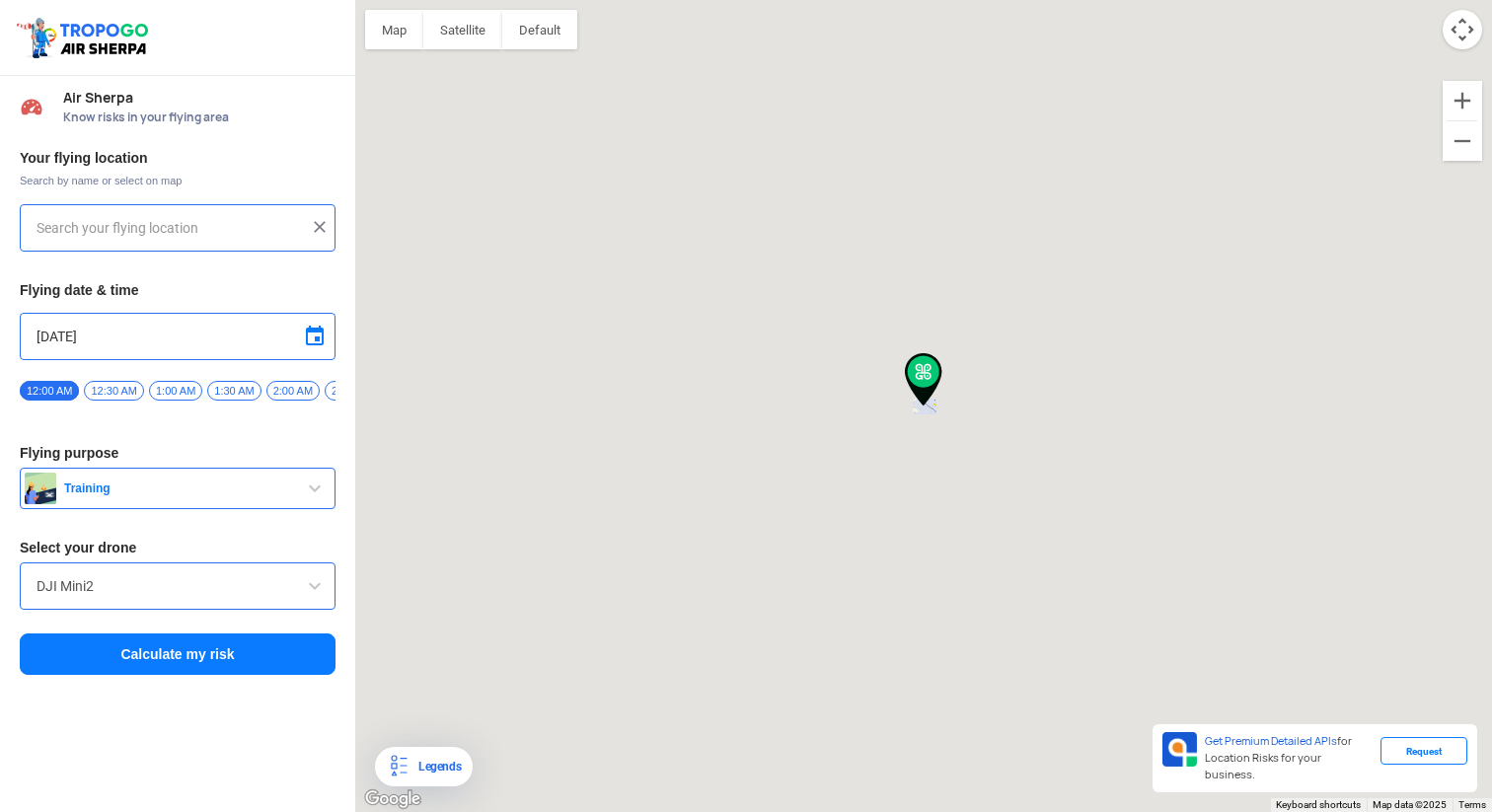 type on "AtulNagar Phase I, [AREA], [AREA], [CITY], [STATE] [POSTAL_CODE], India" 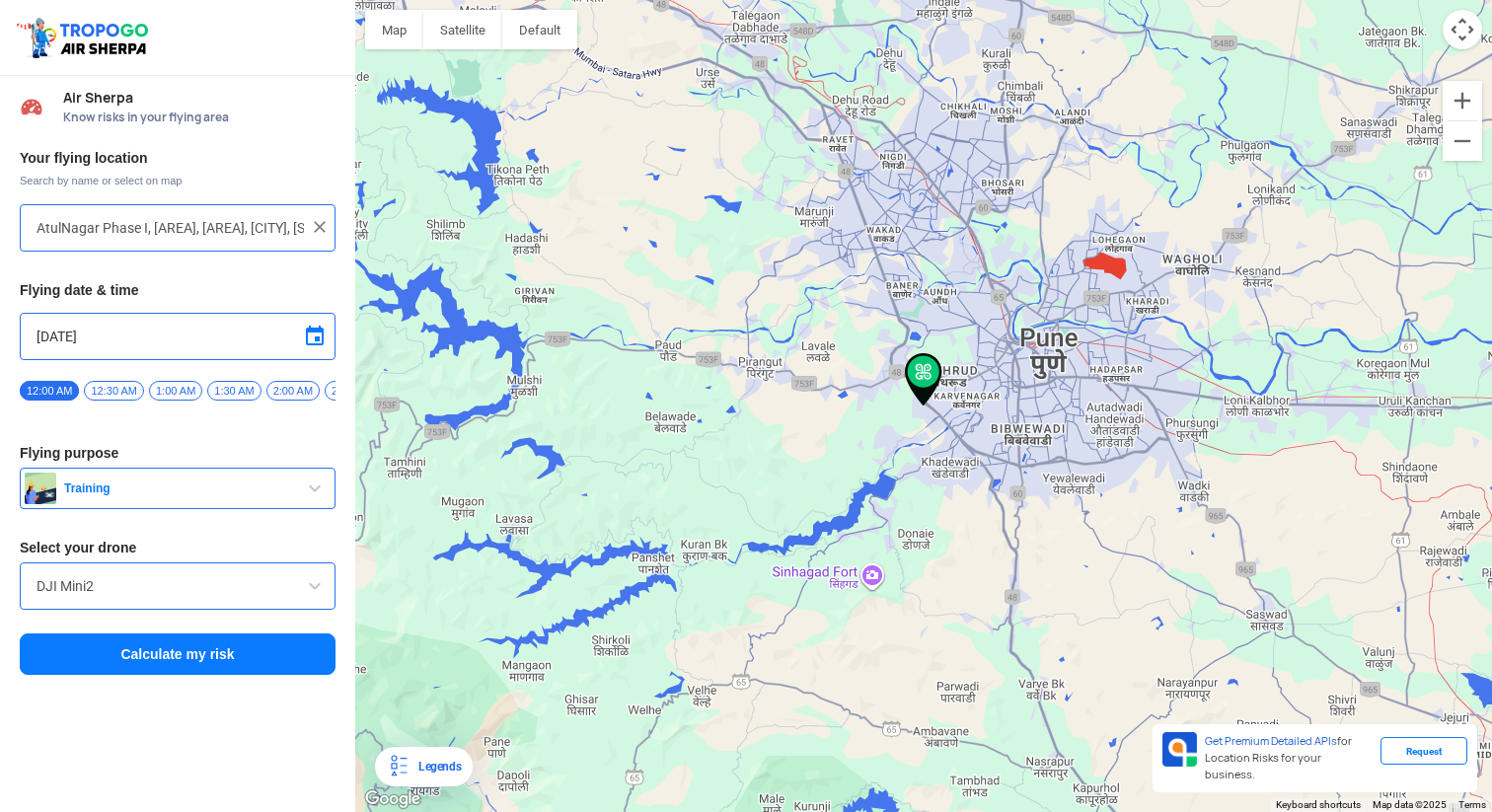 click on "AtulNagar Phase I, [AREA], [AREA], [CITY], [STATE] [POSTAL_CODE], India" at bounding box center (170, 228) 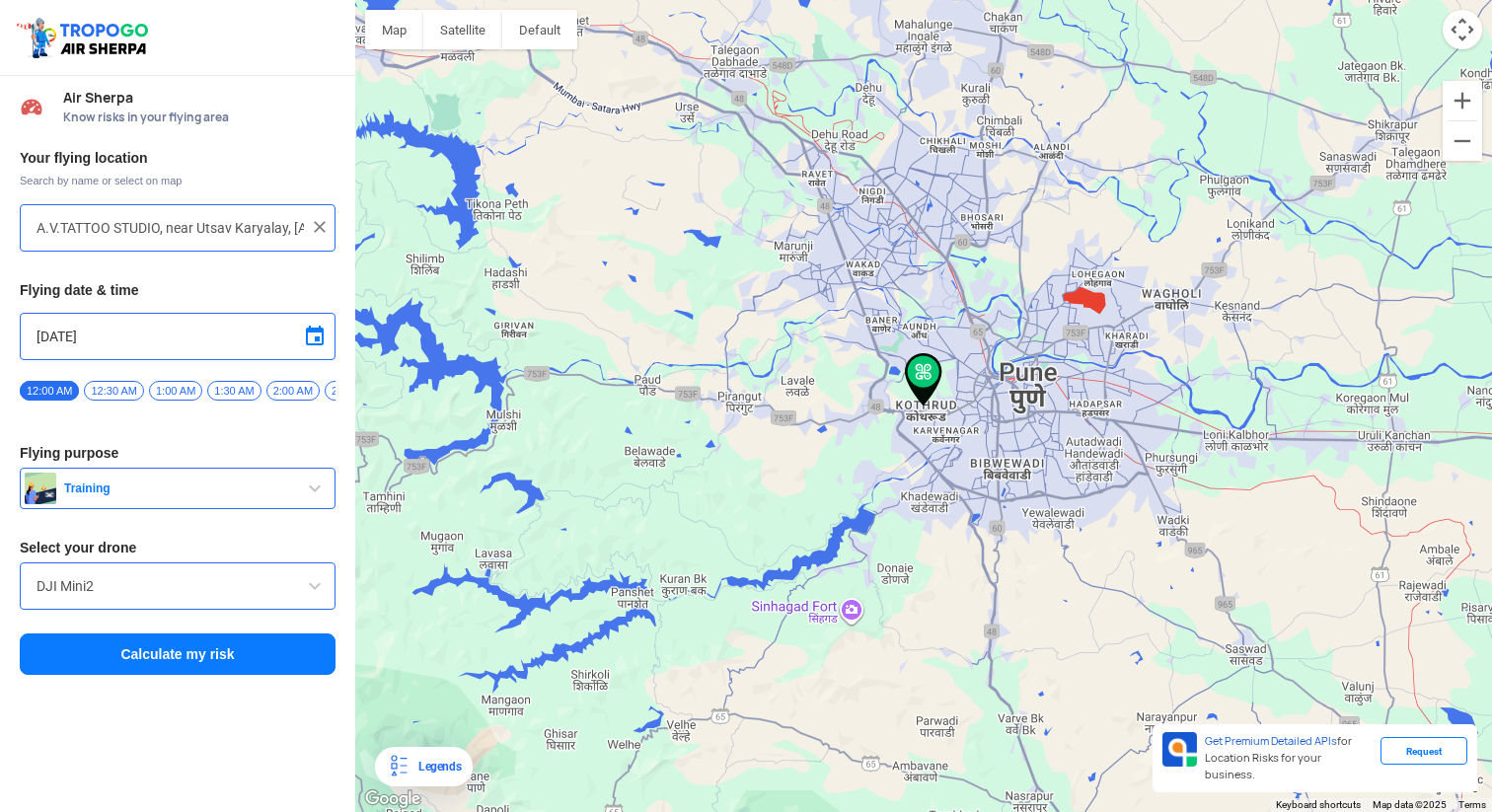 type on "Ramchandra Mane Rd, Shikshaknagar Survey no 89/1, Lokmanya Colony, Kothrud, [CITY], [STATE] 411038, India" 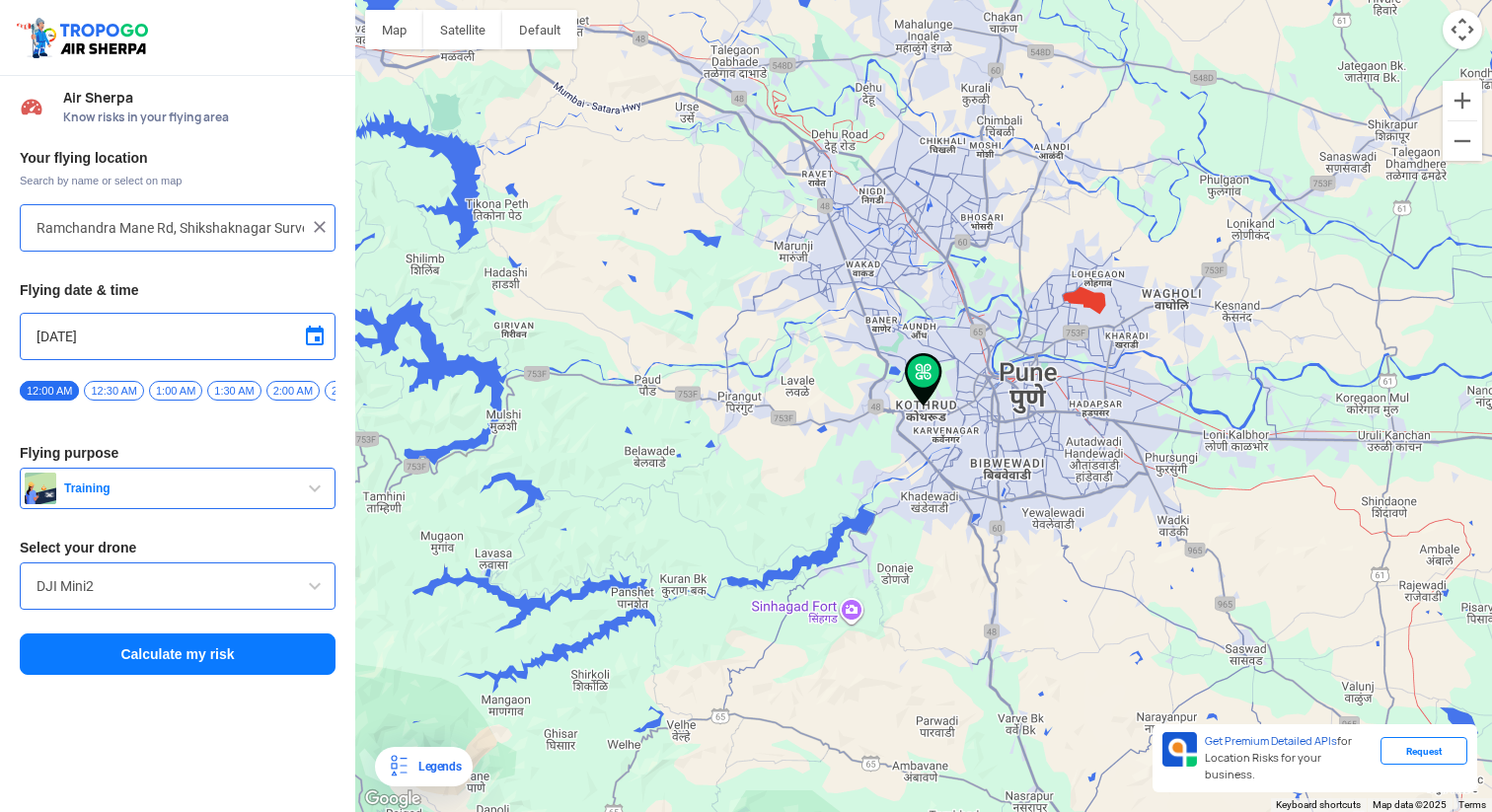 click on "1:00 AM" at bounding box center [176, 391] 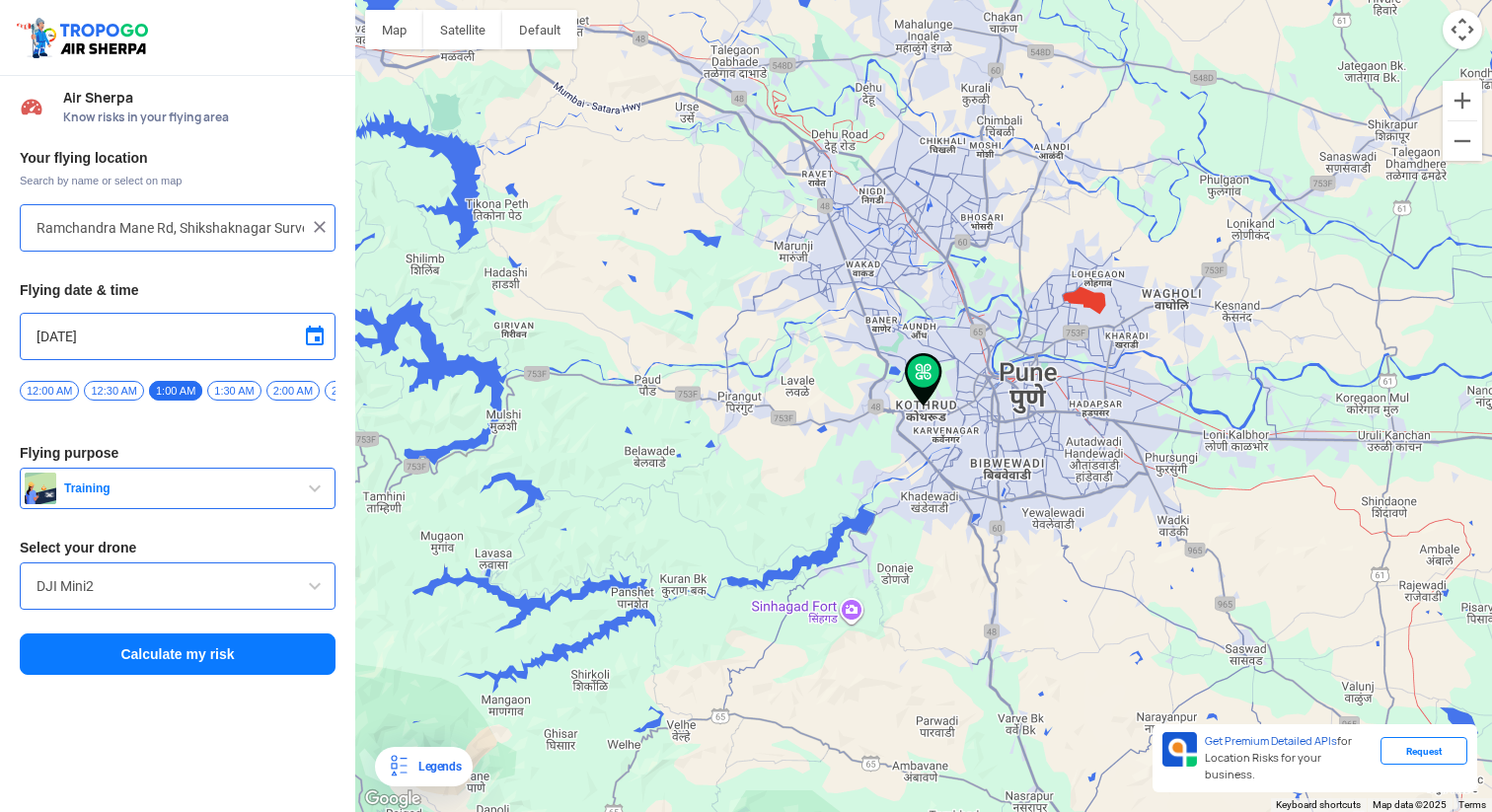 click on "12:00 AM" at bounding box center [49, 391] 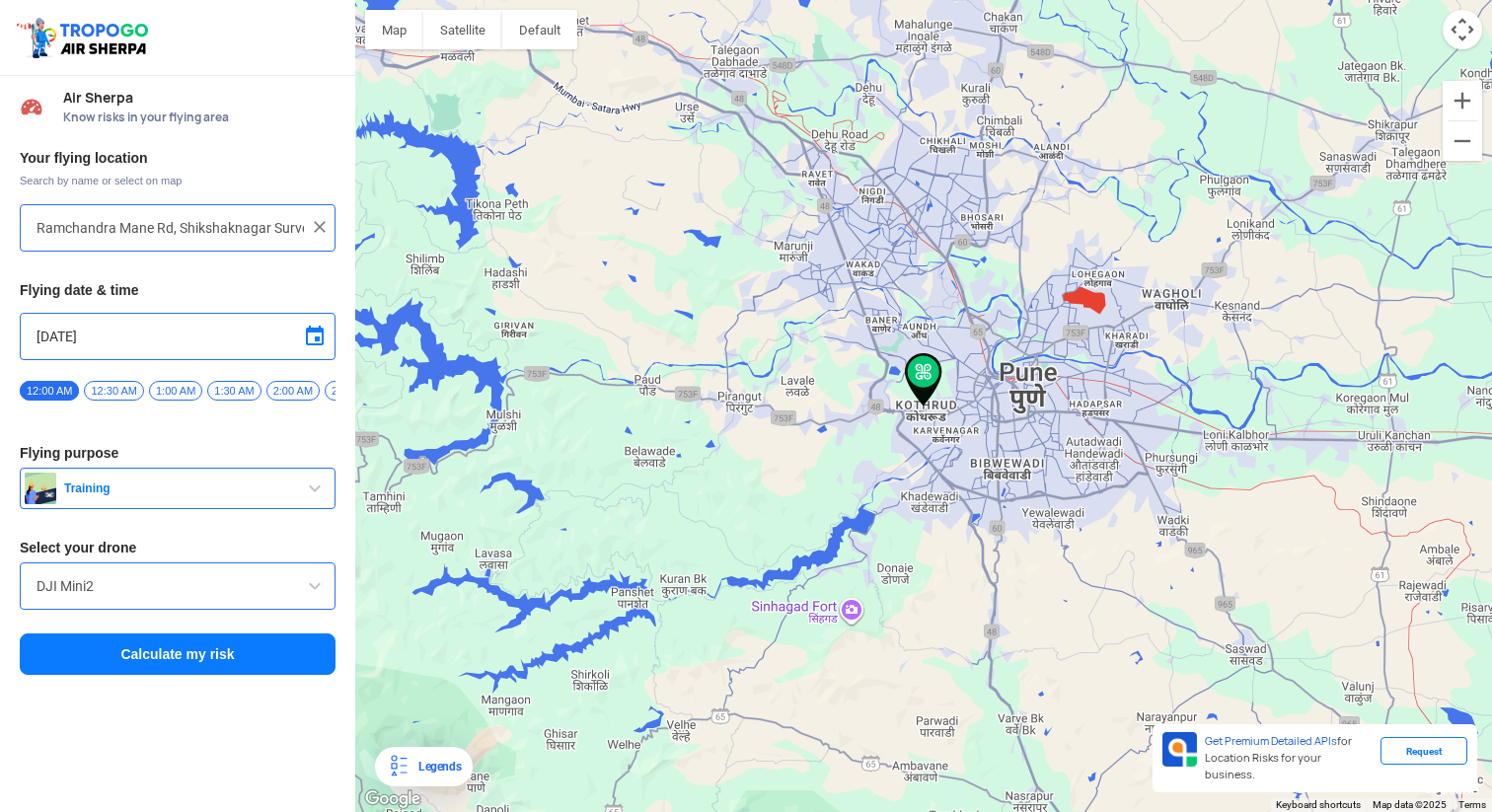drag, startPoint x: 274, startPoint y: 391, endPoint x: 150, endPoint y: 391, distance: 124 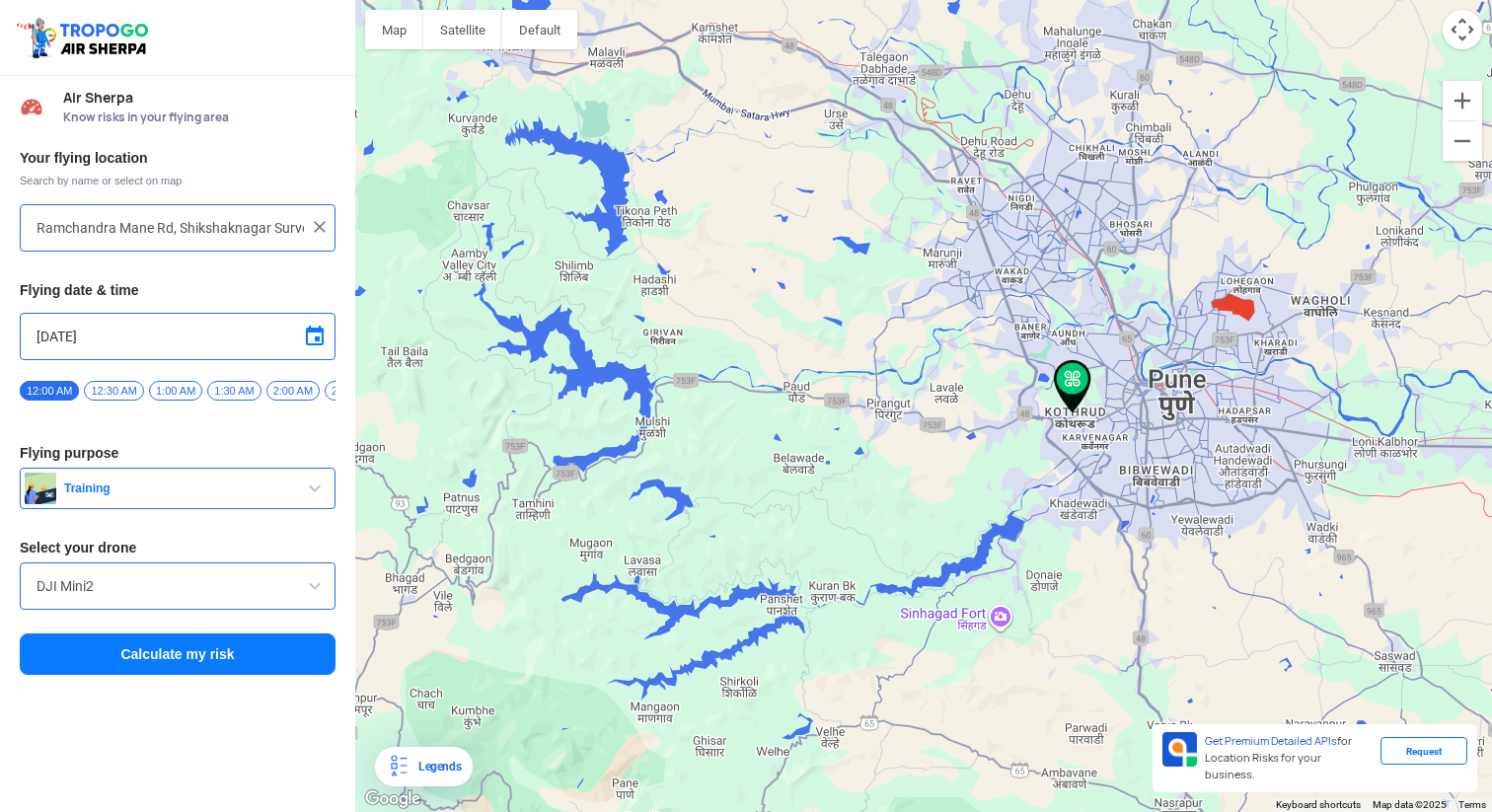 drag, startPoint x: 355, startPoint y: 401, endPoint x: 465, endPoint y: 409, distance: 110.290525 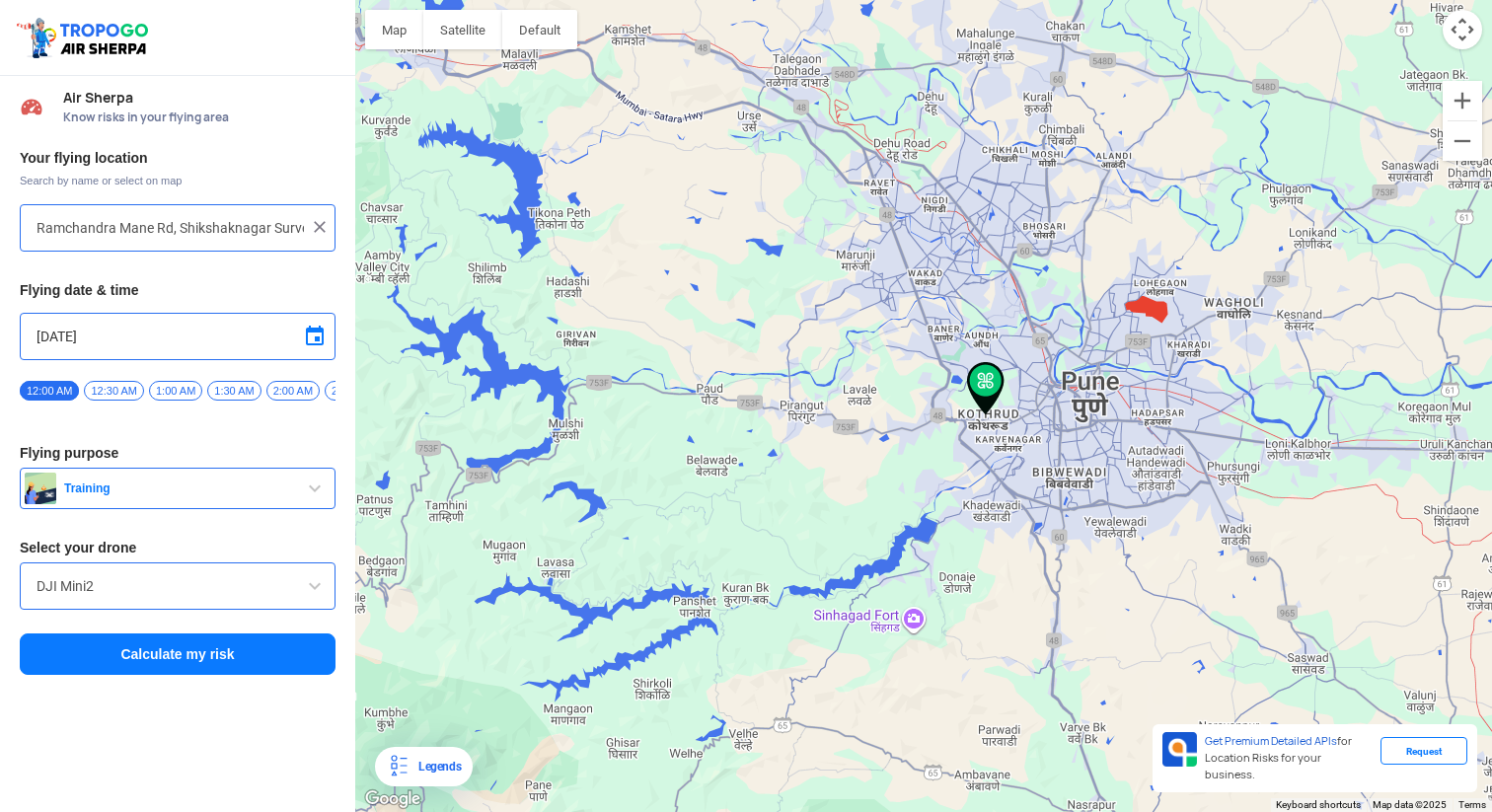 click on "2:00 AM" at bounding box center [293, 391] 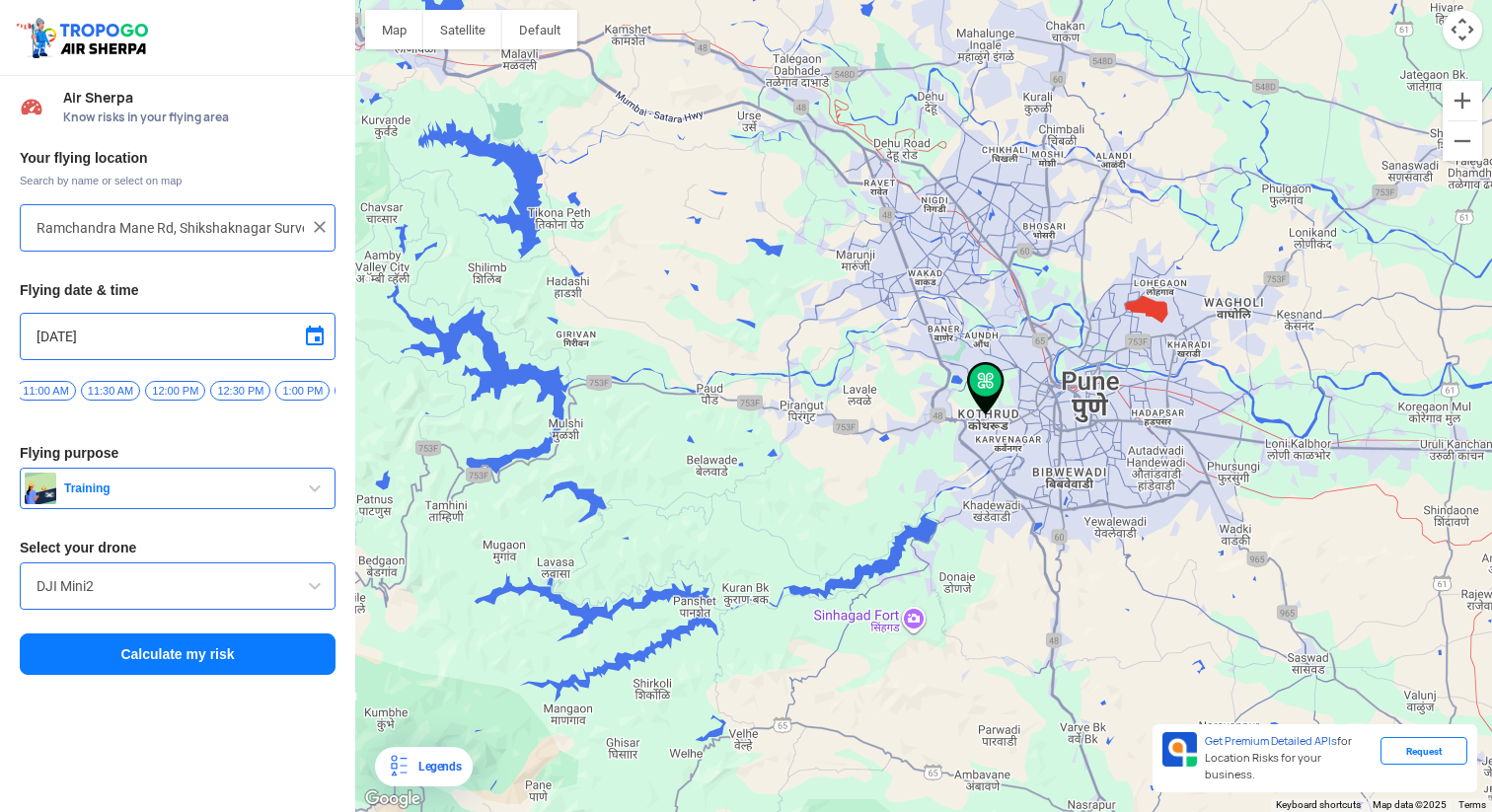 scroll, scrollTop: 0, scrollLeft: 1342, axis: horizontal 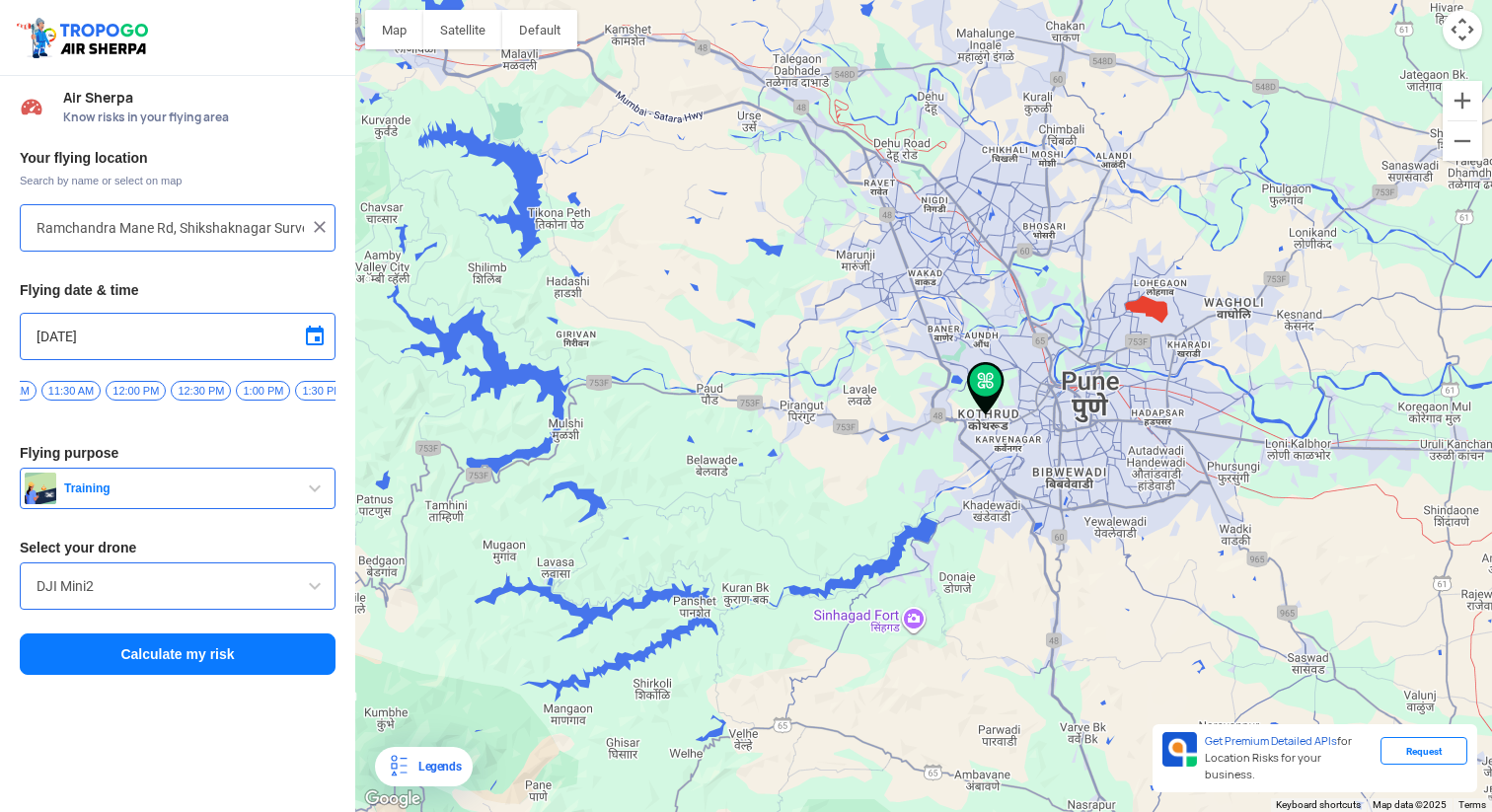 click on "1:00 PM" at bounding box center (262, 391) 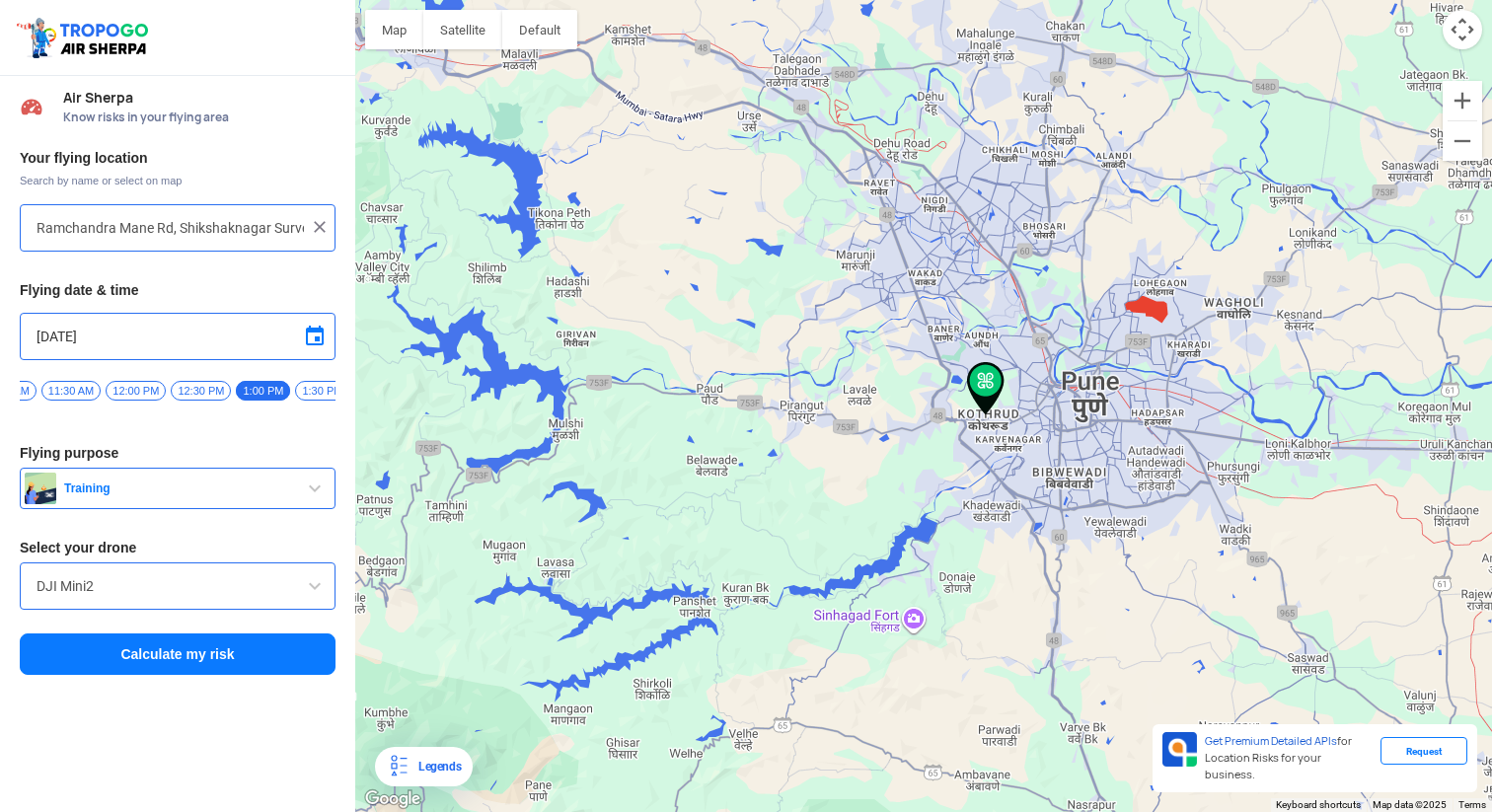 click on "Calculate my risk" at bounding box center (178, 654) 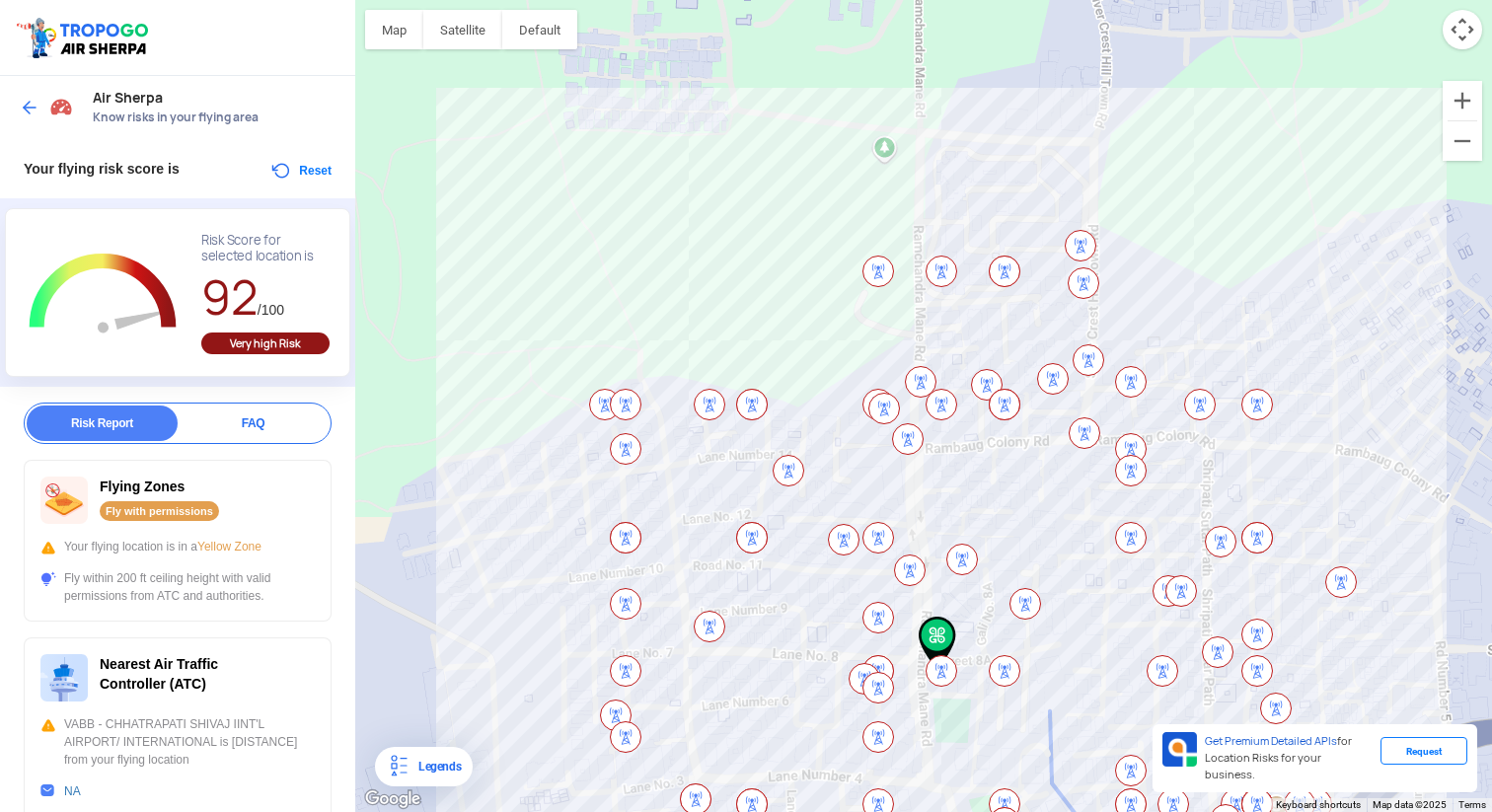 drag, startPoint x: 781, startPoint y: 369, endPoint x: 801, endPoint y: 671, distance: 302.66153 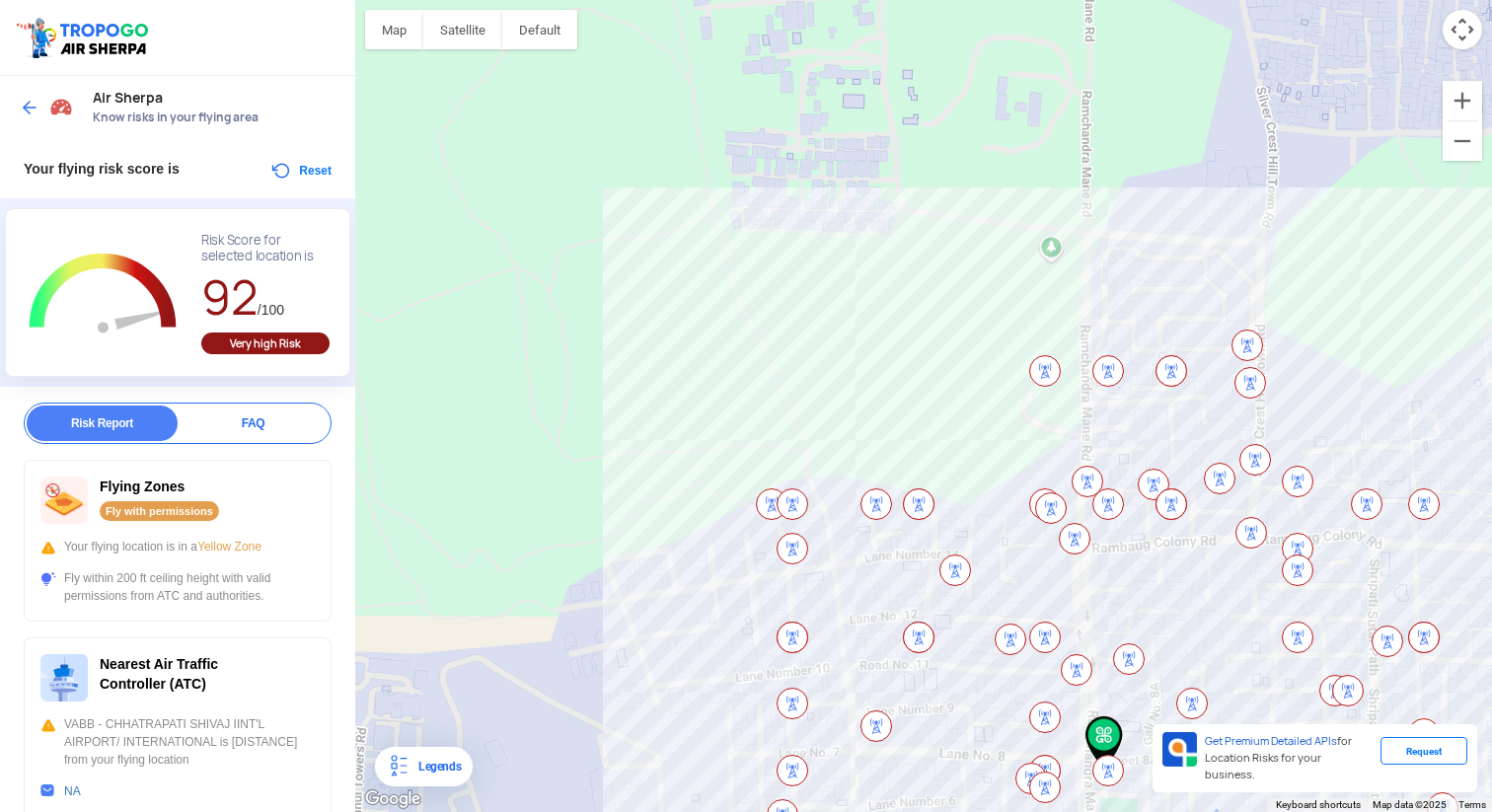drag, startPoint x: 636, startPoint y: 287, endPoint x: 793, endPoint y: 361, distance: 173.56555 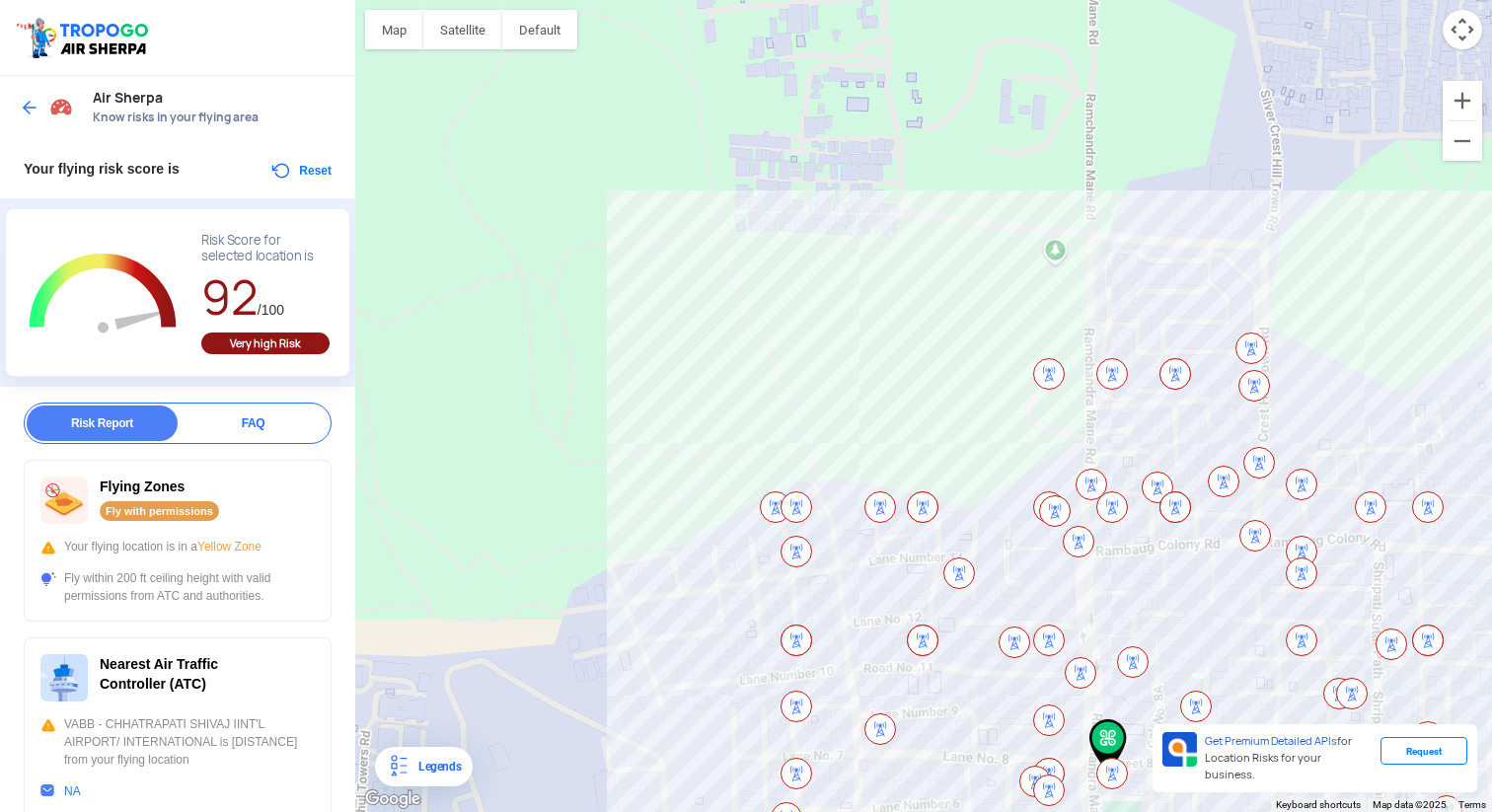 click on "To navigate, press the arrow keys." 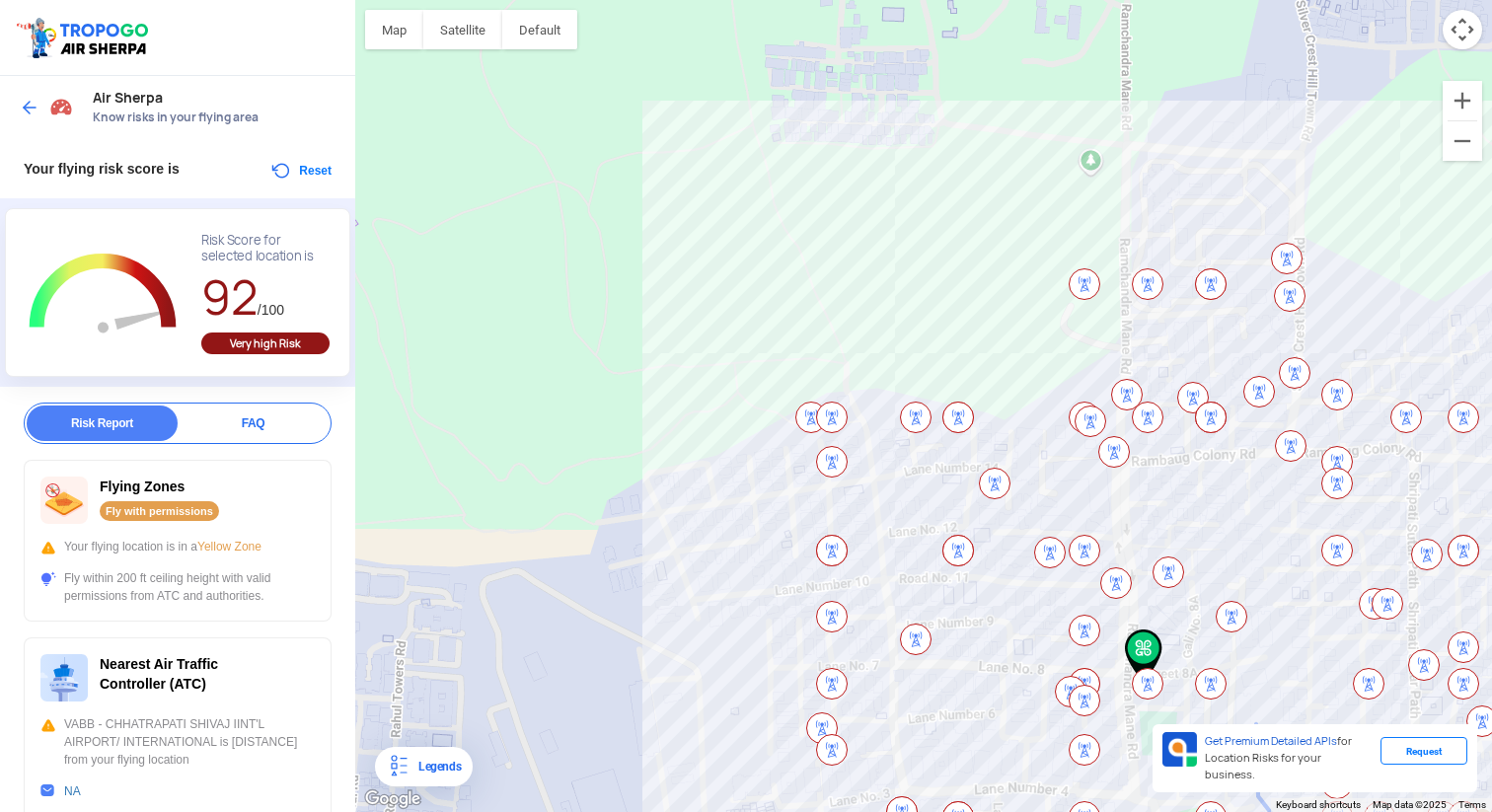 drag, startPoint x: 796, startPoint y: 307, endPoint x: 838, endPoint y: 218, distance: 98.4124 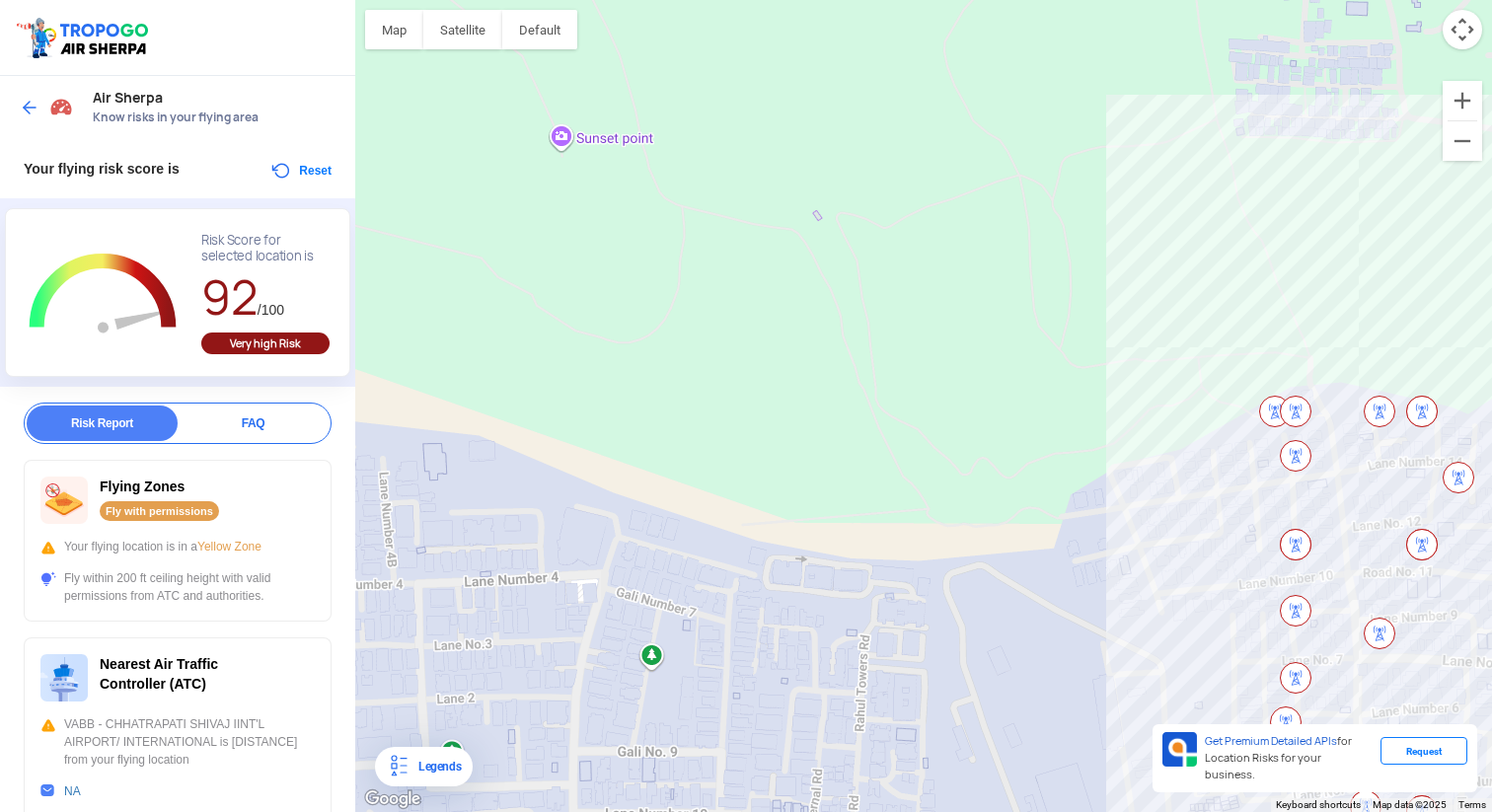 drag, startPoint x: 544, startPoint y: 247, endPoint x: 1010, endPoint y: 240, distance: 466.0526 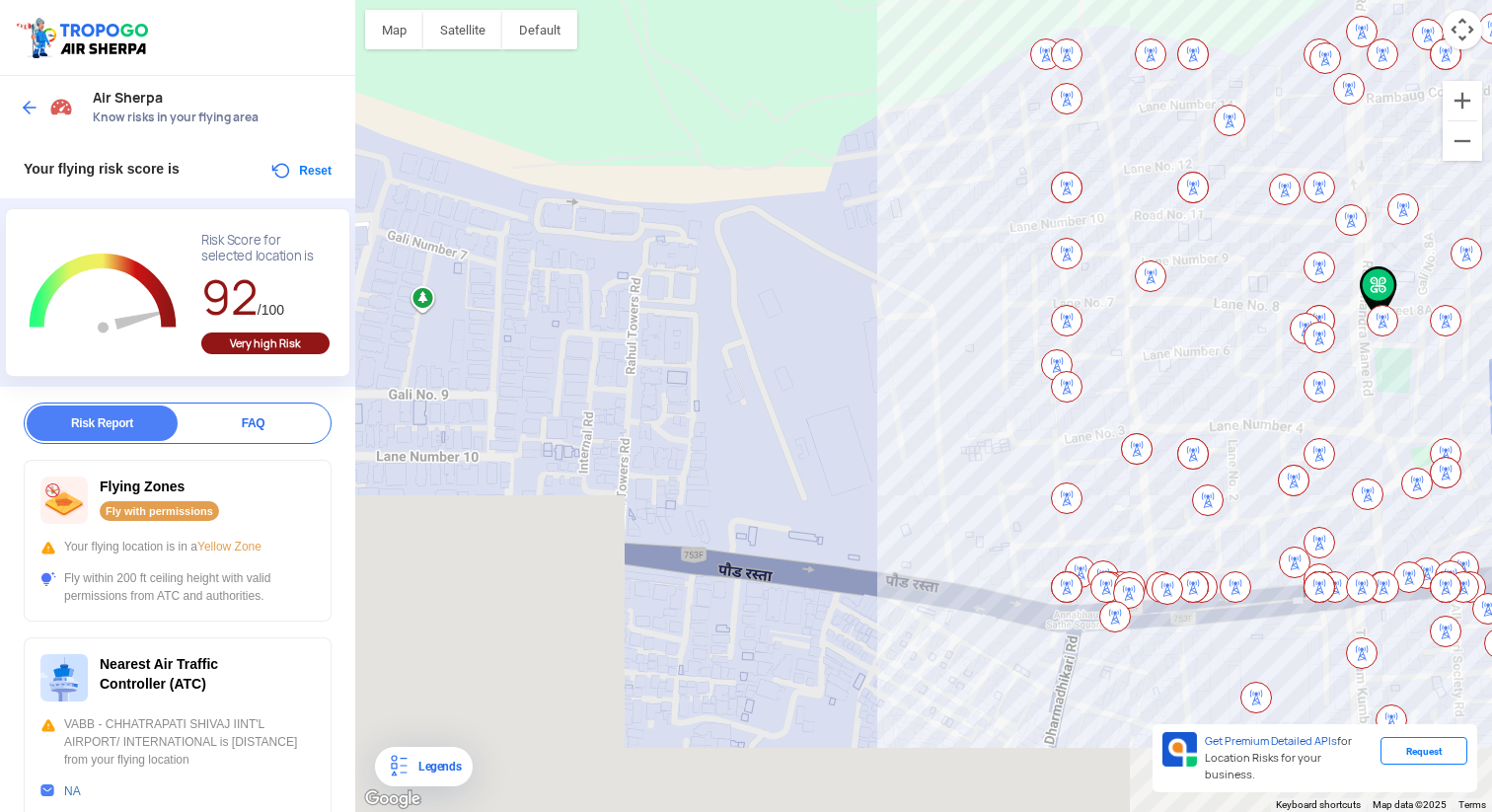 drag, startPoint x: 891, startPoint y: 536, endPoint x: 647, endPoint y: 140, distance: 465.1365 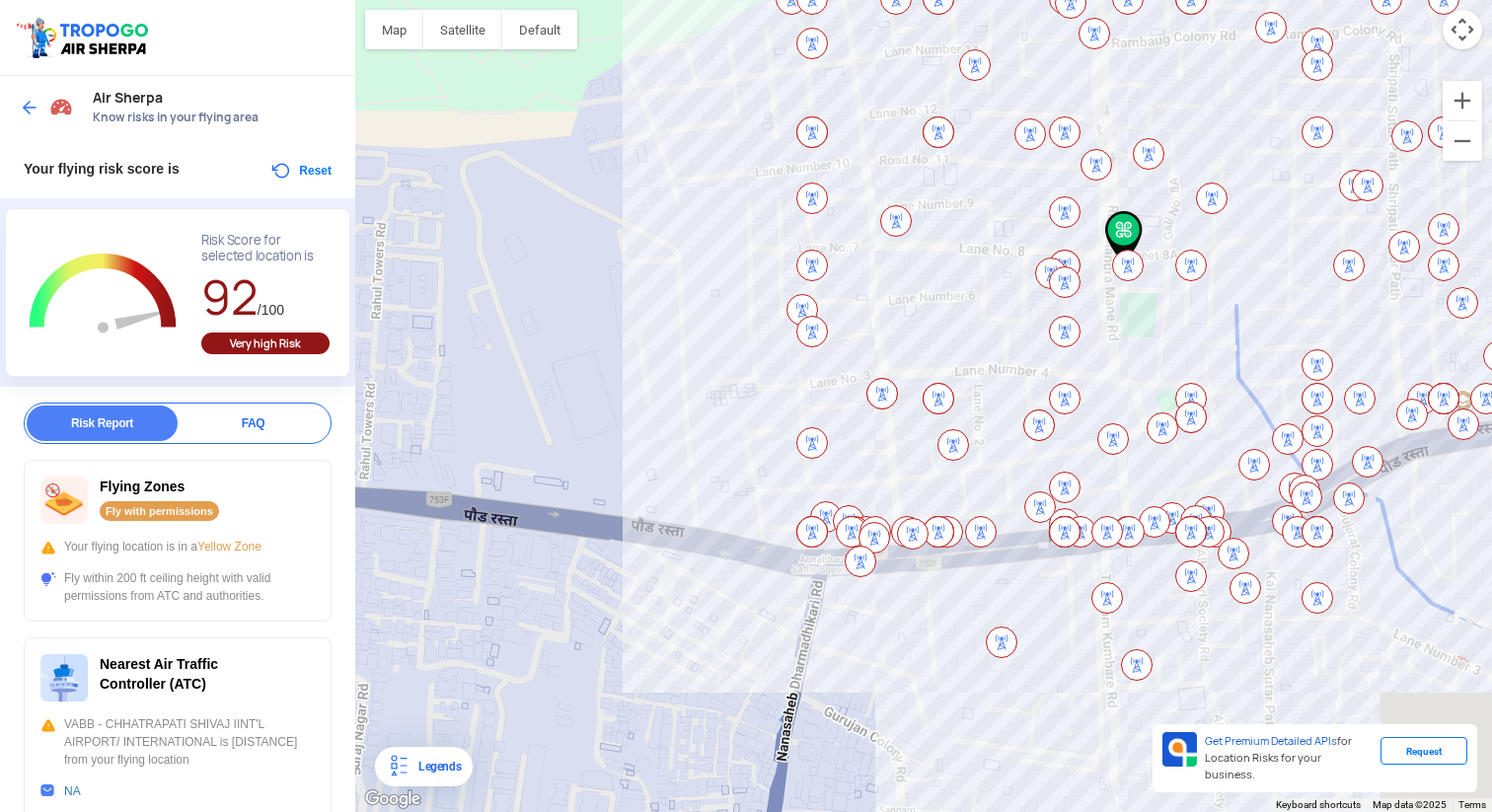 drag, startPoint x: 959, startPoint y: 590, endPoint x: 708, endPoint y: 569, distance: 251.87695 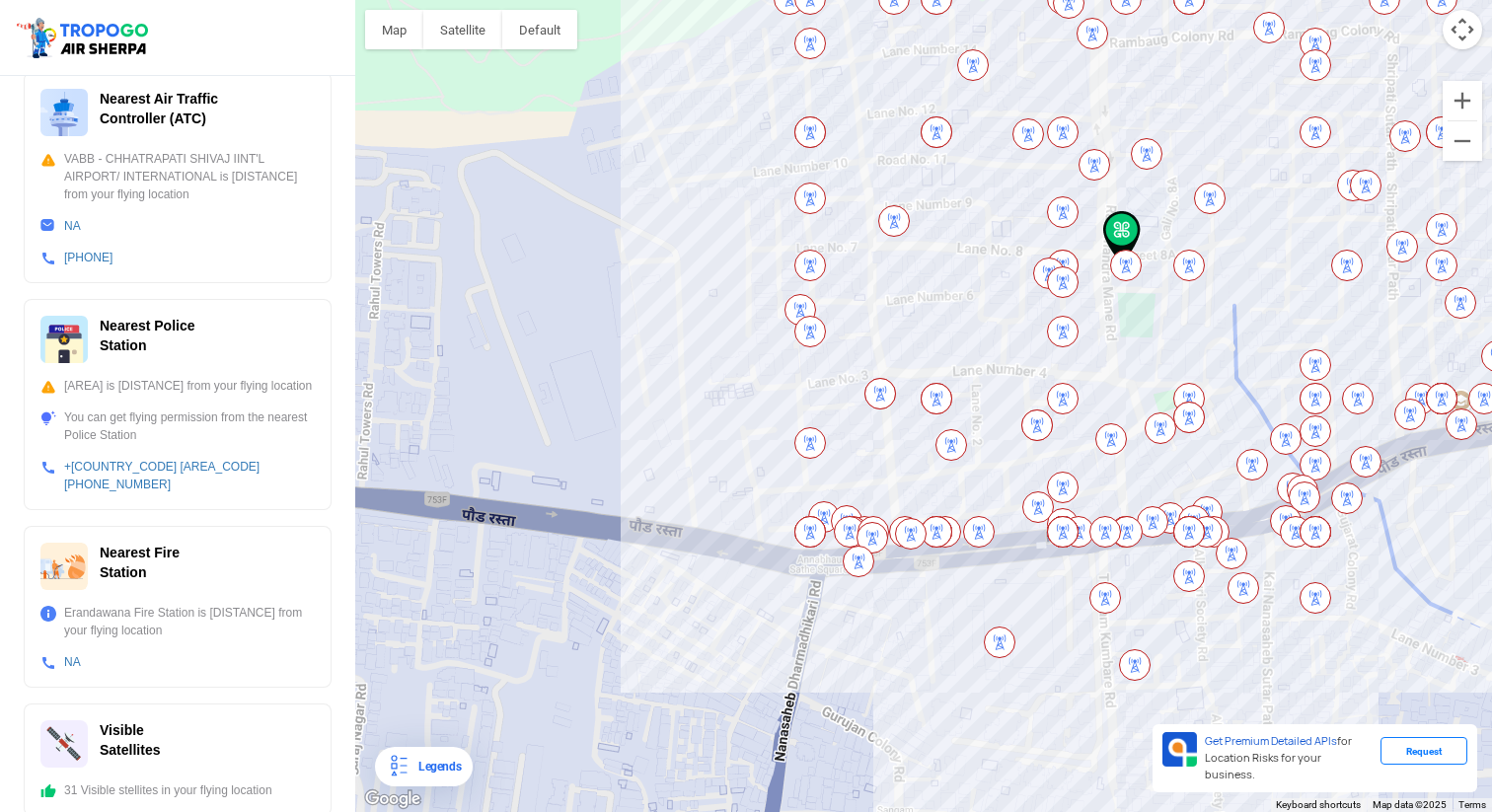 scroll, scrollTop: 567, scrollLeft: 0, axis: vertical 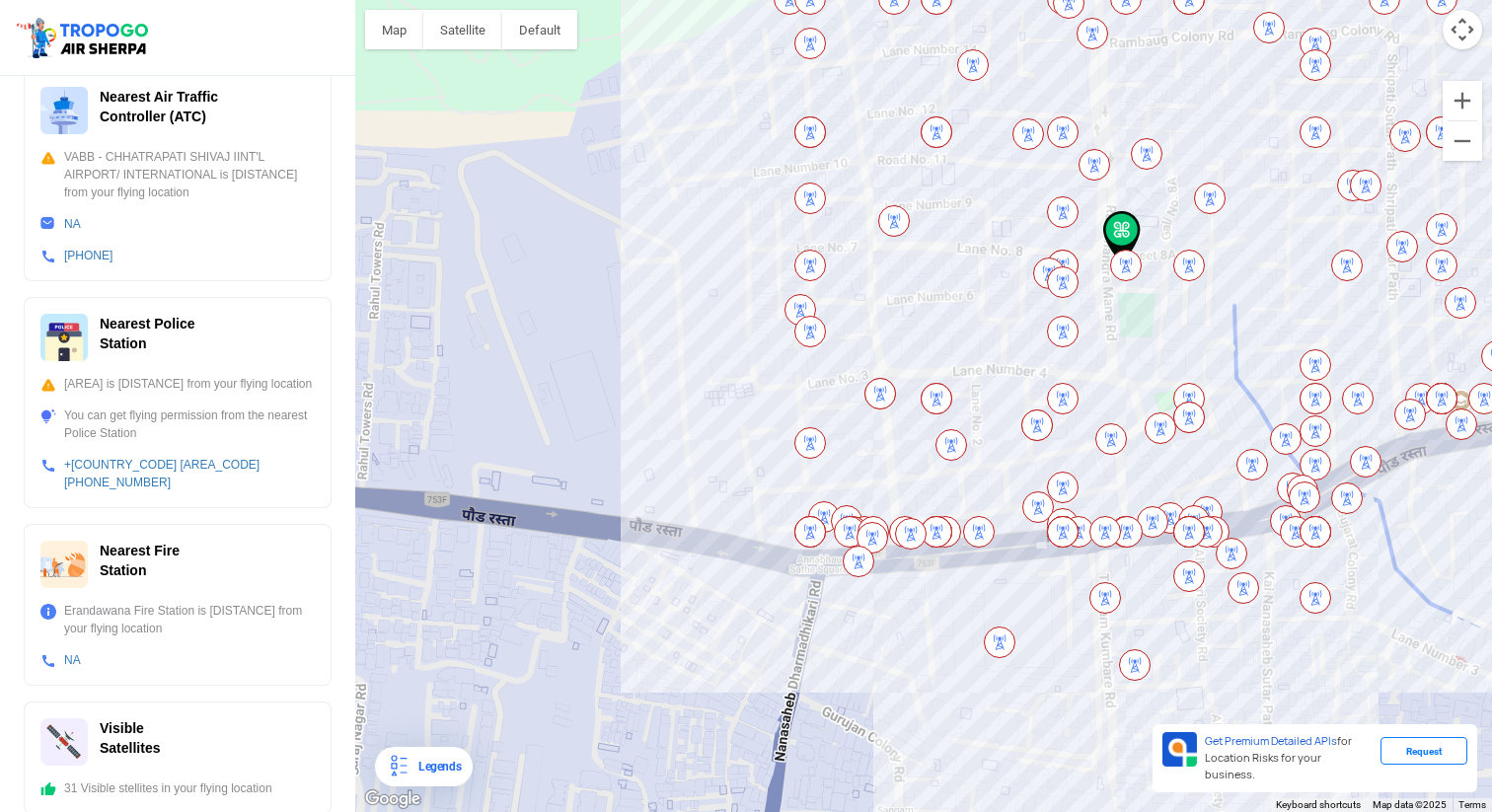 click 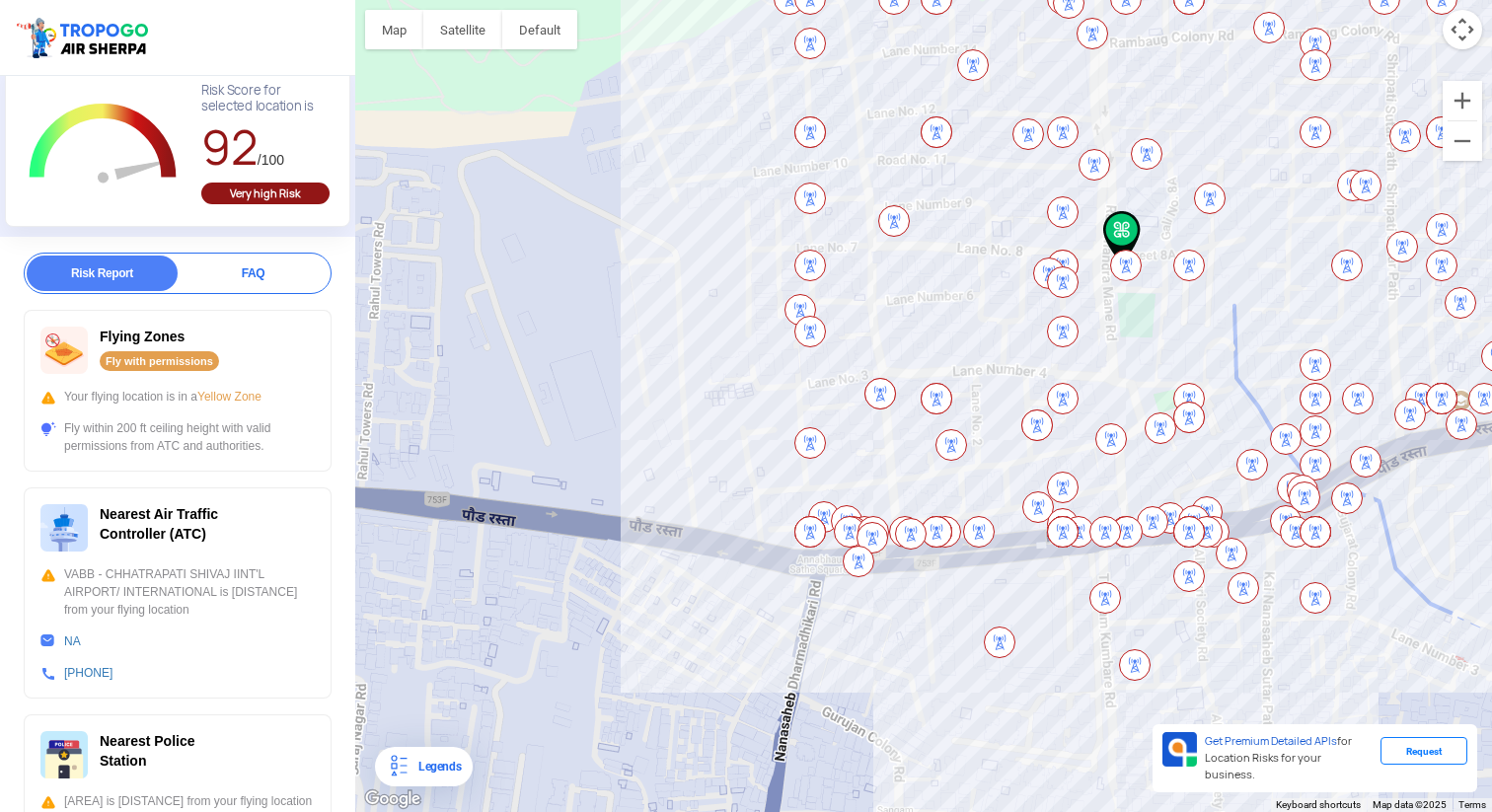 scroll, scrollTop: 0, scrollLeft: 0, axis: both 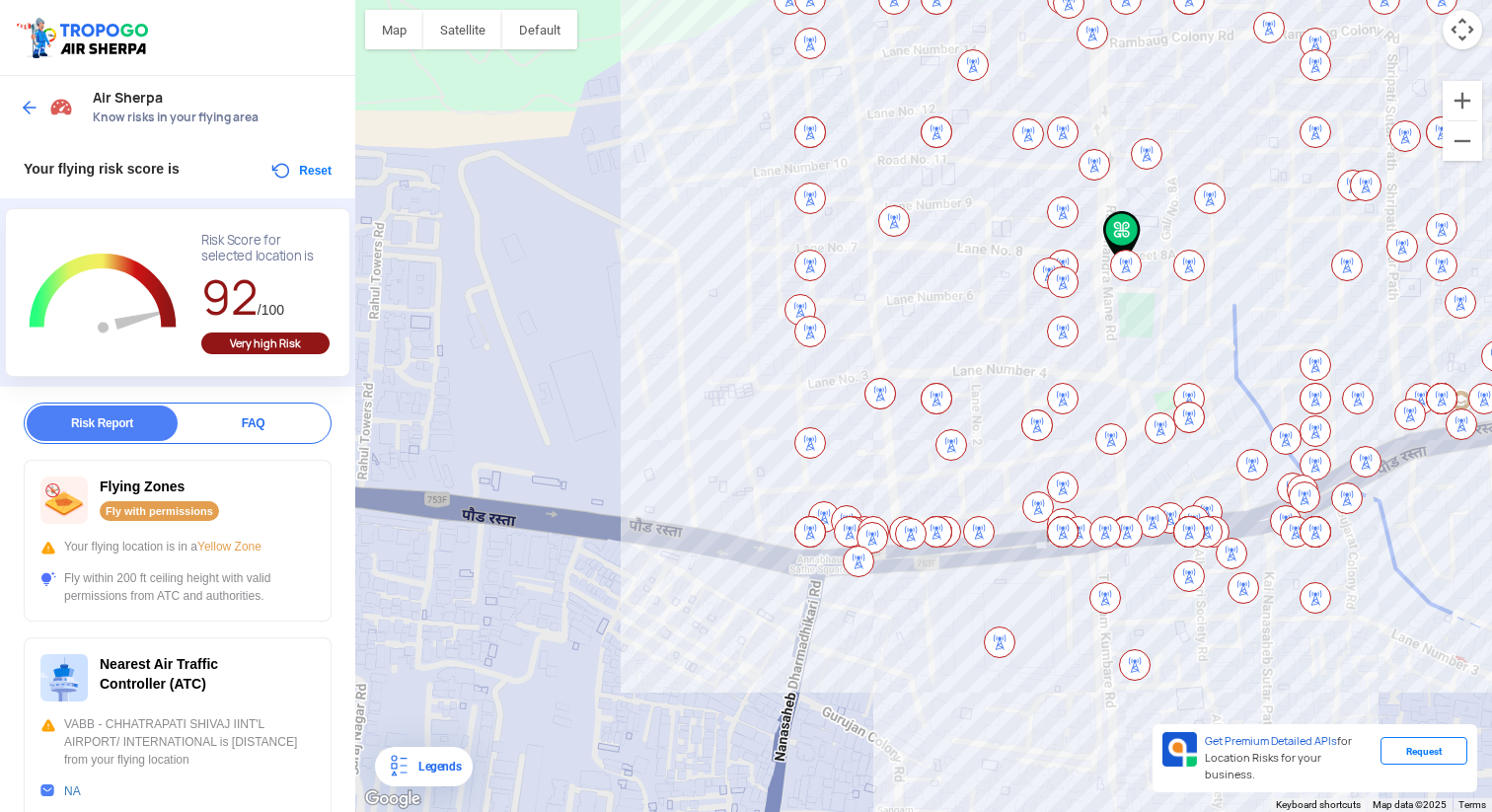 click at bounding box center [30, 108] 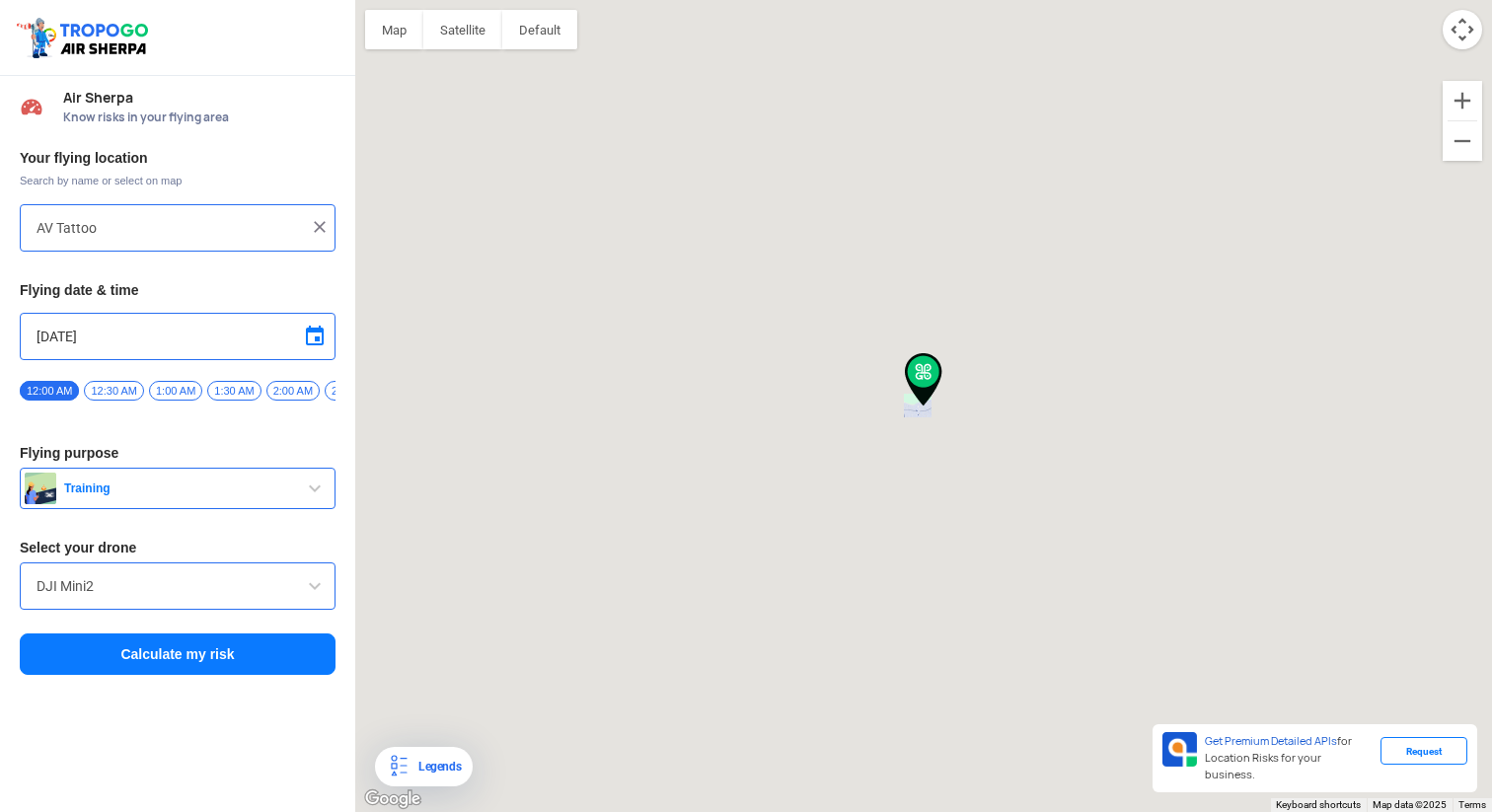 type on "Ramchandra Mane Rd, Shikshaknagar Survey no 89/1, Lokmanya Colony, Kothrud, [CITY], [STATE] 411038, India" 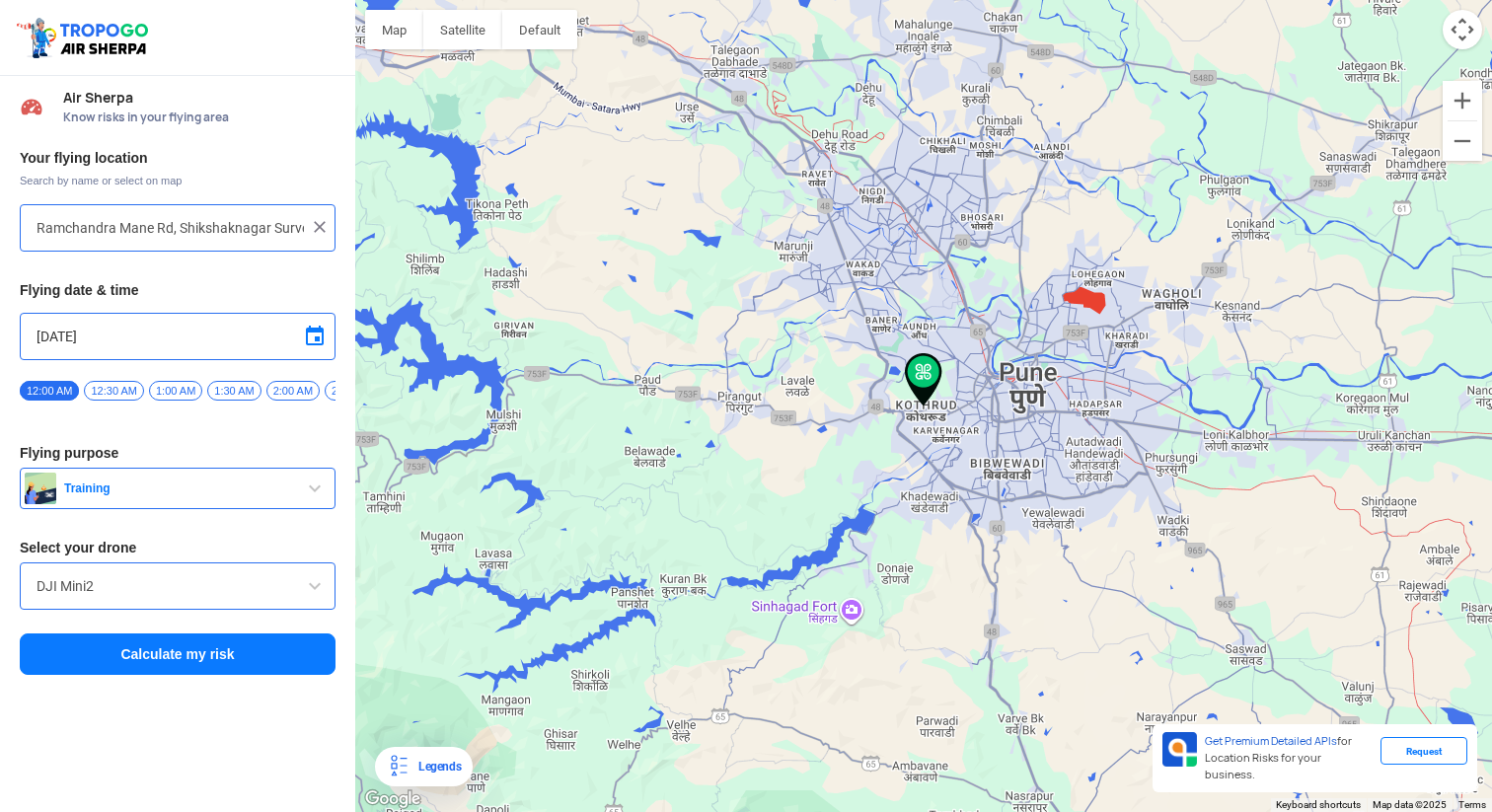 click at bounding box center (320, 227) 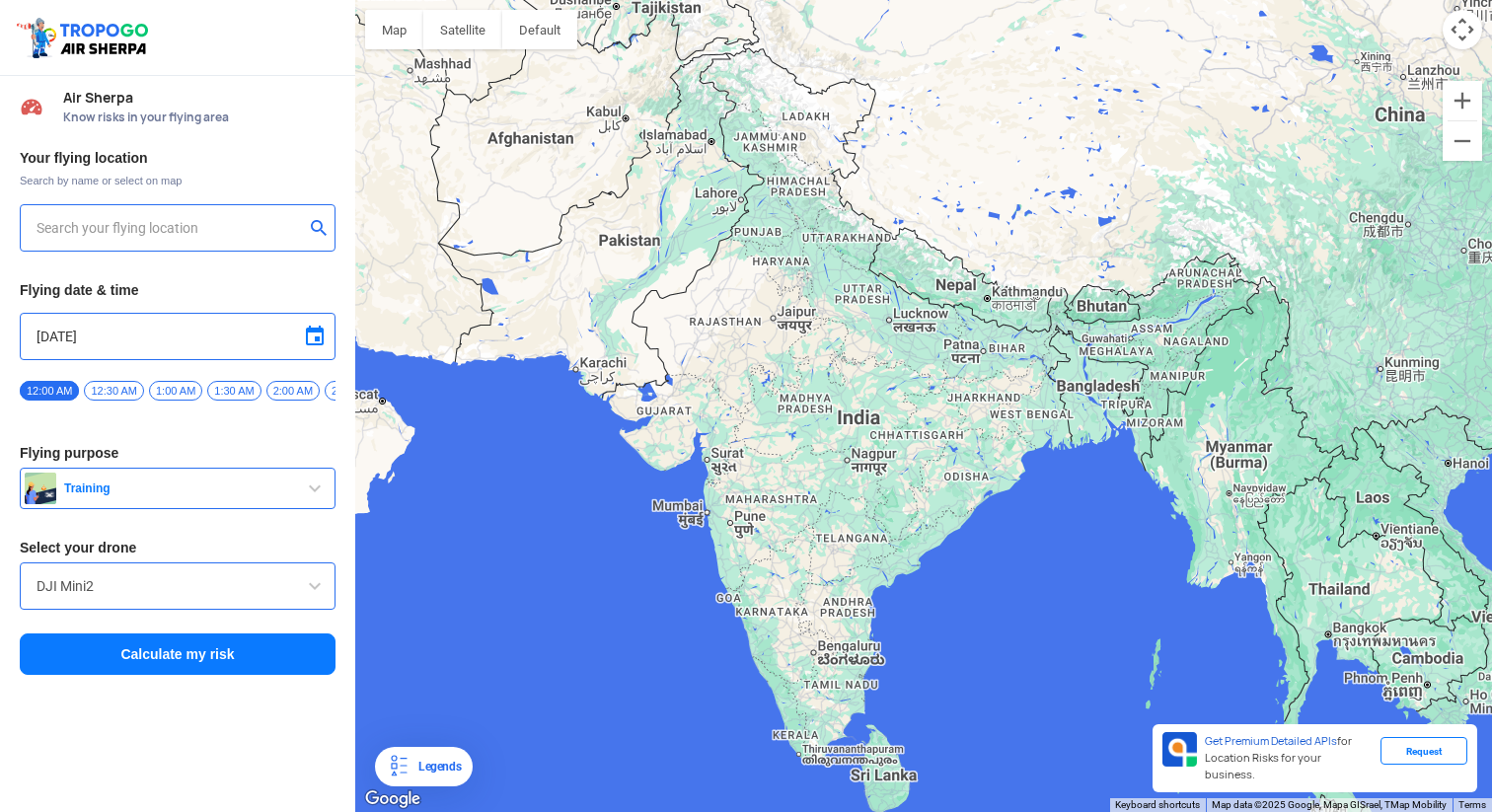 click at bounding box center [170, 228] 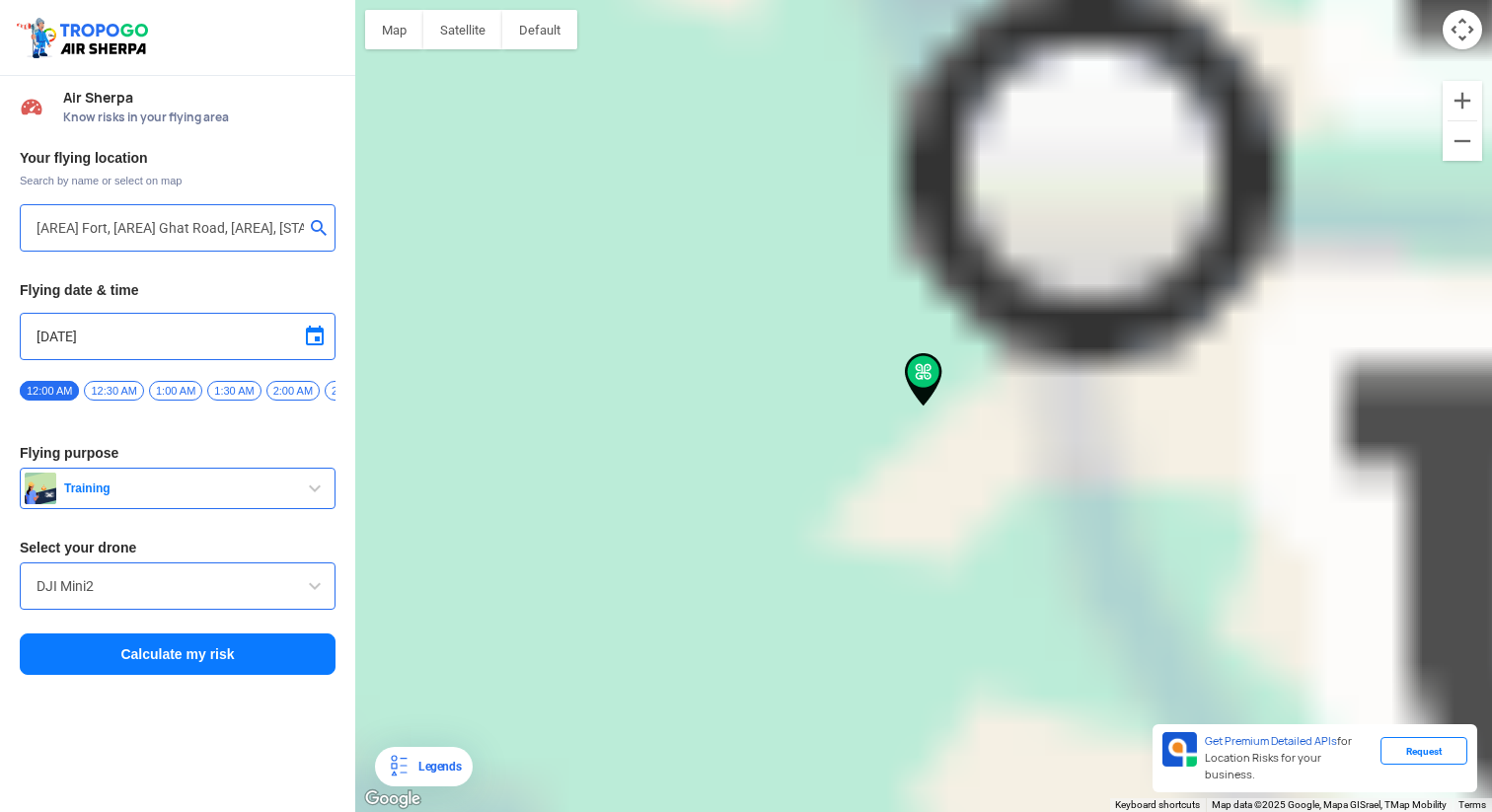 type on "[AREA], [STATE] [POSTAL_CODE], India" 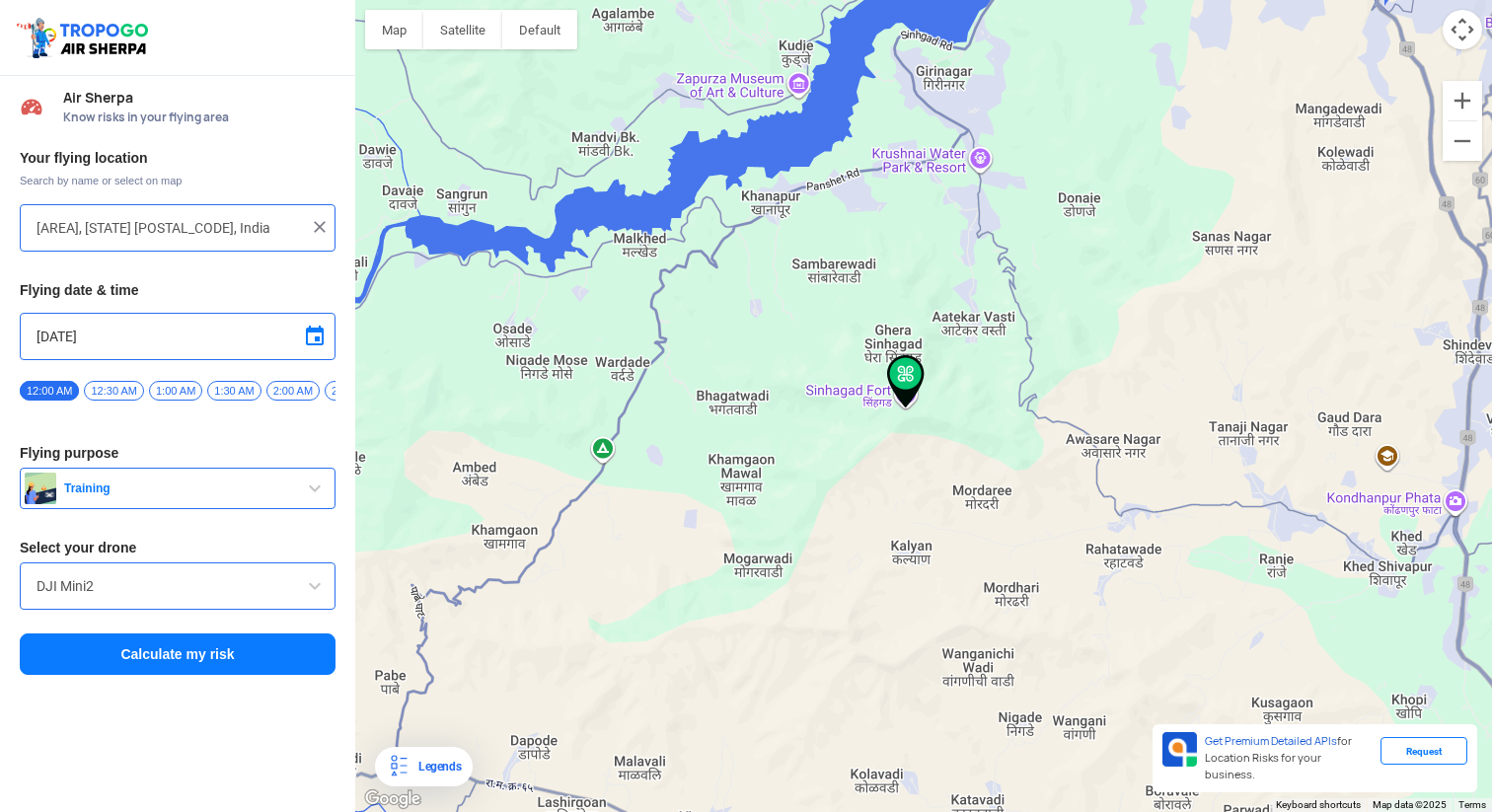 click on "Calculate my risk" at bounding box center (178, 654) 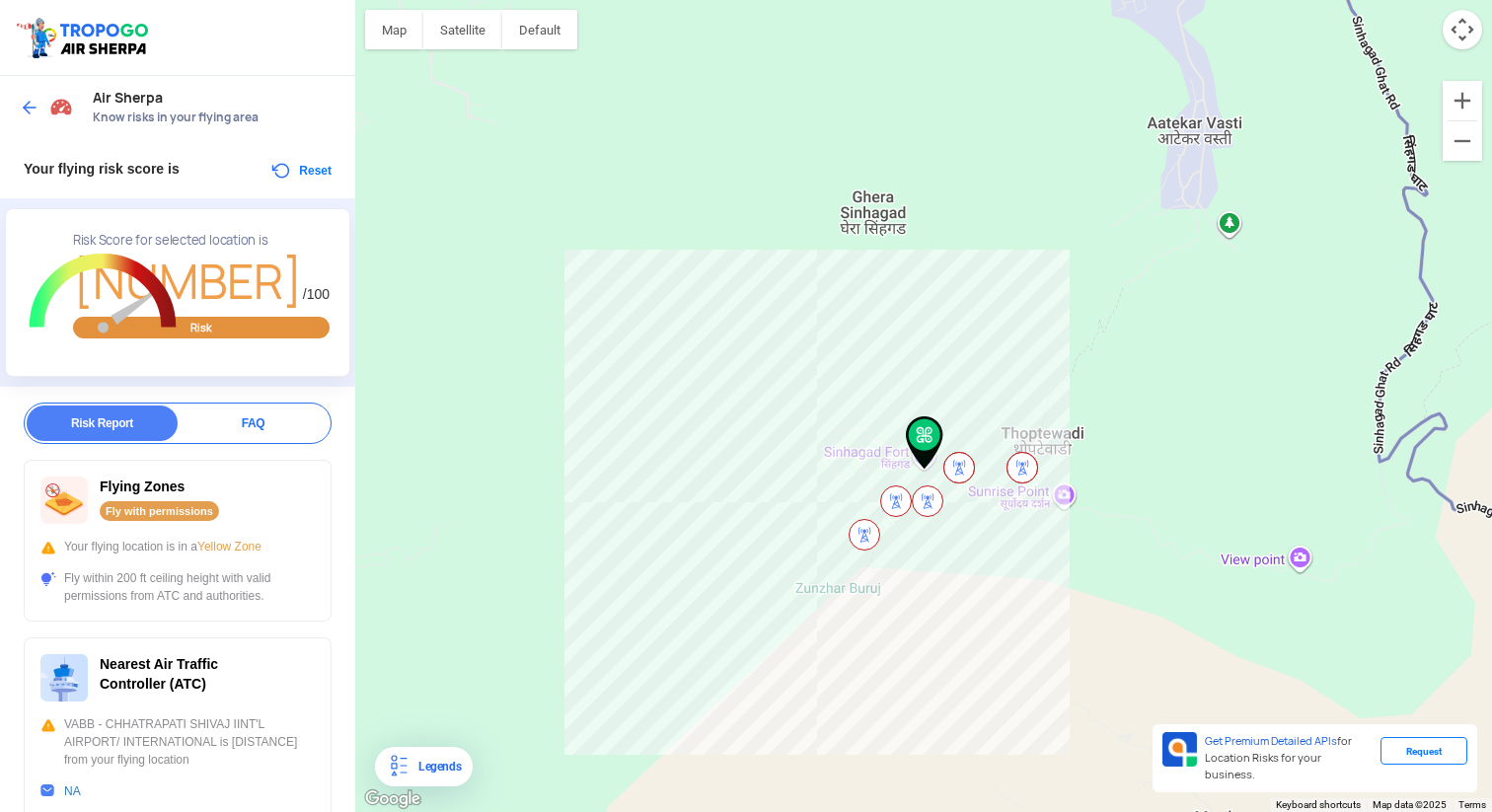 drag, startPoint x: 512, startPoint y: 453, endPoint x: 757, endPoint y: 449, distance: 245.03265 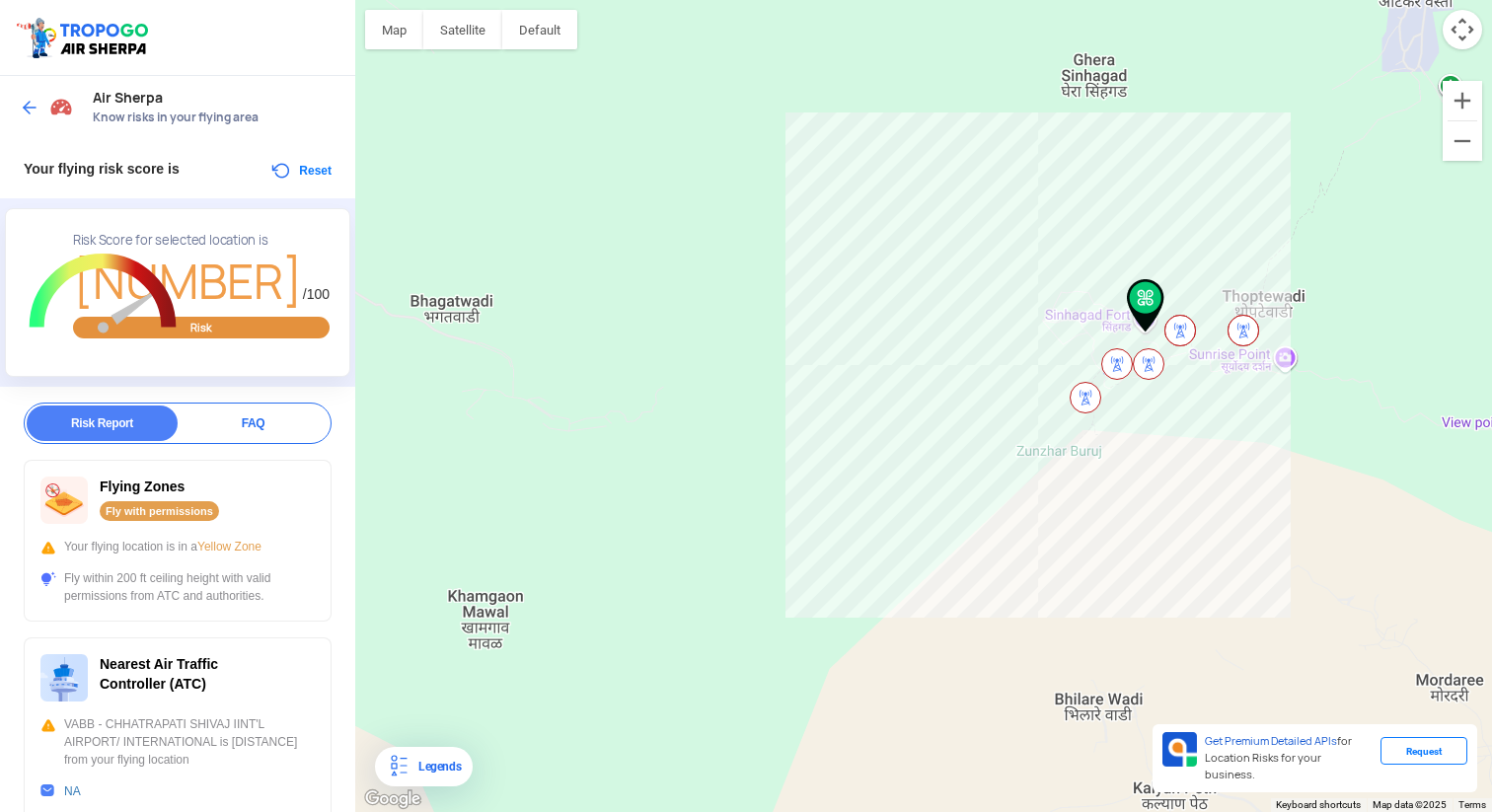 drag, startPoint x: 588, startPoint y: 472, endPoint x: 804, endPoint y: 333, distance: 256.86 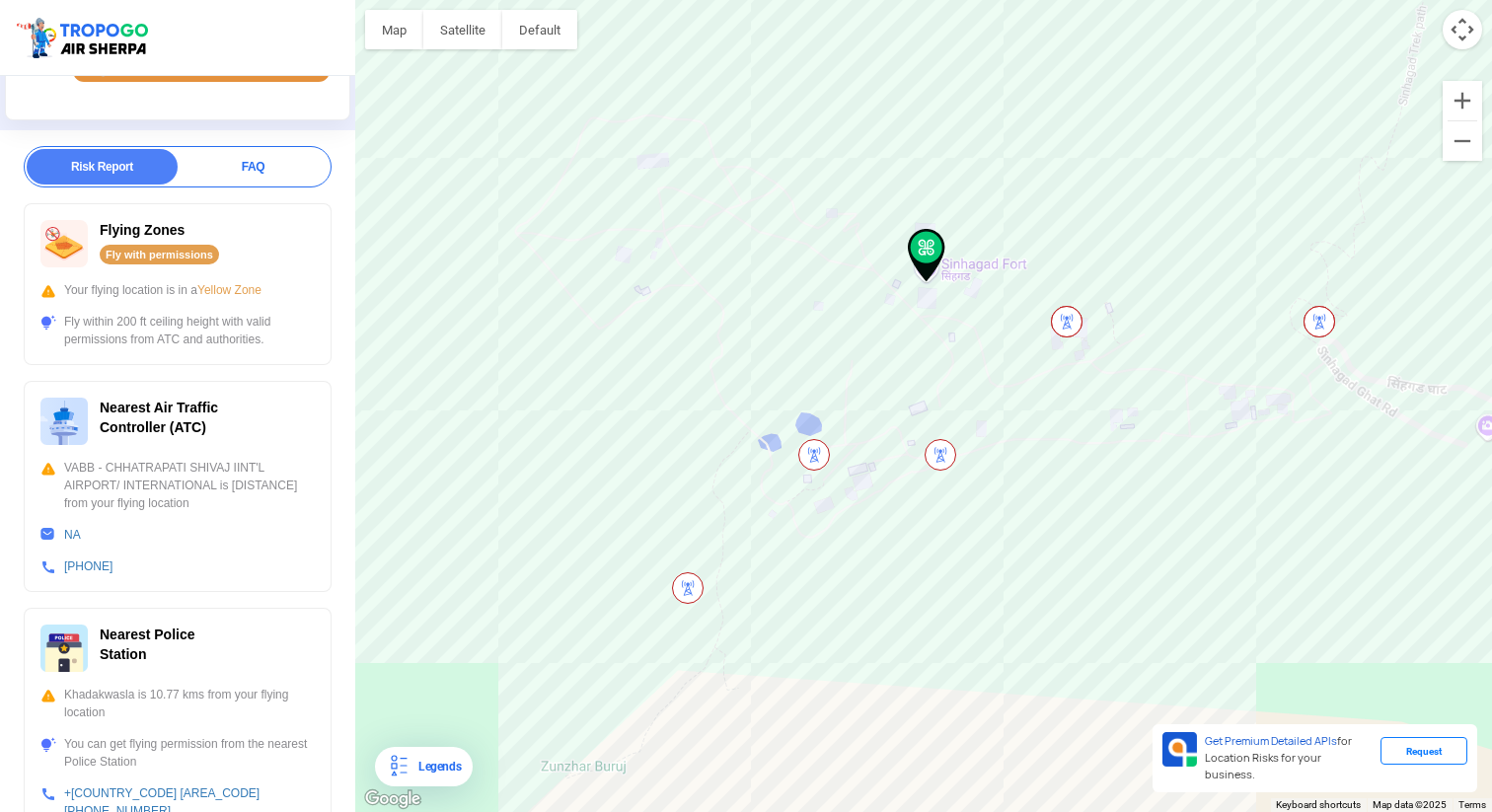 scroll, scrollTop: 0, scrollLeft: 0, axis: both 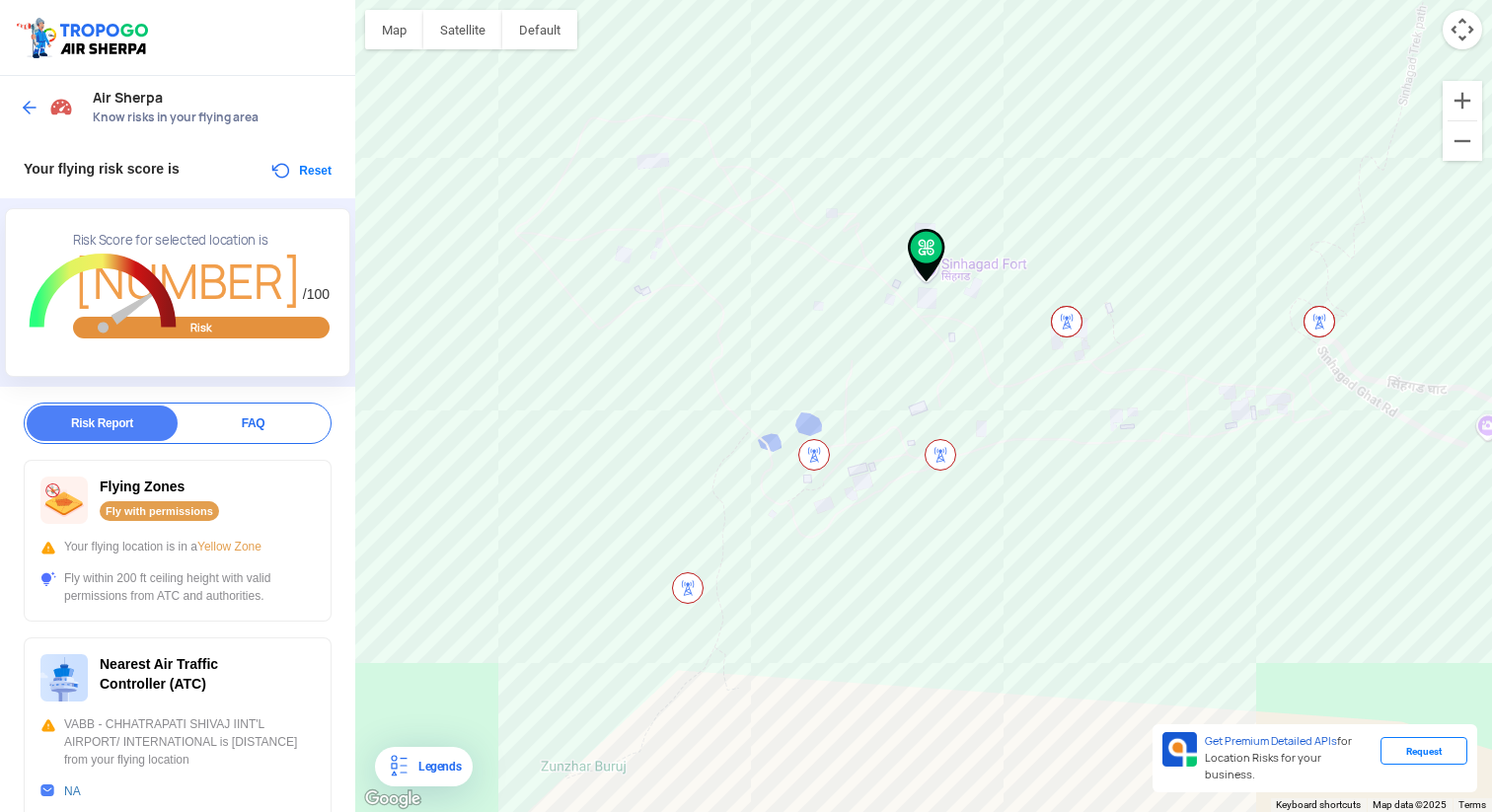 click at bounding box center (30, 108) 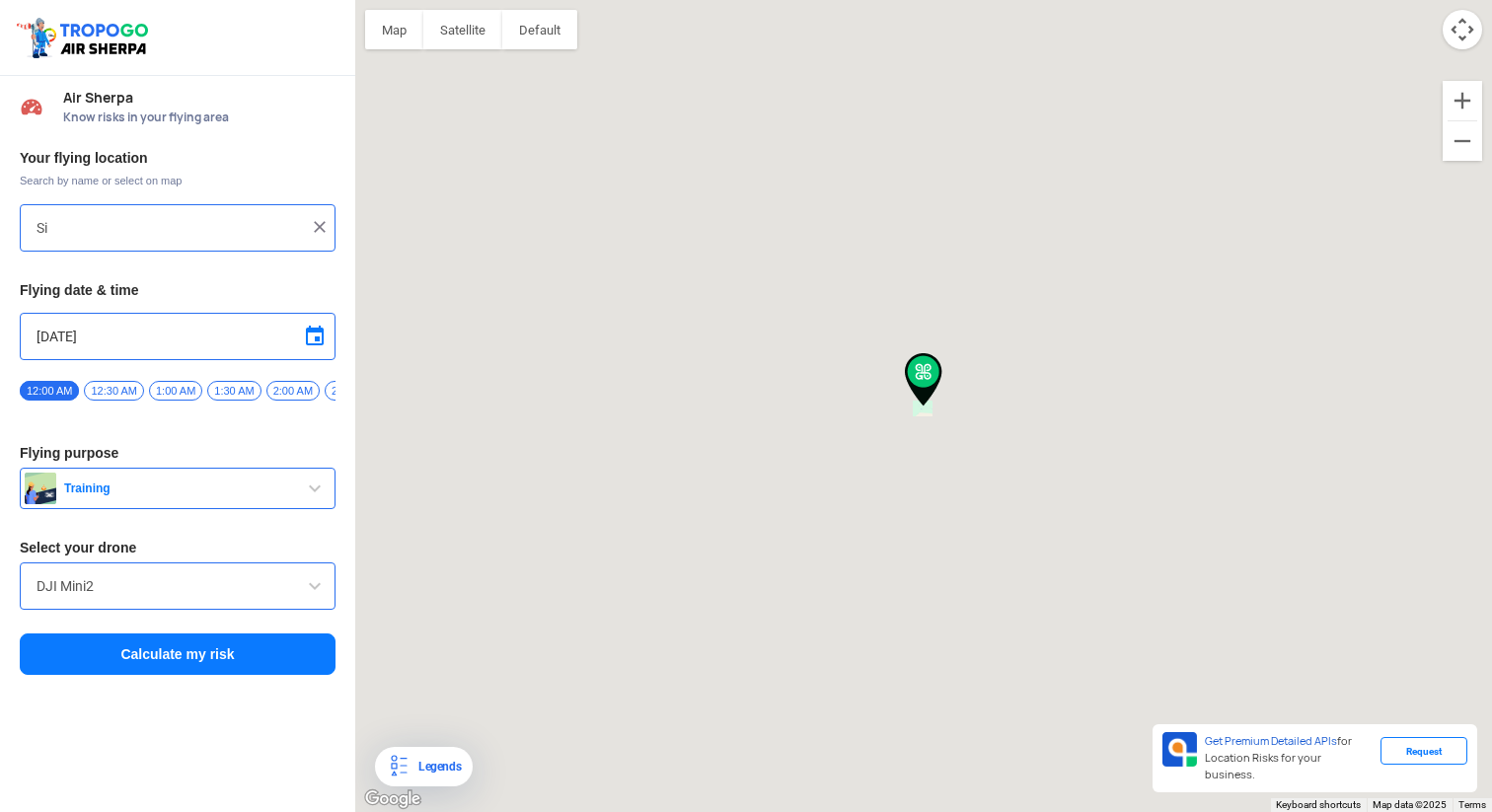 type on "[AREA], [STATE] [POSTAL_CODE], India" 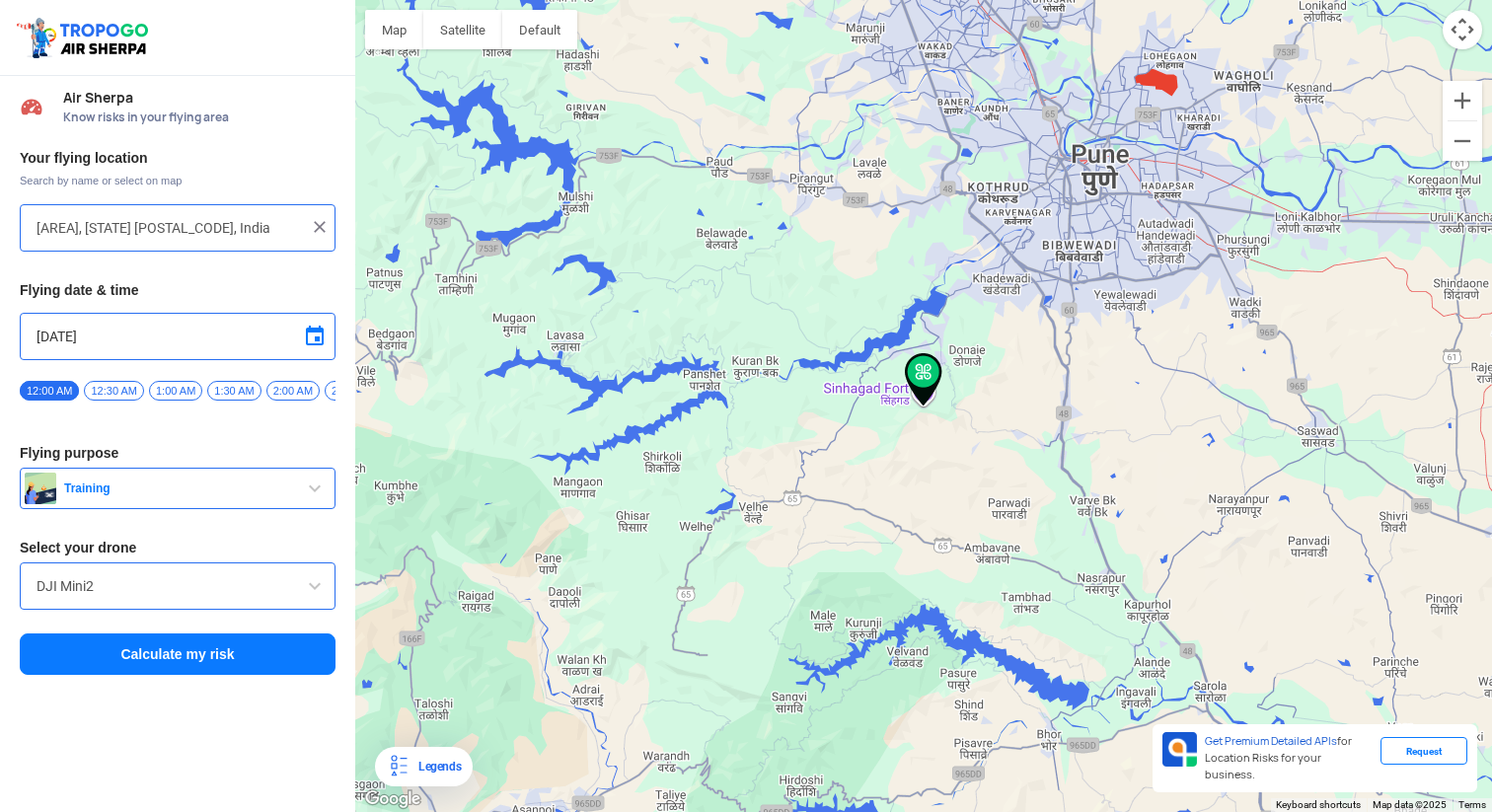 click at bounding box center [320, 227] 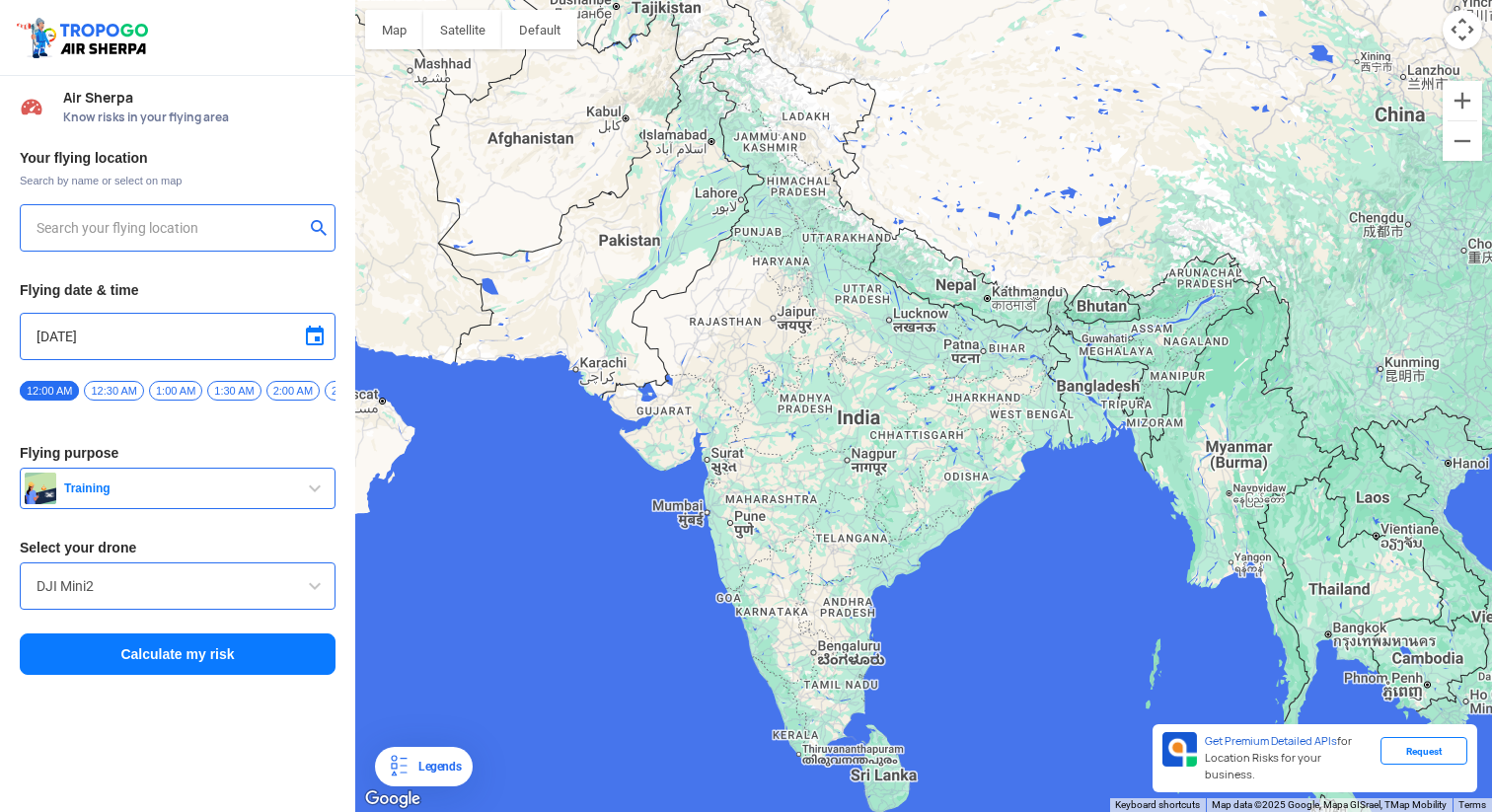 click on "Air Sherpa" at bounding box center [199, 98] 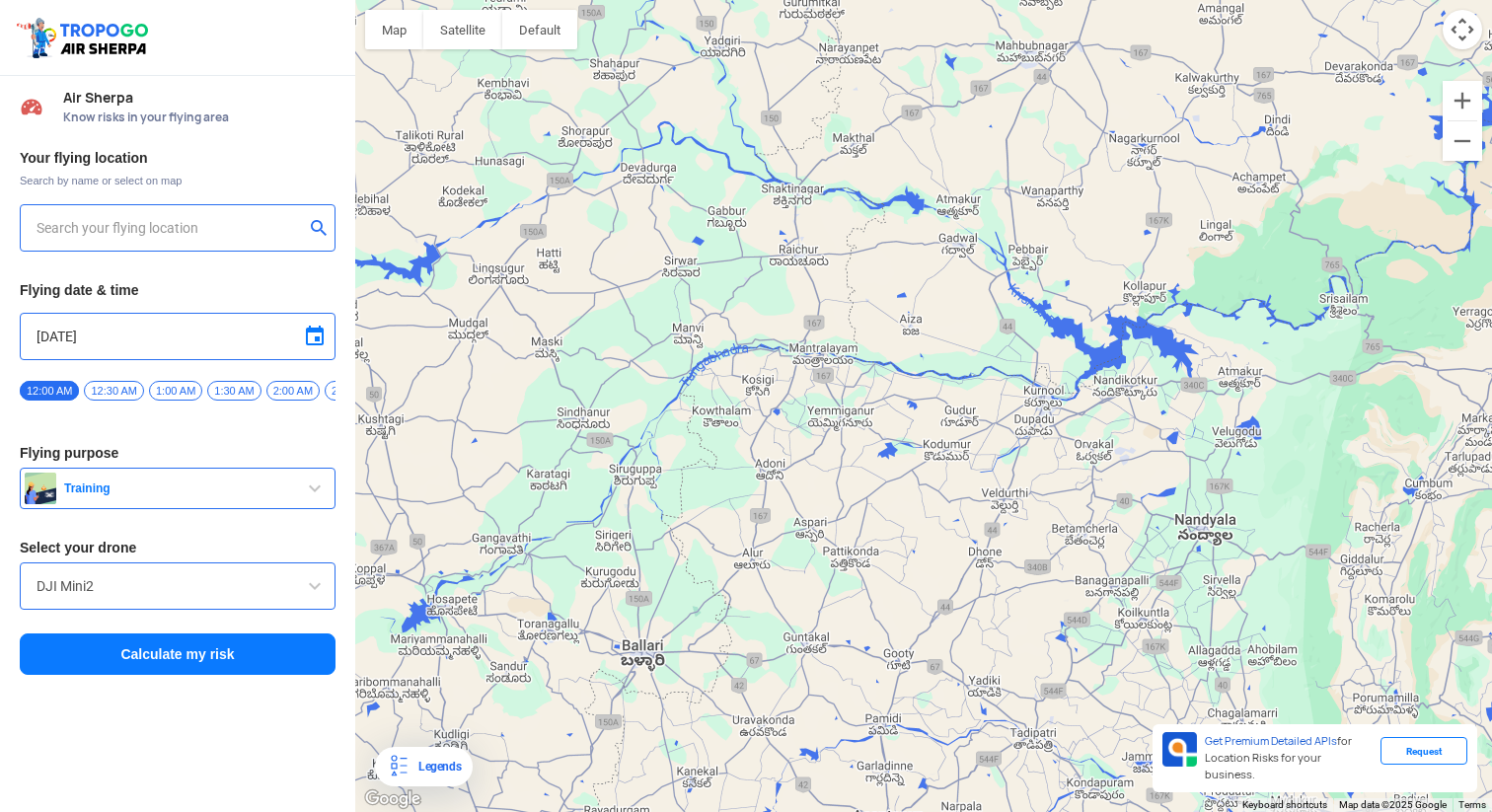 click at bounding box center [170, 228] 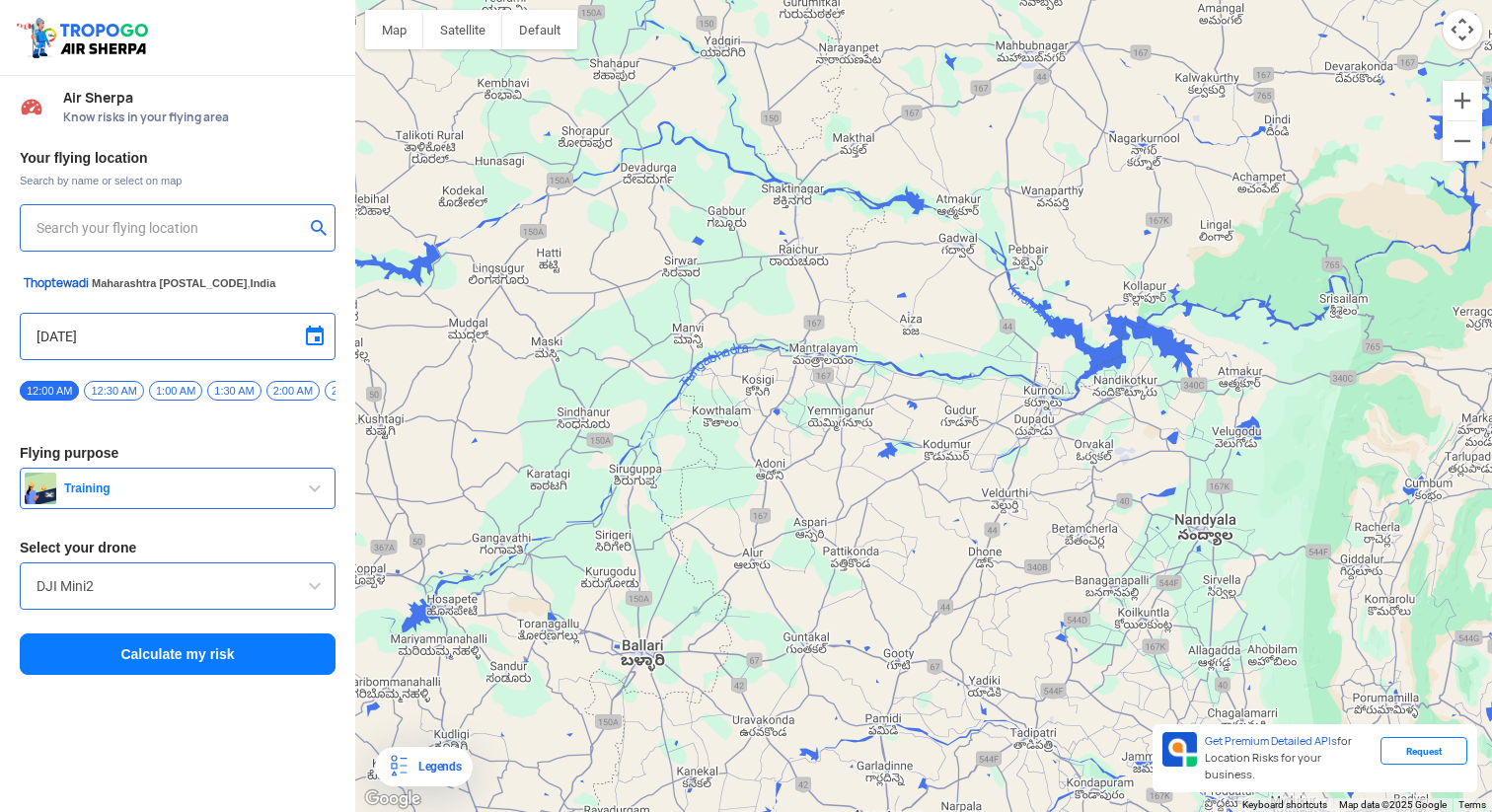 type on "M" 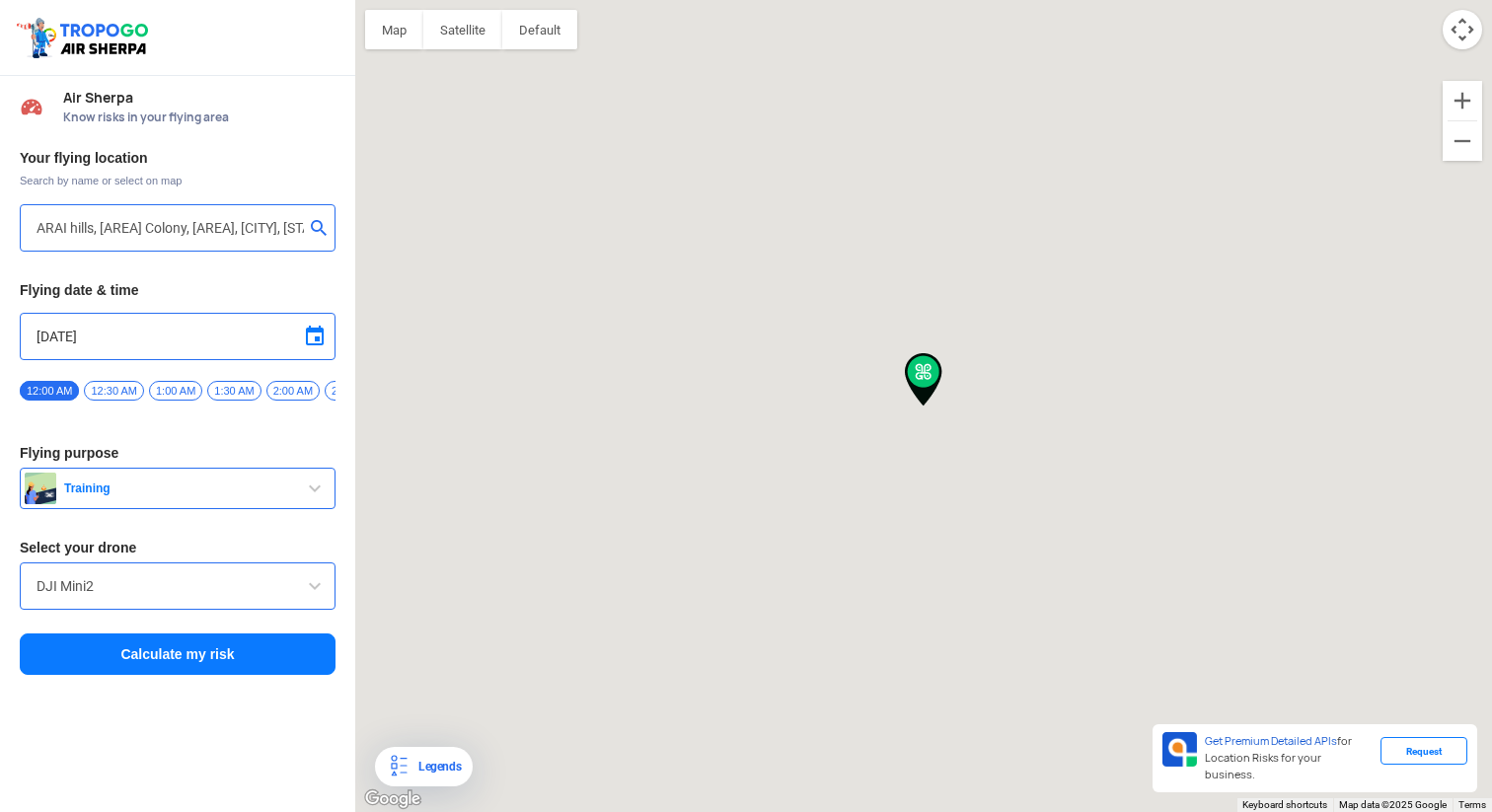 type on "ARAI hills, Rambaug Colony, Kothrud, [CITY], [STATE] 411038, India" 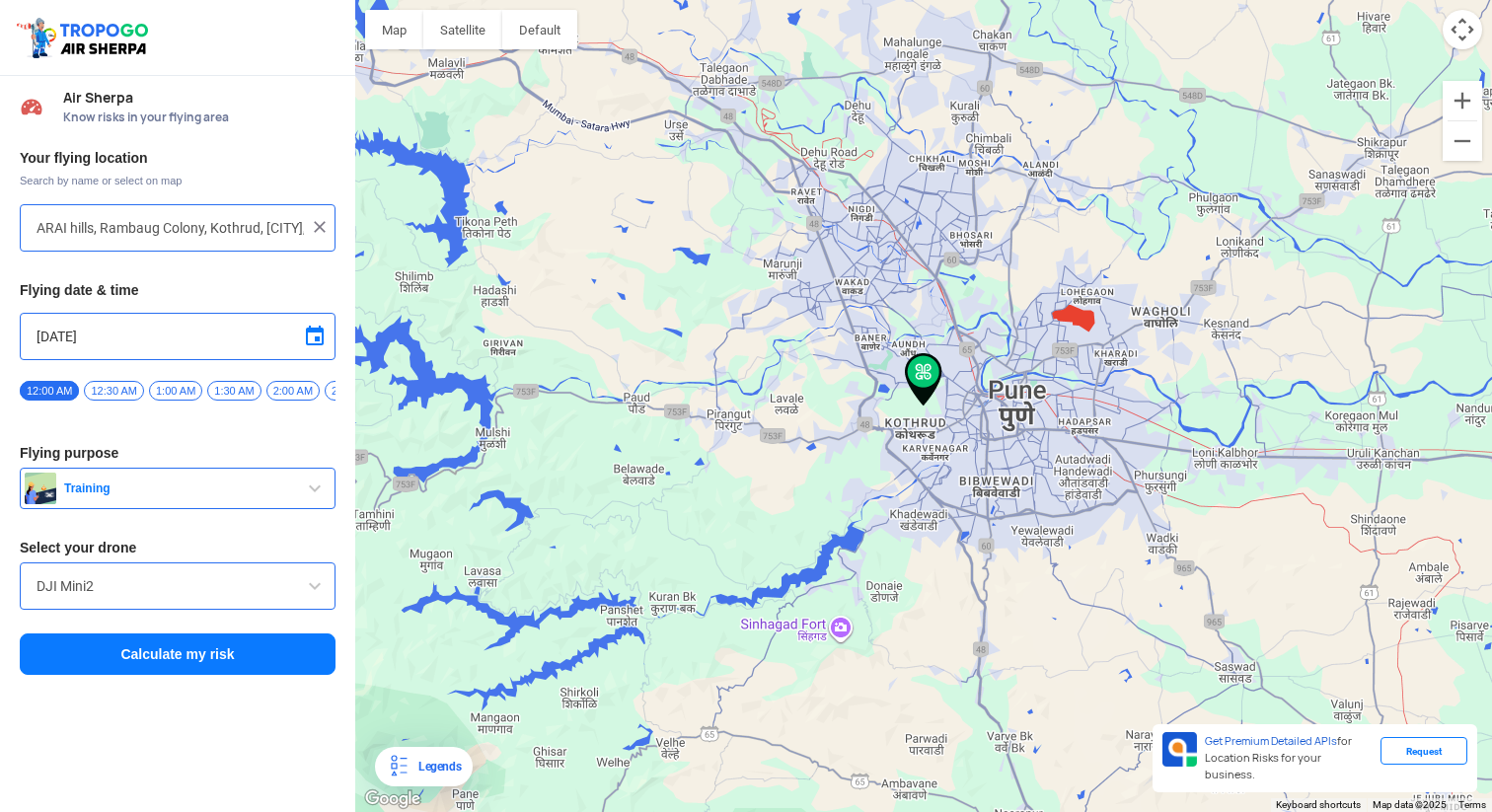 click on "Calculate my risk" at bounding box center [178, 654] 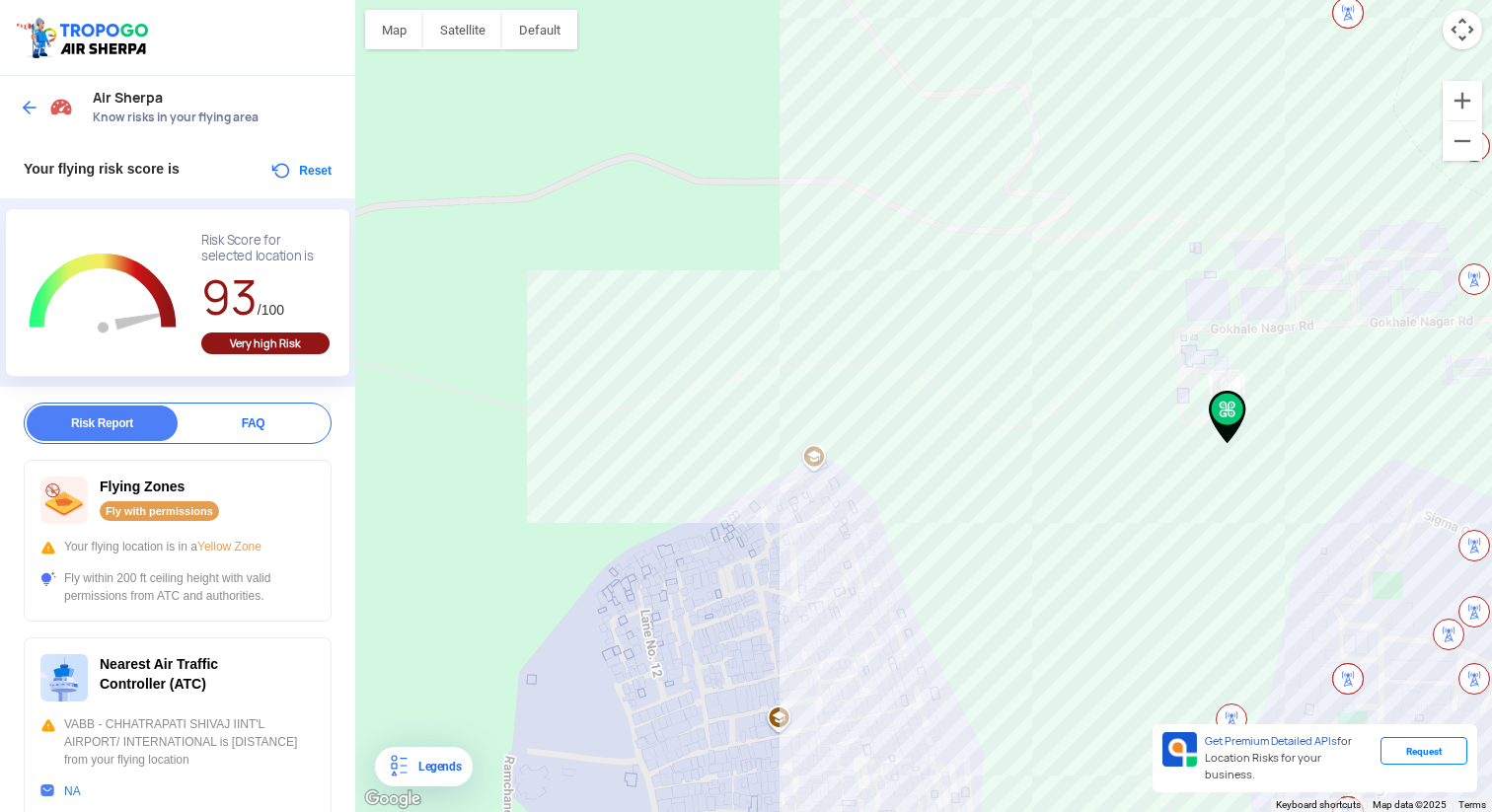 drag, startPoint x: 741, startPoint y: 481, endPoint x: 952, endPoint y: 479, distance: 211.00948 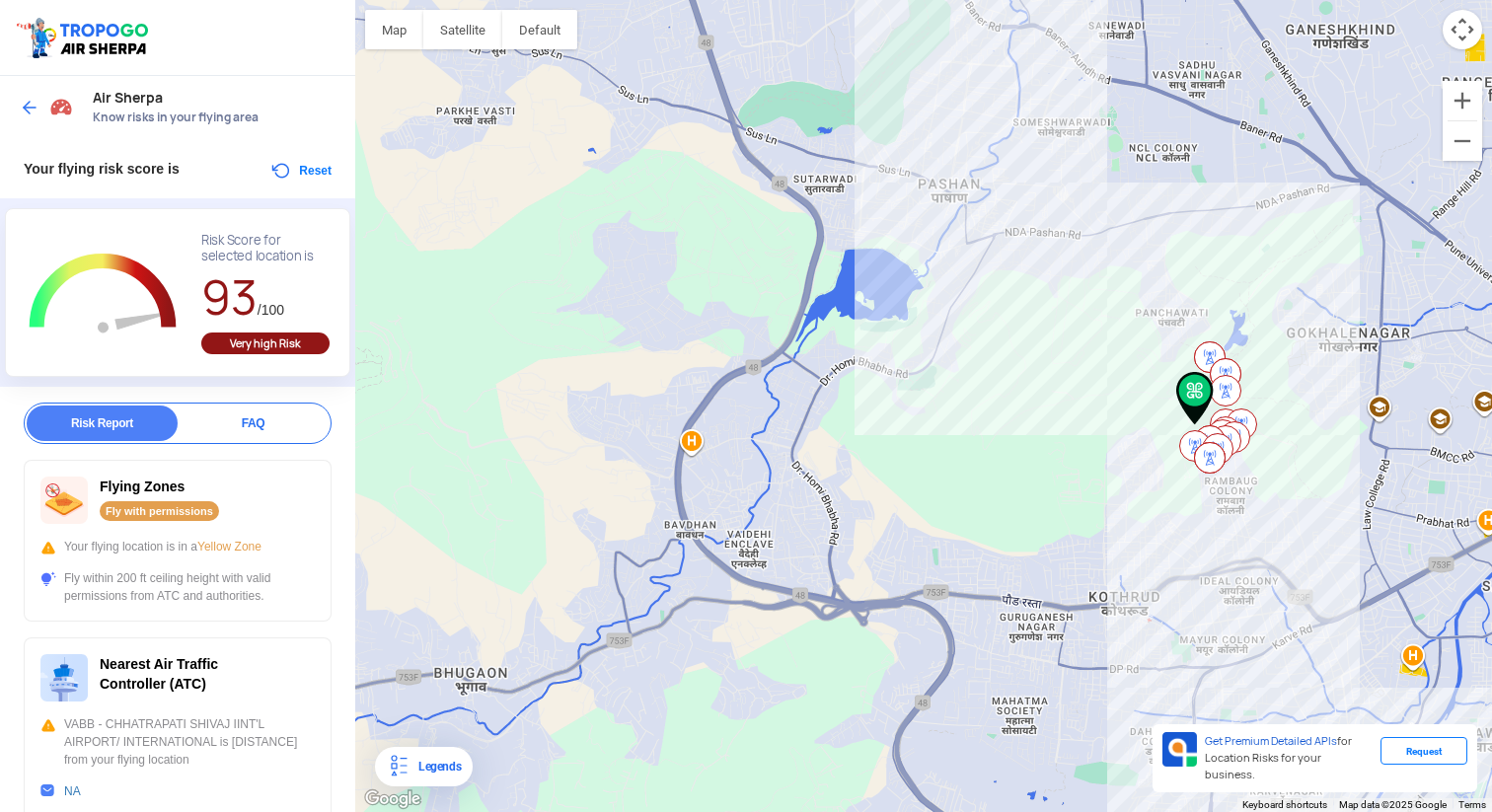 click on "To navigate, press the arrow keys." 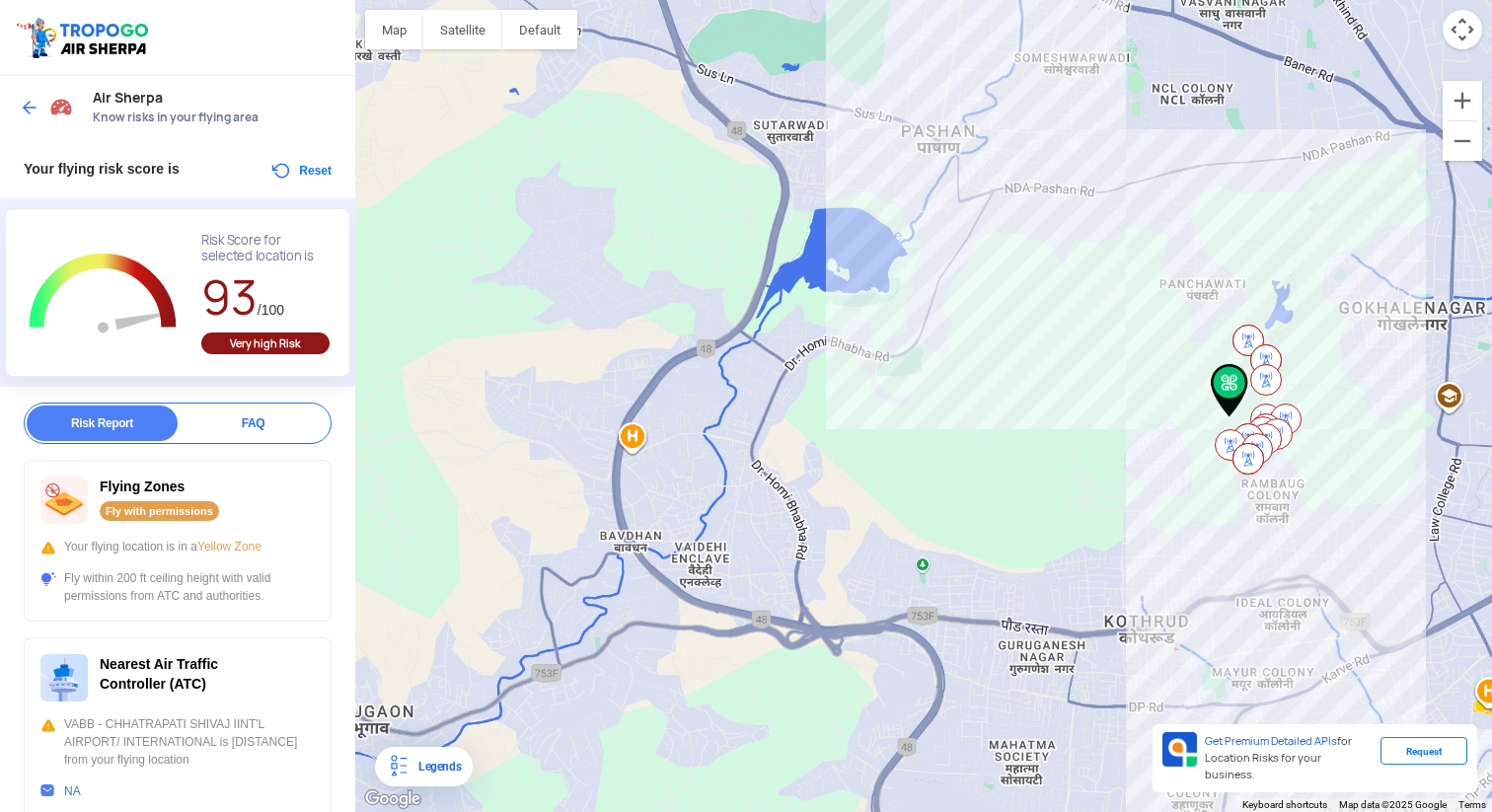 click on "To navigate, press the arrow keys." 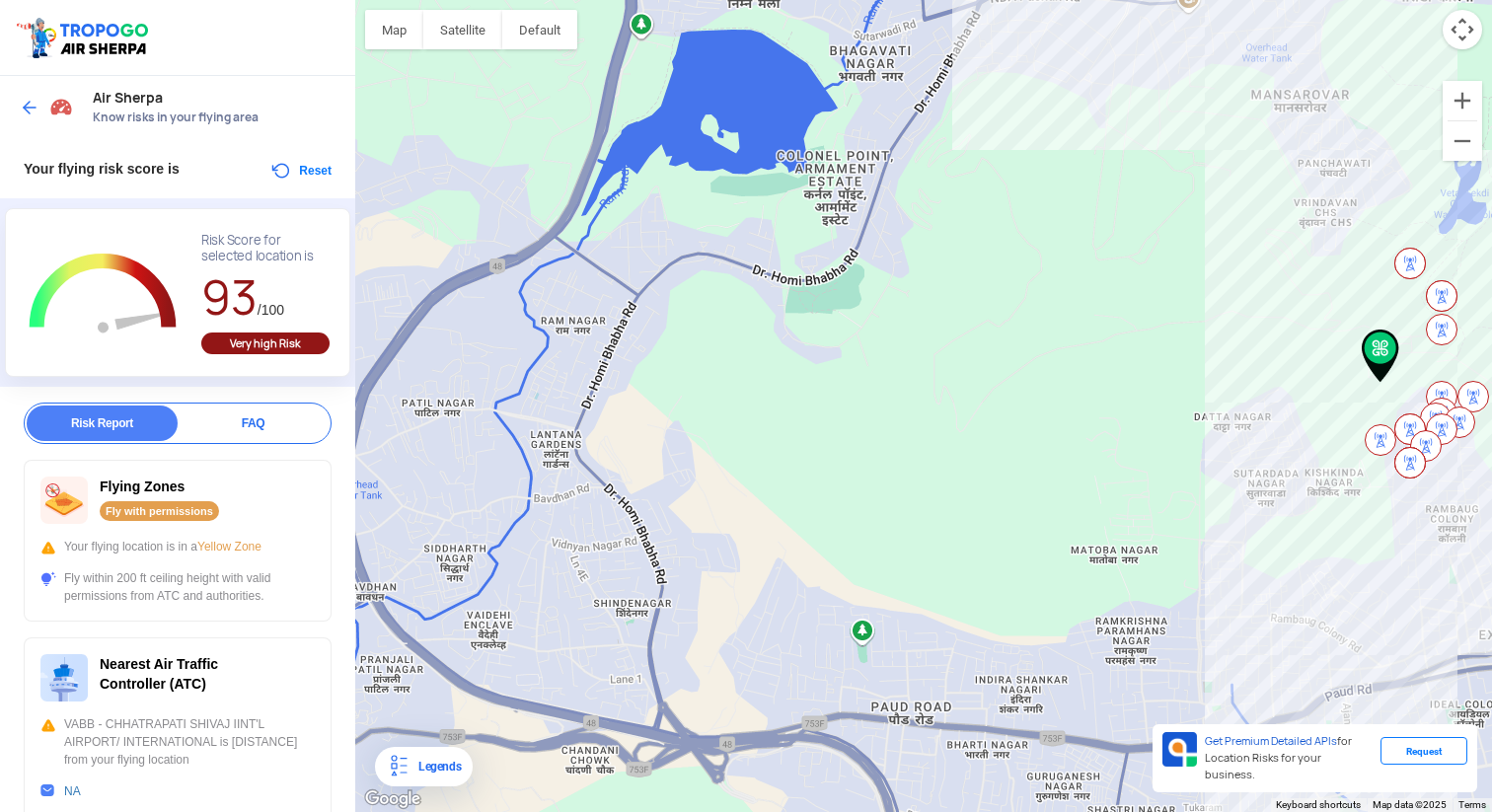 click on "To navigate, press the arrow keys." 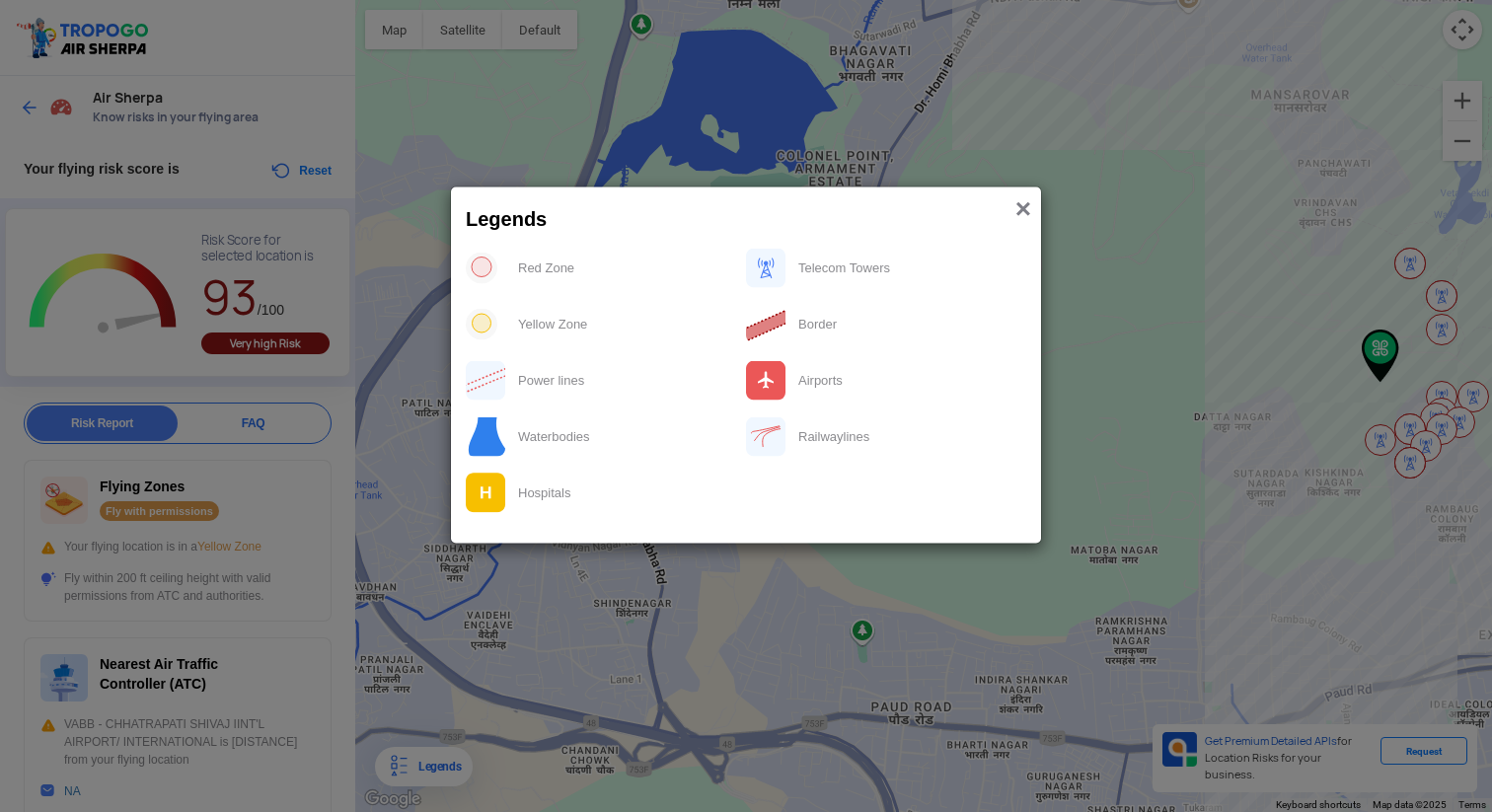 click on "×" 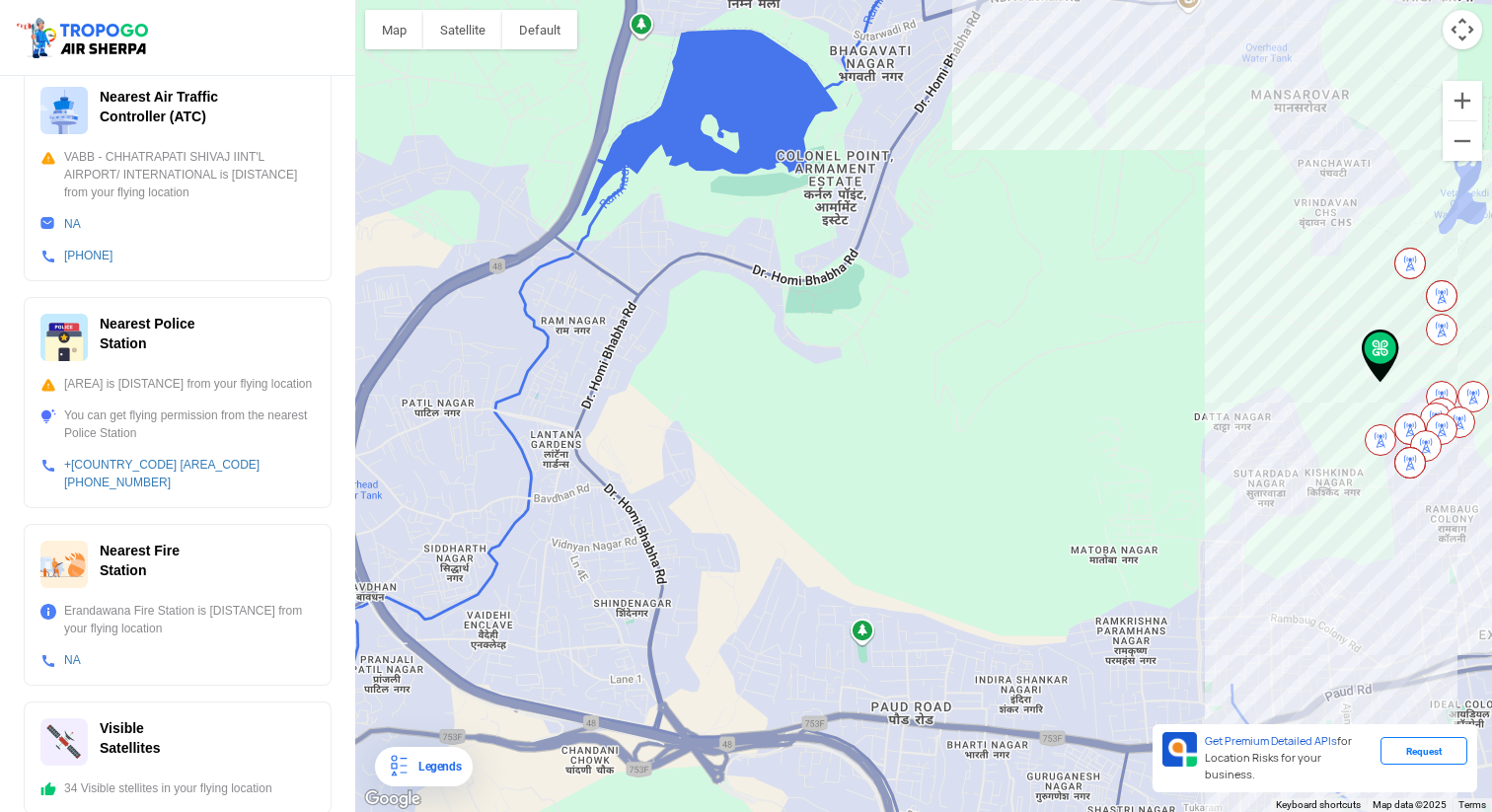 scroll, scrollTop: 0, scrollLeft: 0, axis: both 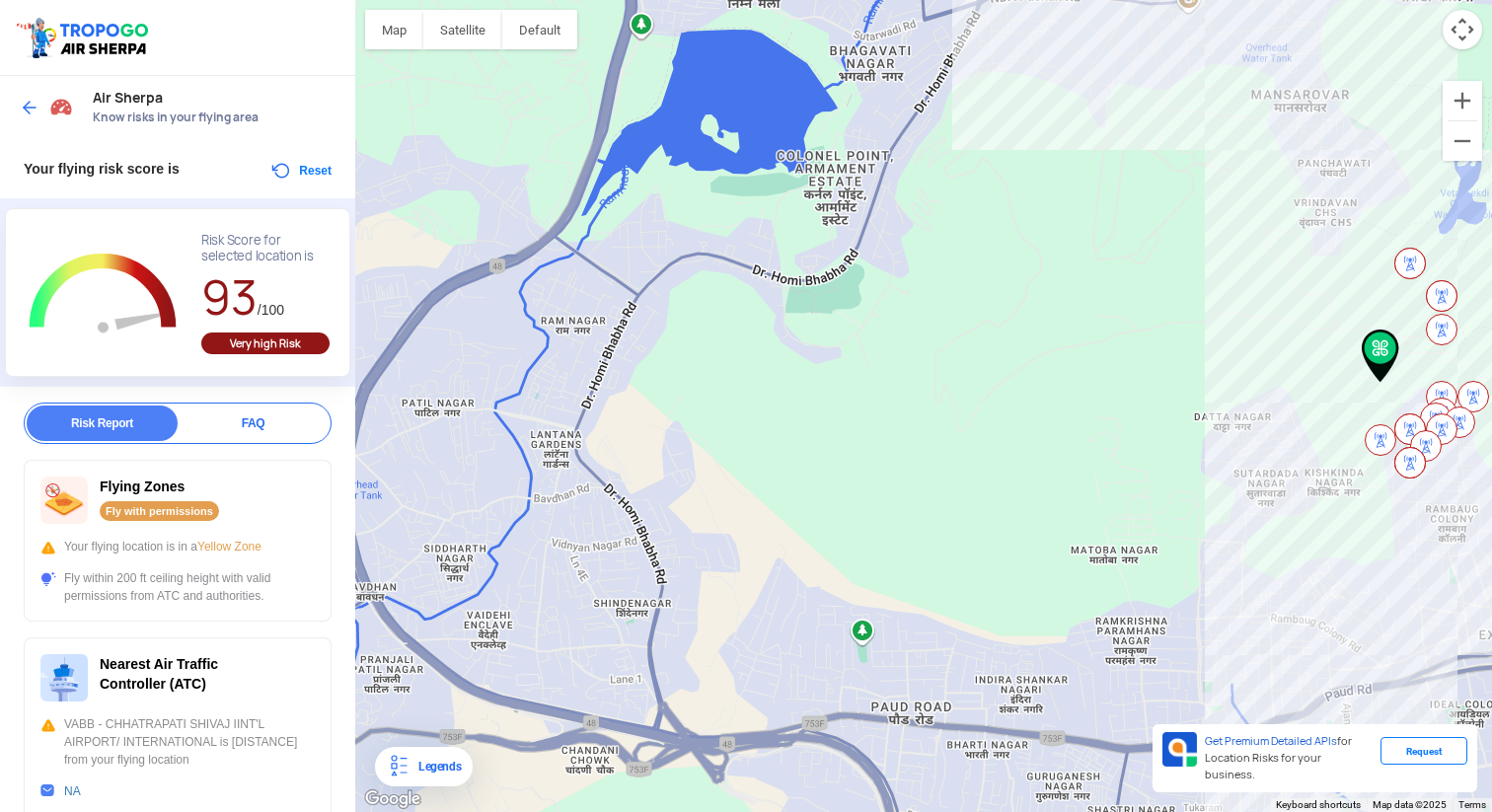 click at bounding box center [30, 108] 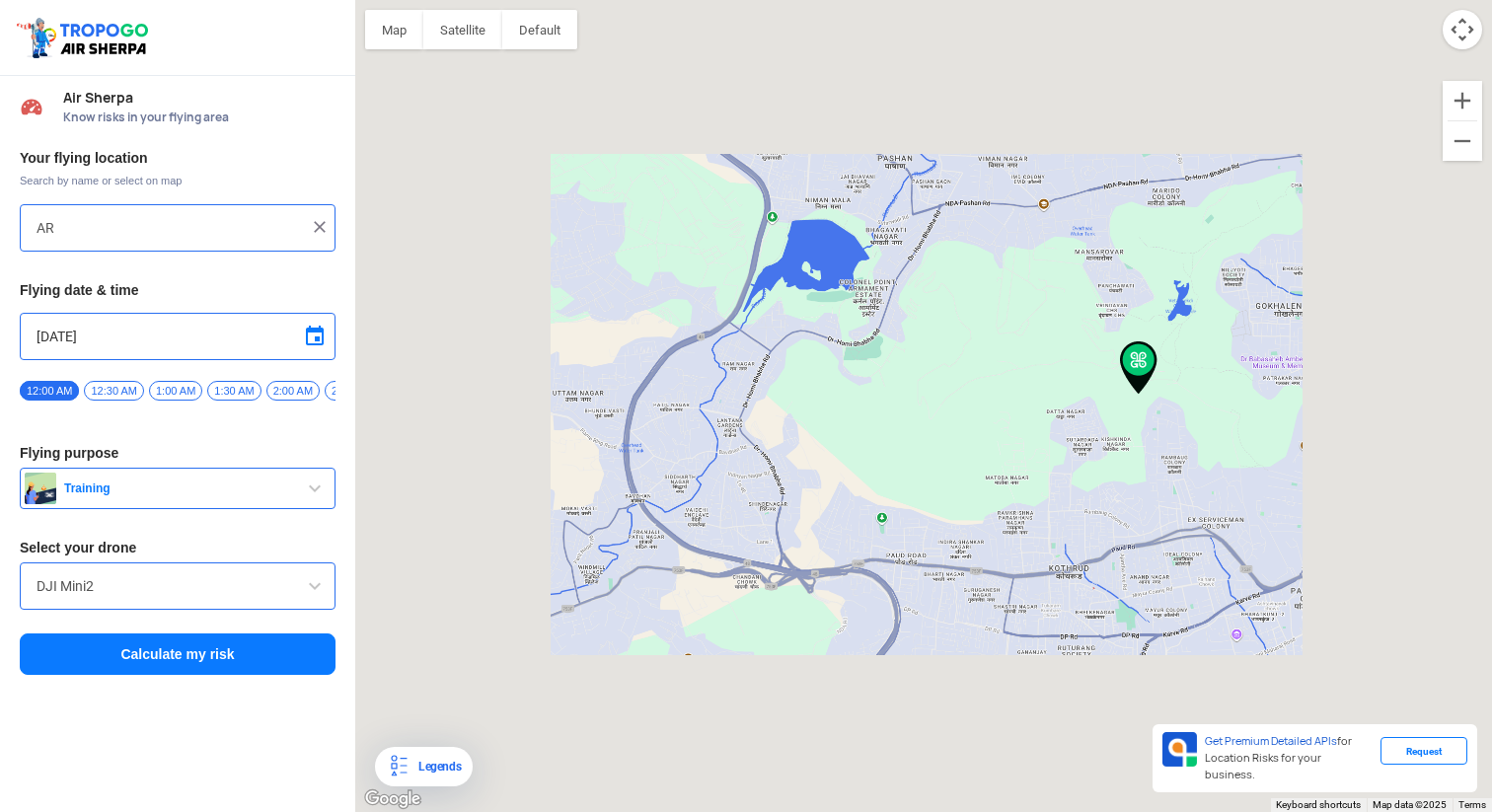 type on "ARAI hills, Rambaug Colony, Kothrud, [CITY], [STATE] 411038, India" 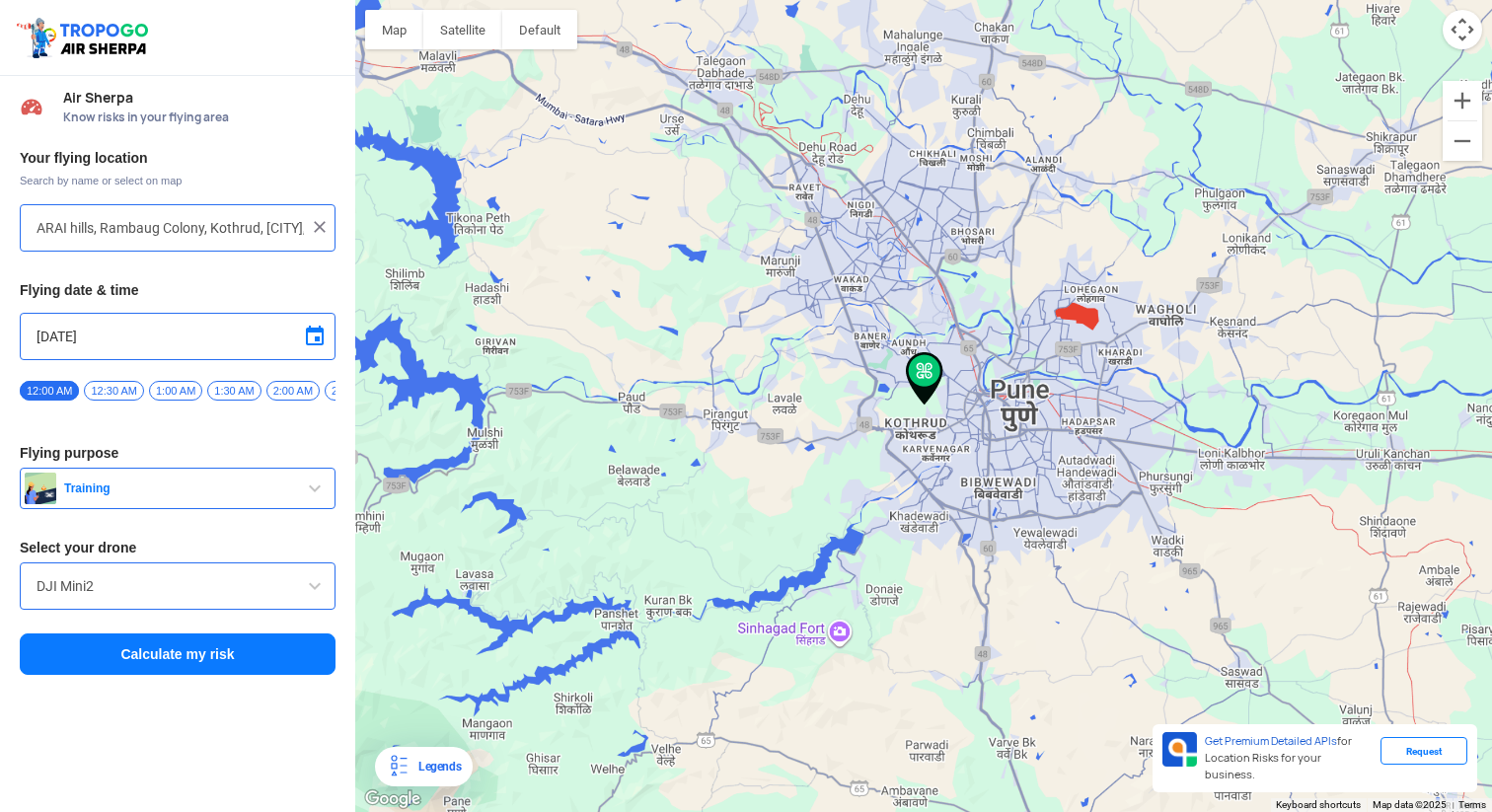 click on "ARAI hills, Rambaug Colony, Kothrud, [CITY], [STATE] 411038, India" at bounding box center [170, 228] 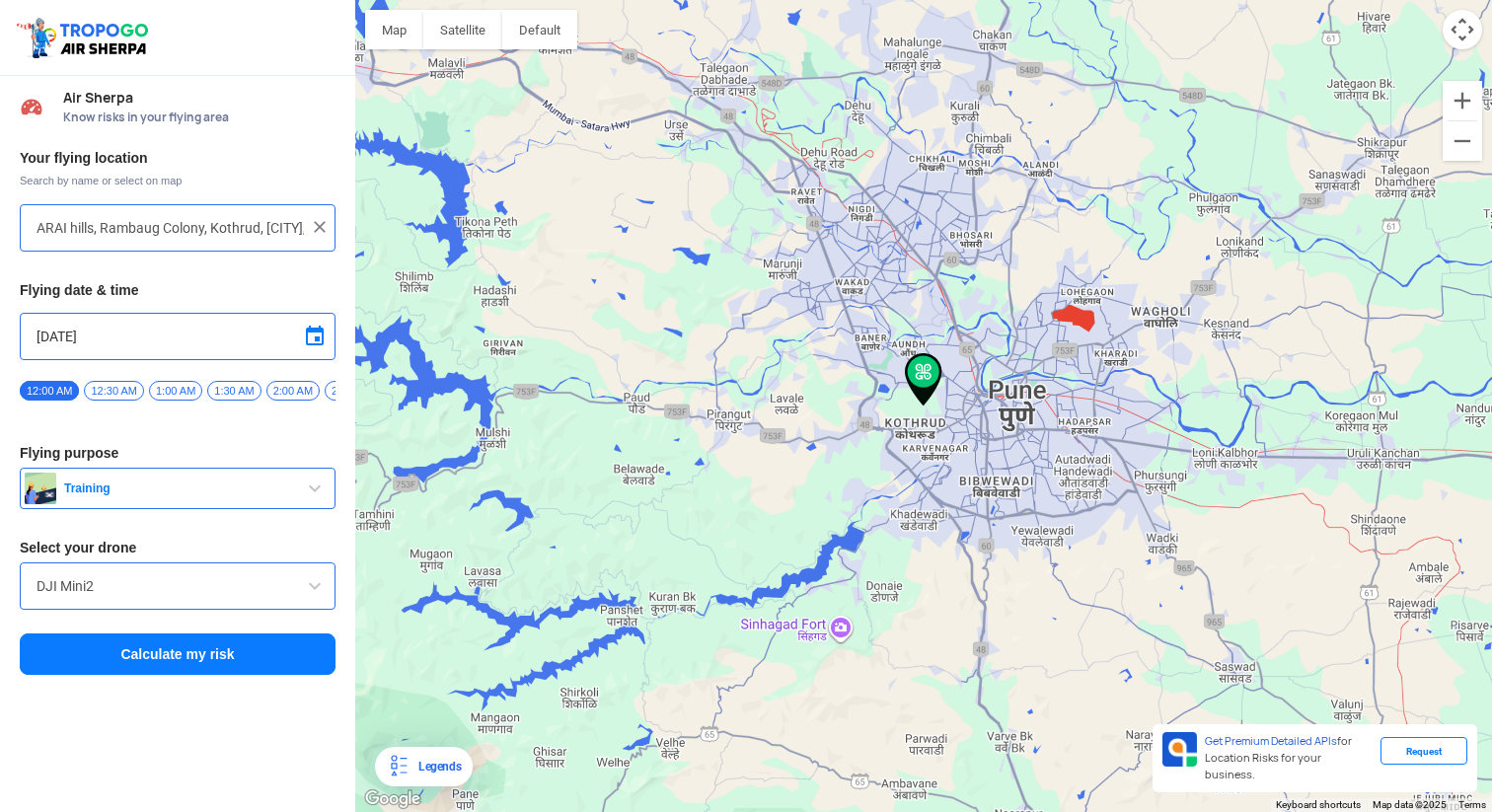 click on "ARAI hills, Rambaug Colony, Kothrud, [CITY], [STATE] 411038, India" at bounding box center [170, 228] 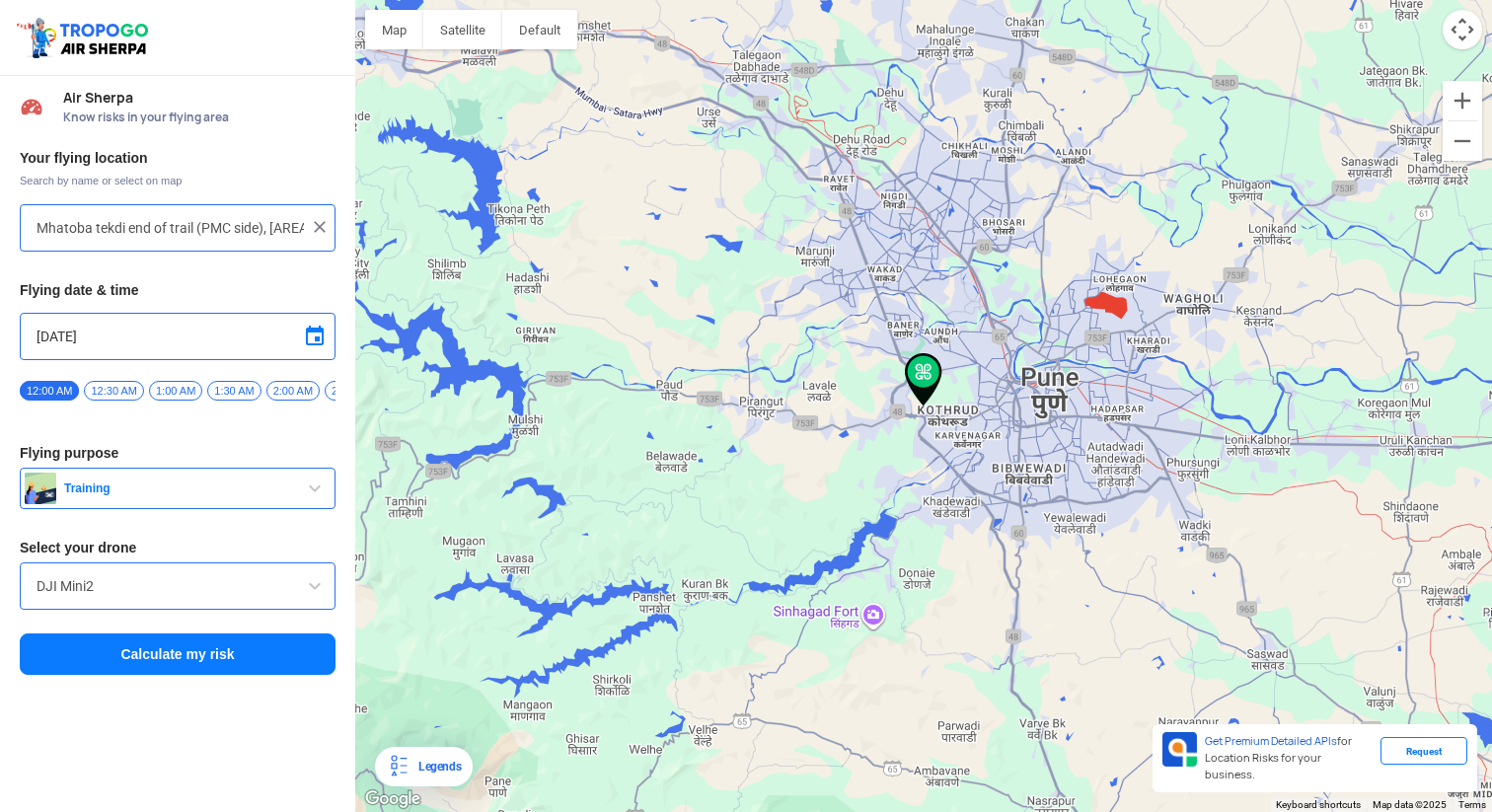 type on "Mhatoba tekdi end of trail (PMC side), Parineeta. Lane 5B, Right, 38, Bhusari Colony, Kothrud, [CITY], [STATE] 411038, India" 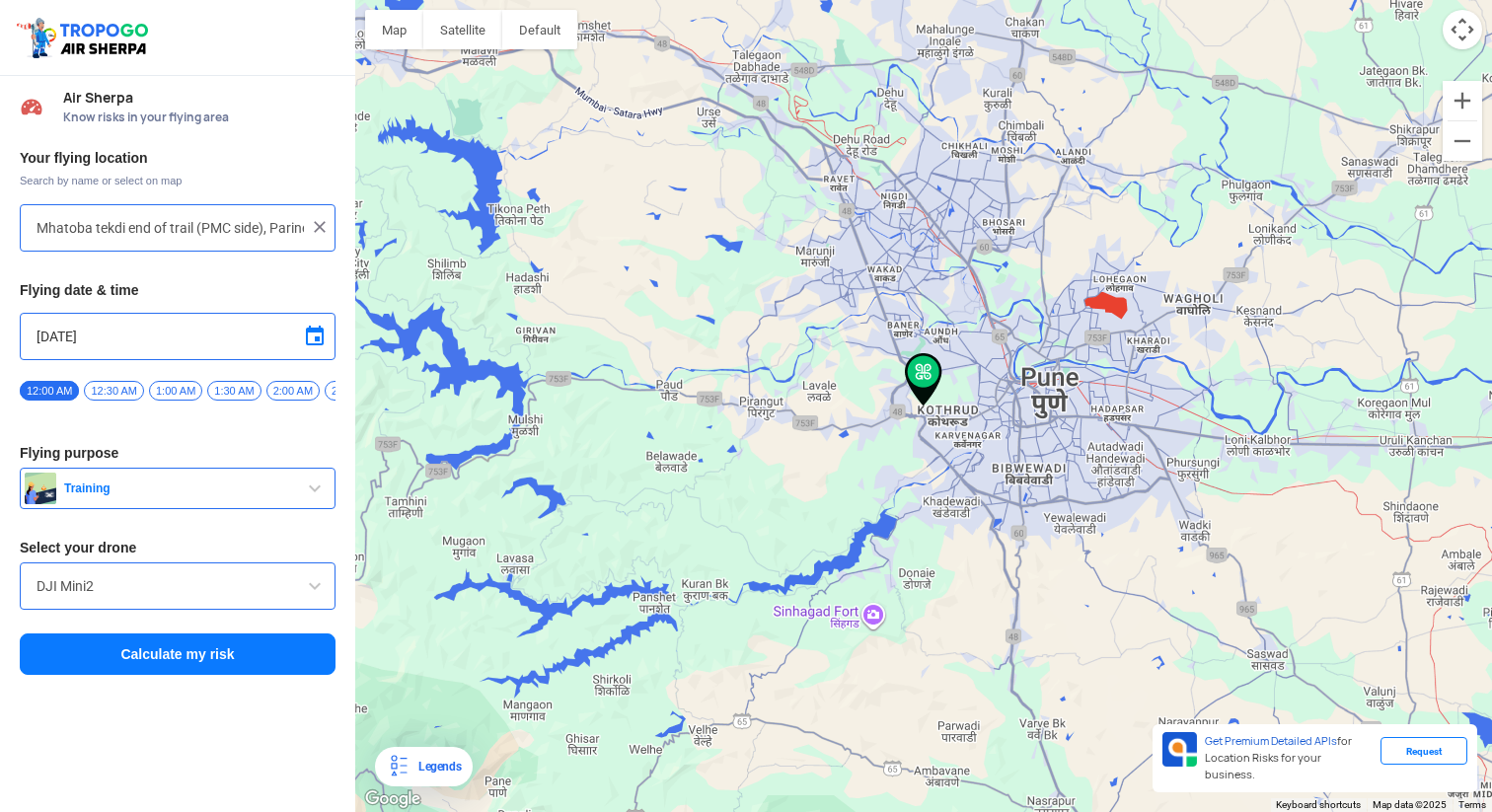 click on "Calculate my risk" at bounding box center [178, 654] 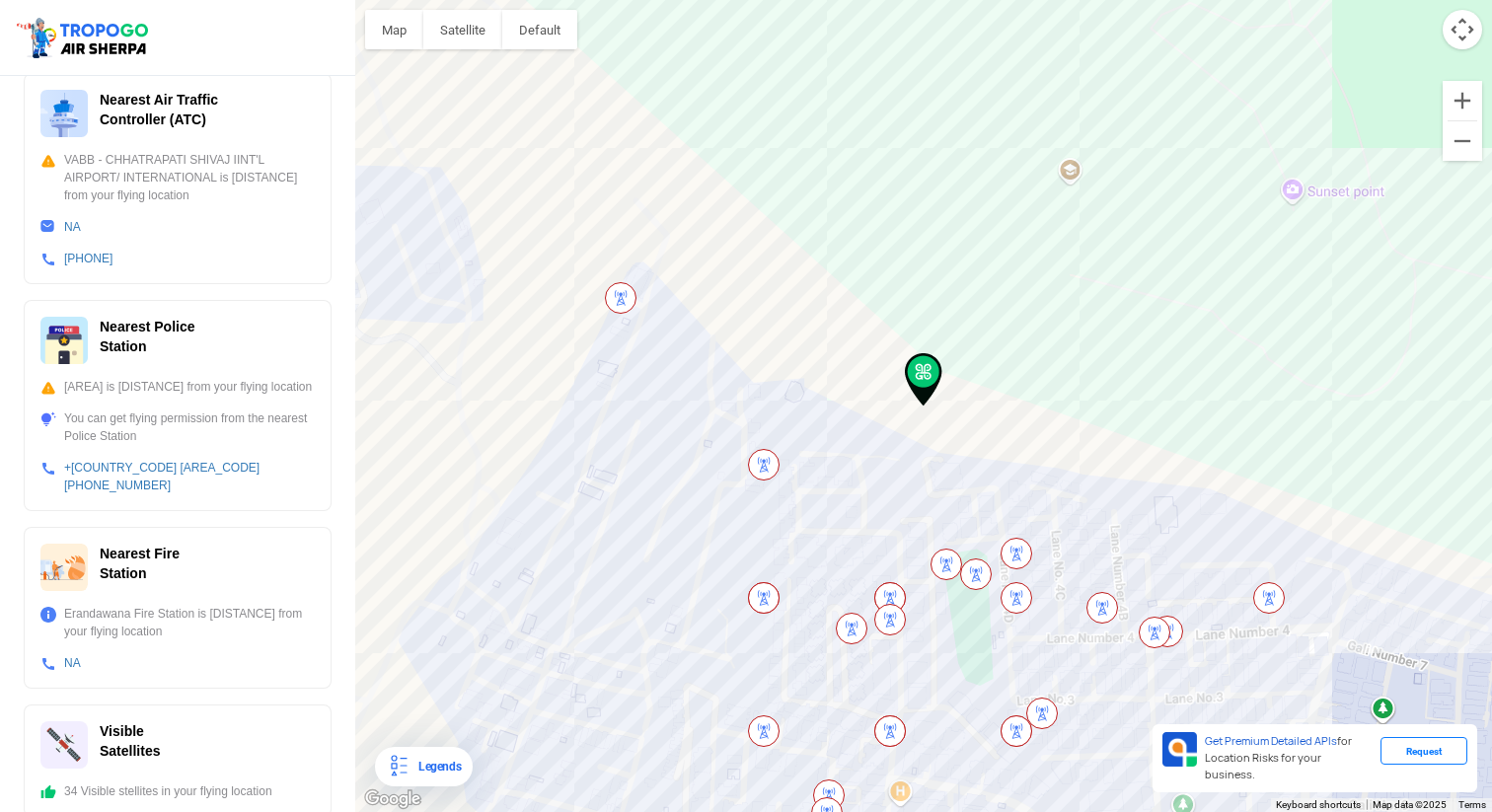 scroll, scrollTop: 567, scrollLeft: 0, axis: vertical 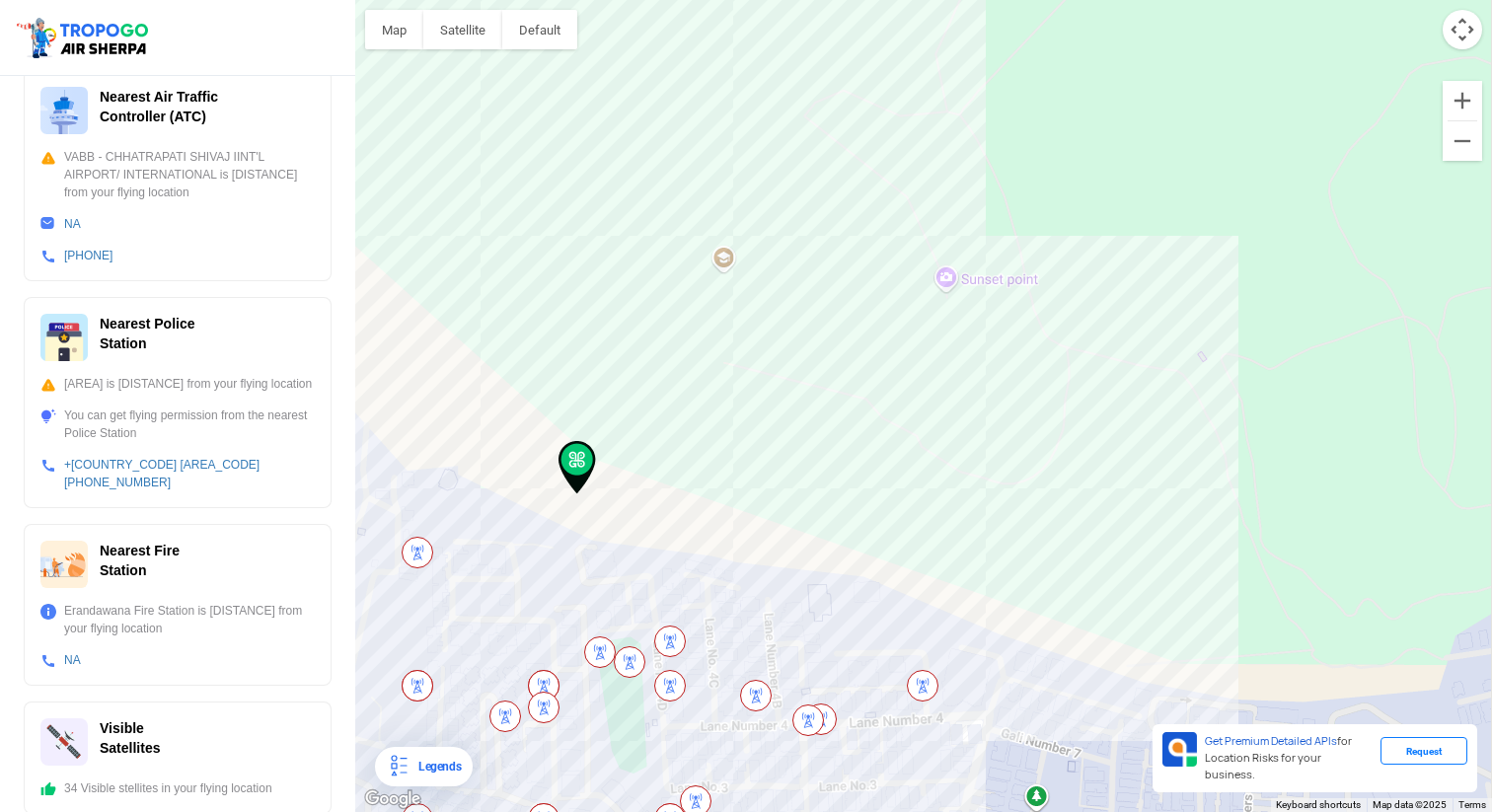 drag, startPoint x: 971, startPoint y: 449, endPoint x: 615, endPoint y: 537, distance: 366.71515 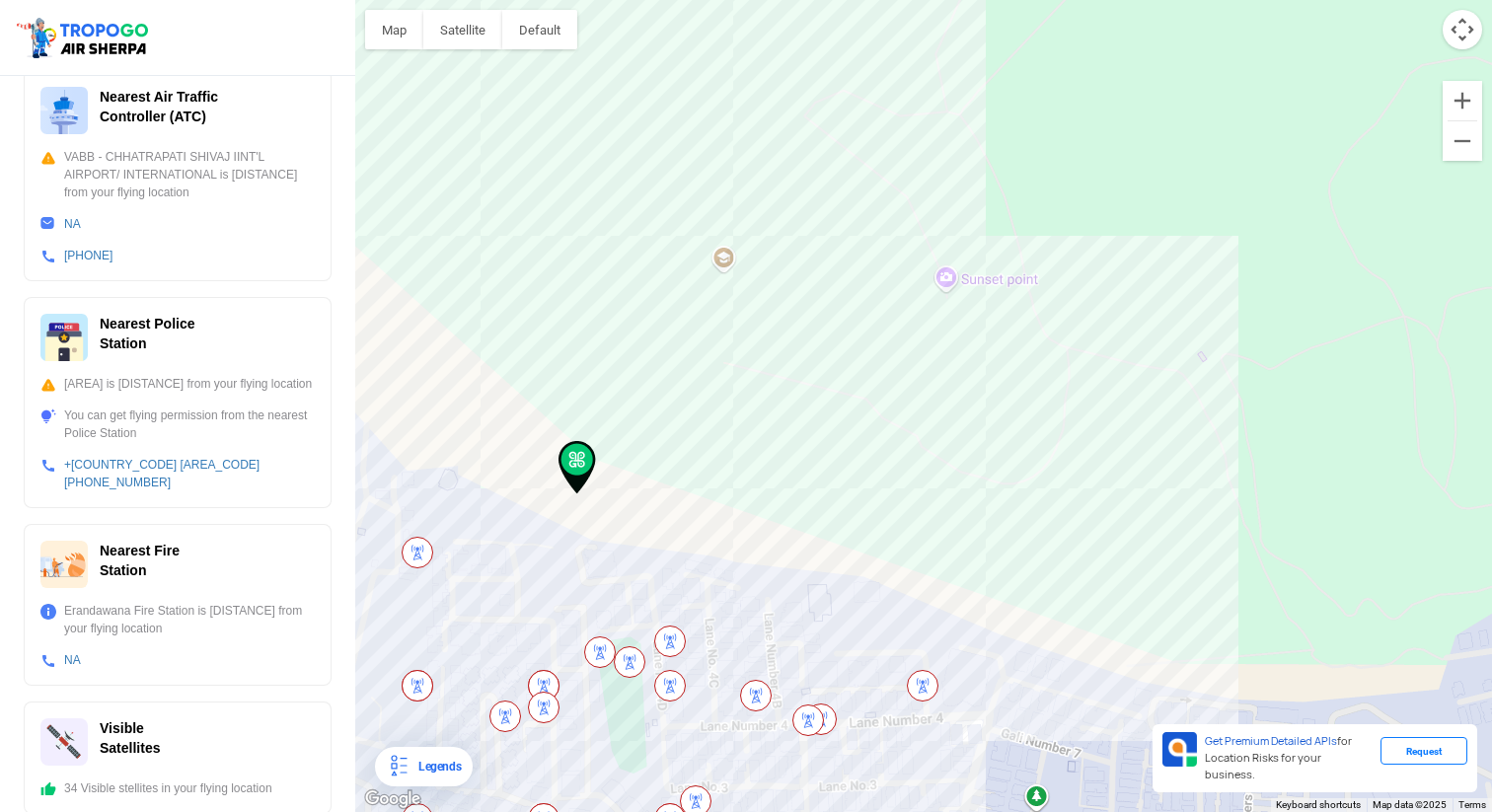 click on "To navigate, press the arrow keys." 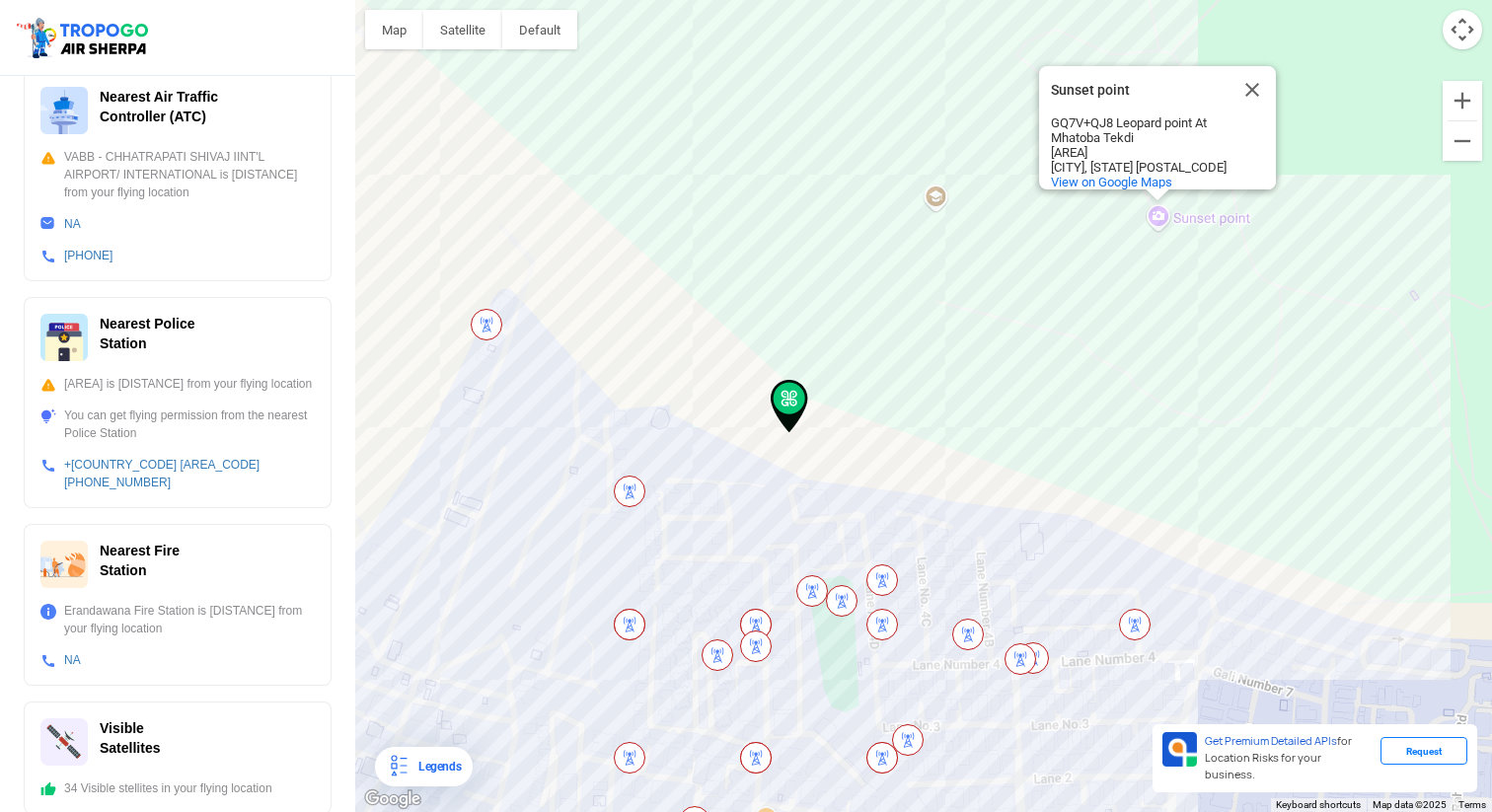 drag, startPoint x: 568, startPoint y: 457, endPoint x: 784, endPoint y: 396, distance: 224.44821 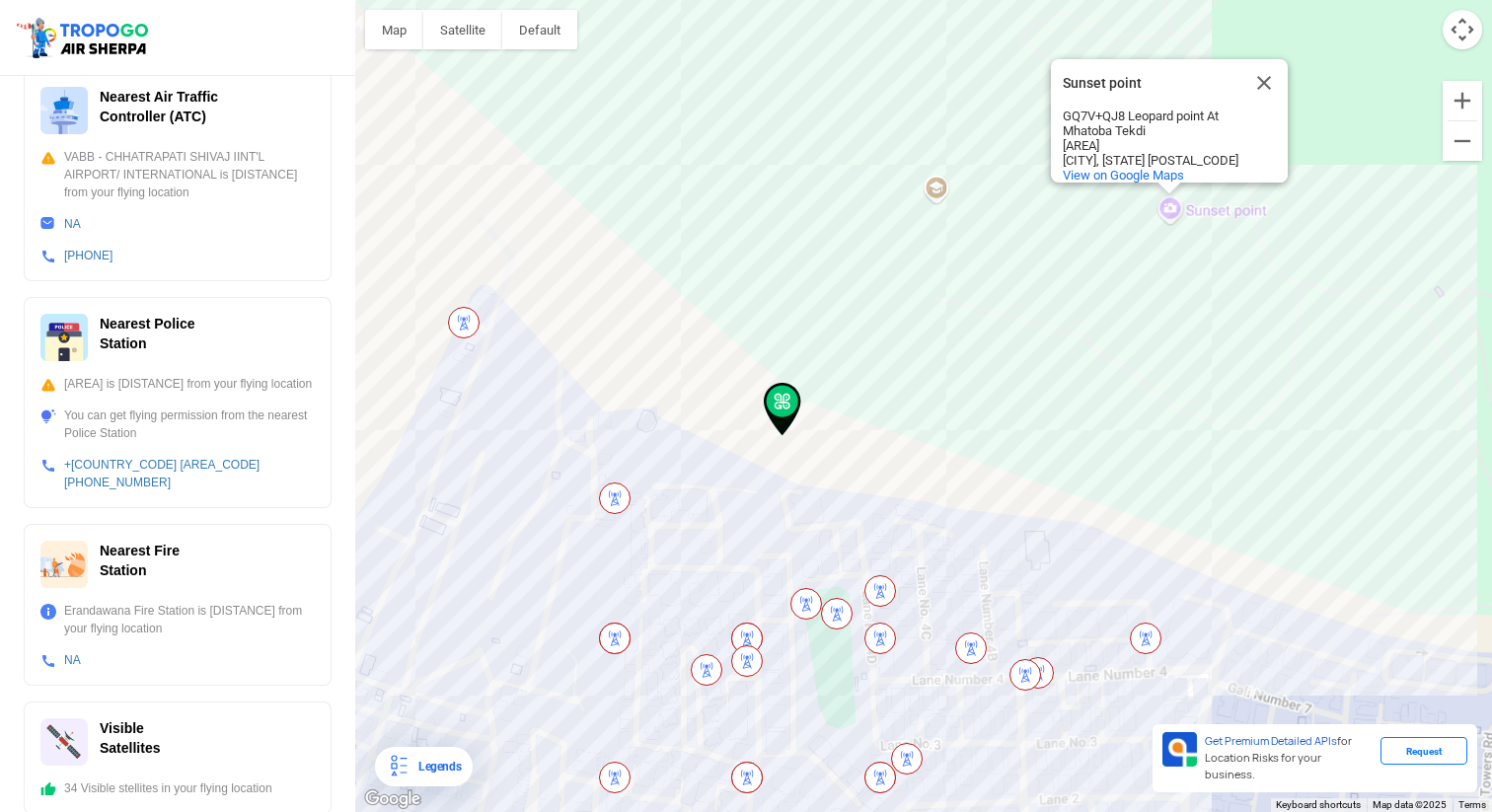 click on "To navigate, press the arrow keys. Sunset point Sunset point GQ7V+QJ8 Leopard point At Mhatoba Tekdi [AREA] [CITY], [STATE] [POSTAL_CODE] View on Google Maps" 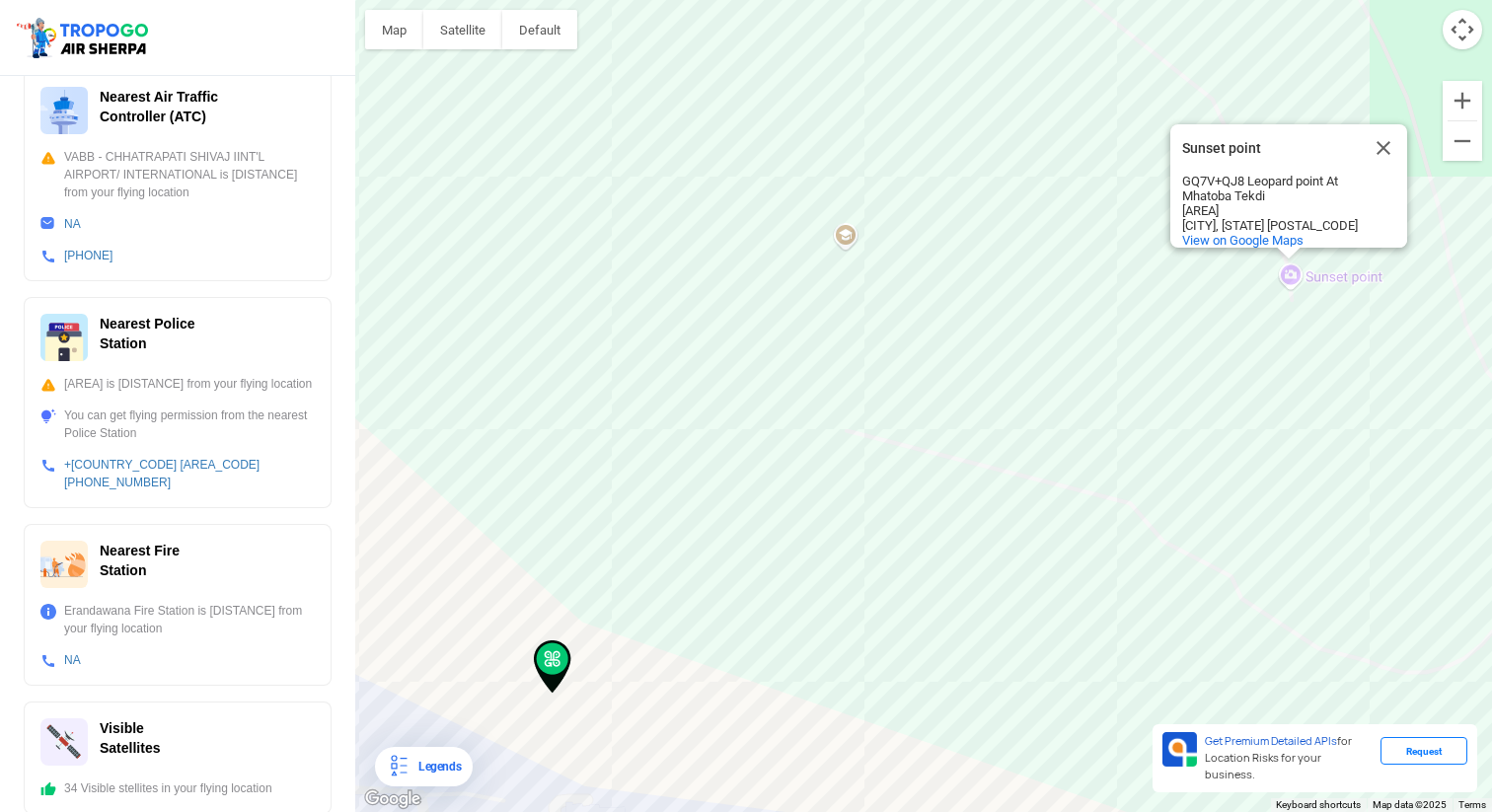drag, startPoint x: 930, startPoint y: 357, endPoint x: 830, endPoint y: 561, distance: 227.19155 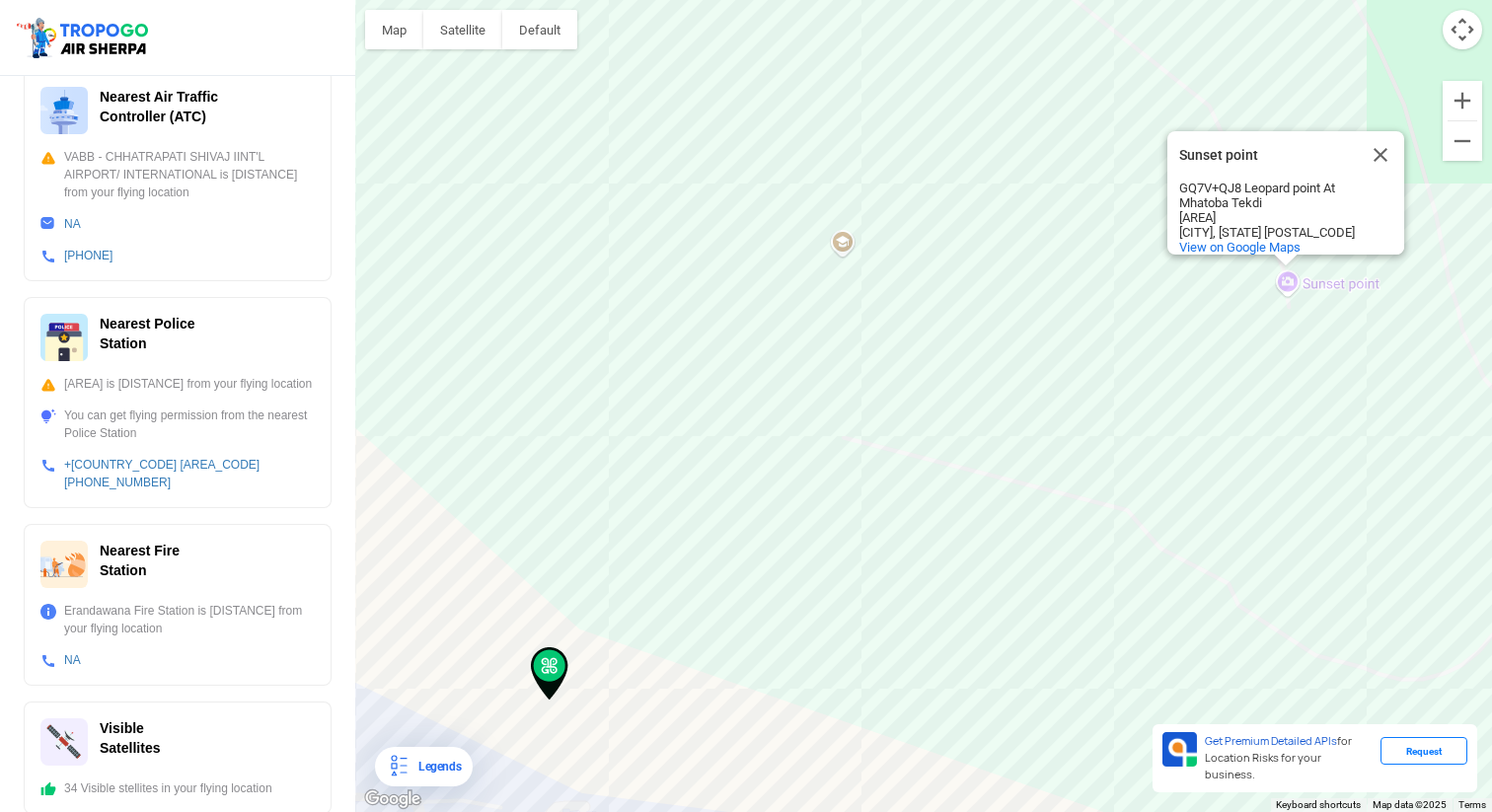 click on "To navigate, press the arrow keys. Sunset point Sunset point GQ7V+QJ8 Leopard point At Mhatoba Tekdi [AREA] [CITY], [STATE] [POSTAL_CODE] View on Google Maps" 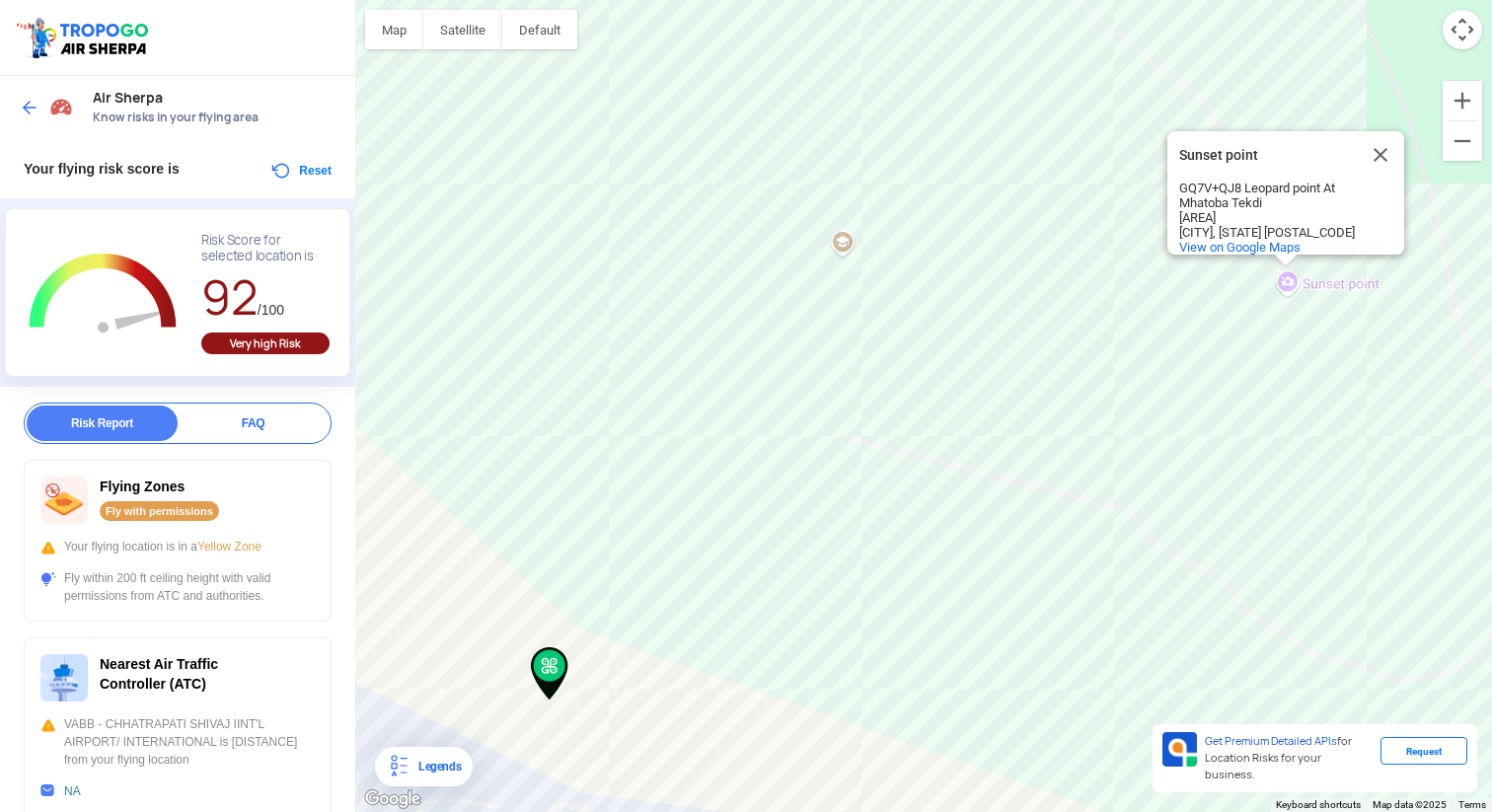 click at bounding box center [48, 108] 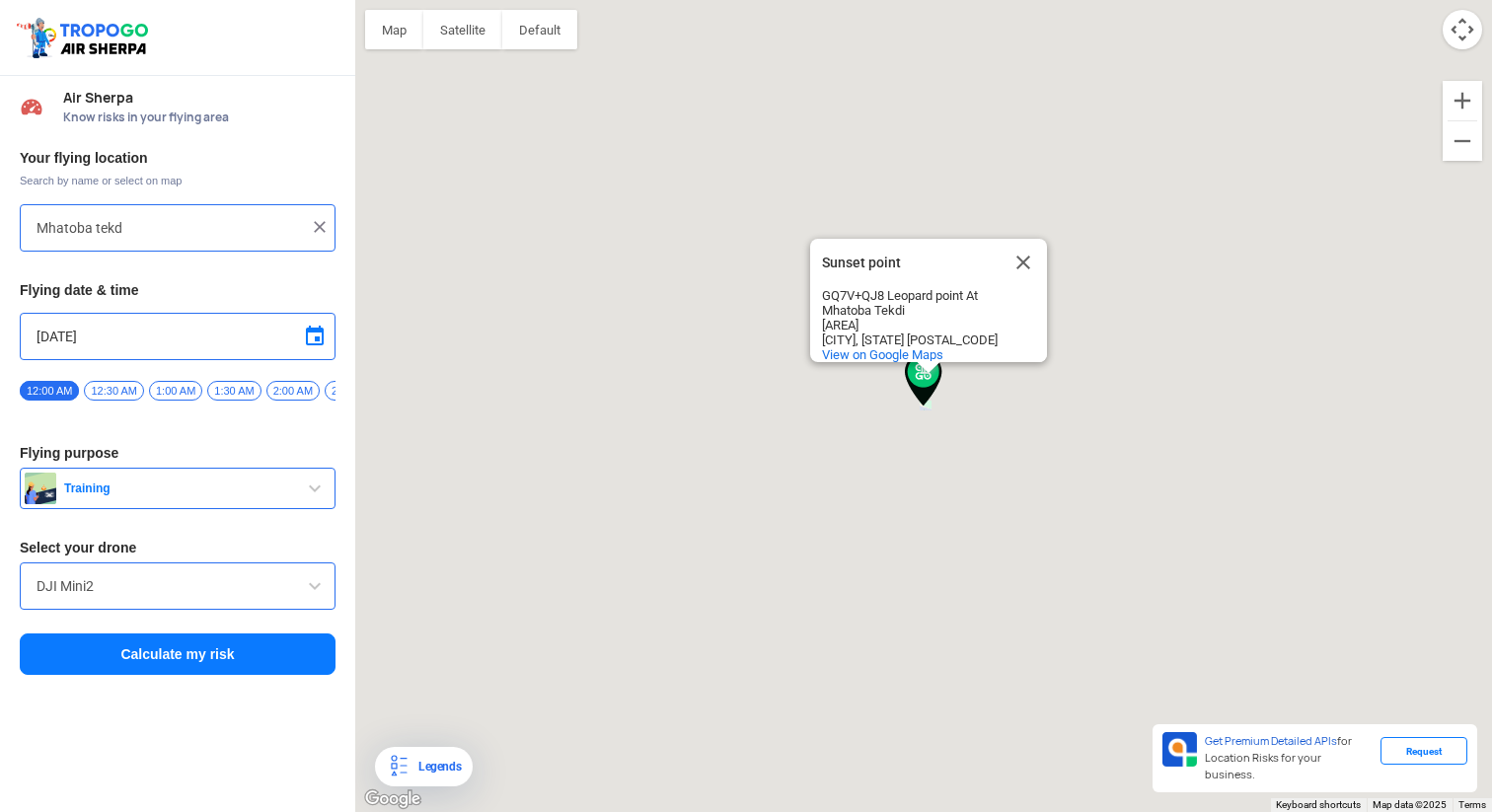 type on "Mhatoba tekdi end of trail (PMC side), Parineeta. Lane 5B, Right, 38, Bhusari Colony, Kothrud, [CITY], [STATE] 411038, India" 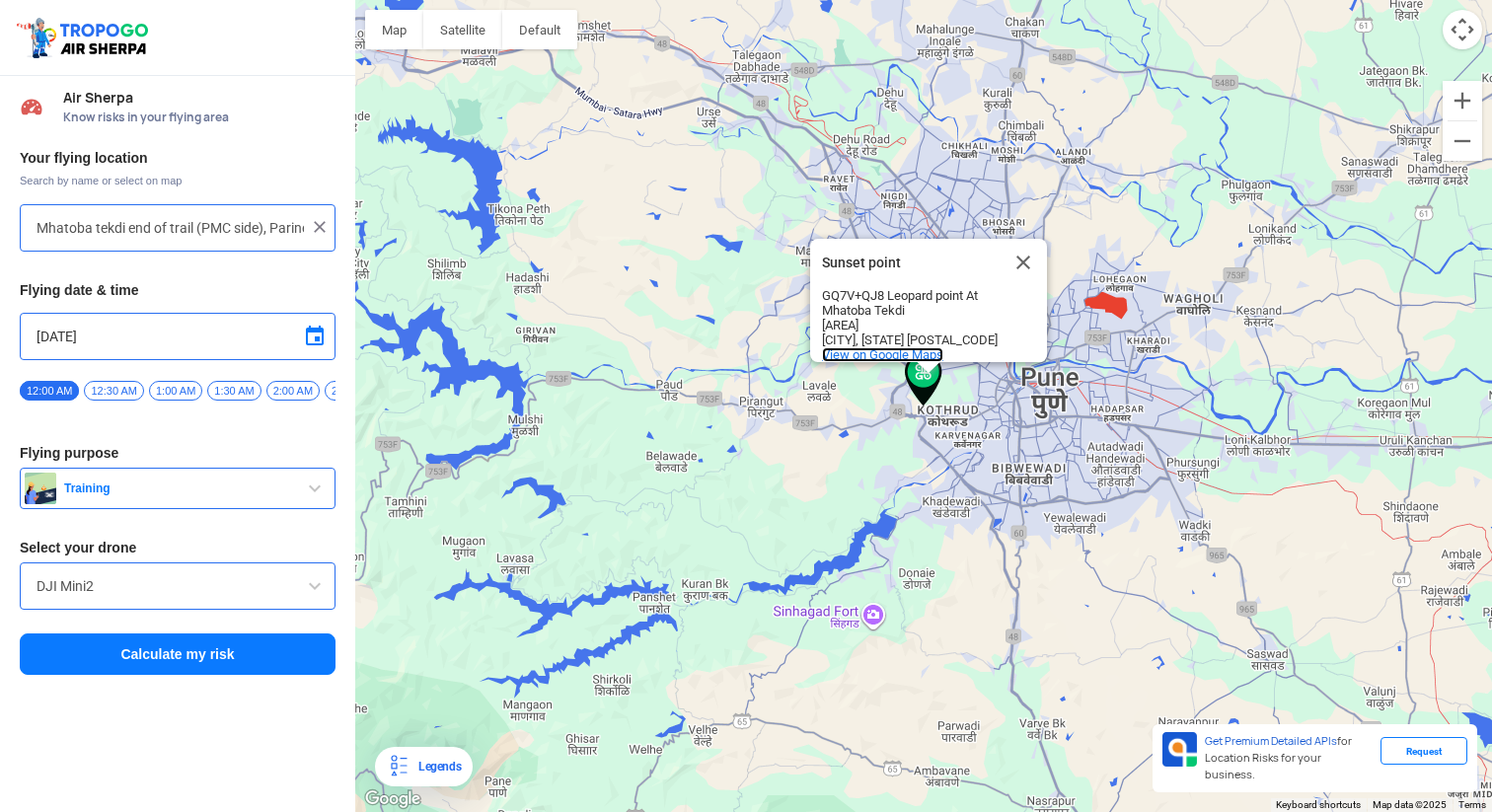 click on "View on Google Maps" 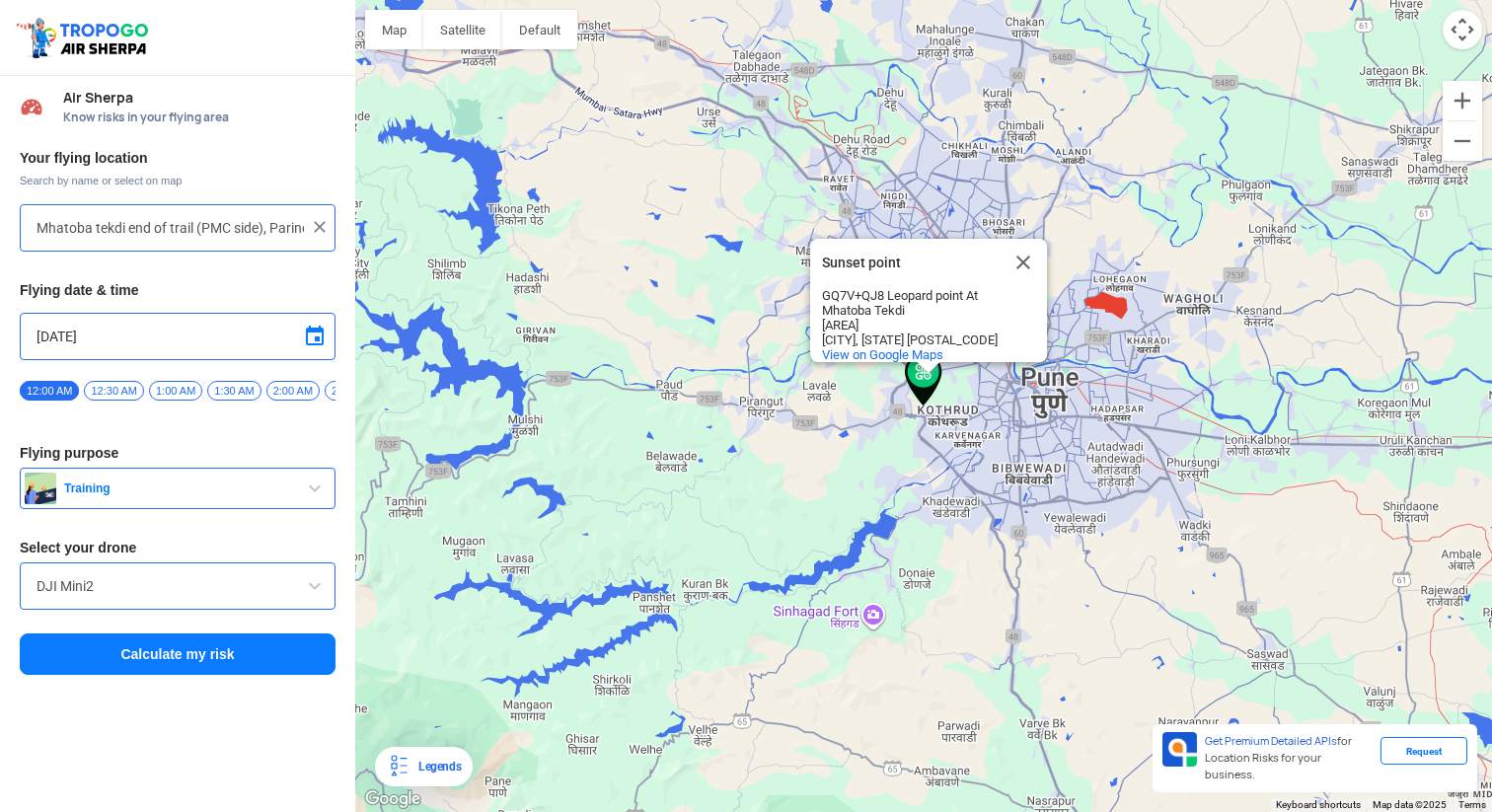 click on "Mhatoba tekdi end of trail (PMC side), Parineeta. Lane 5B, Right, 38, Bhusari Colony, Kothrud, [CITY], [STATE] 411038, India" at bounding box center (170, 228) 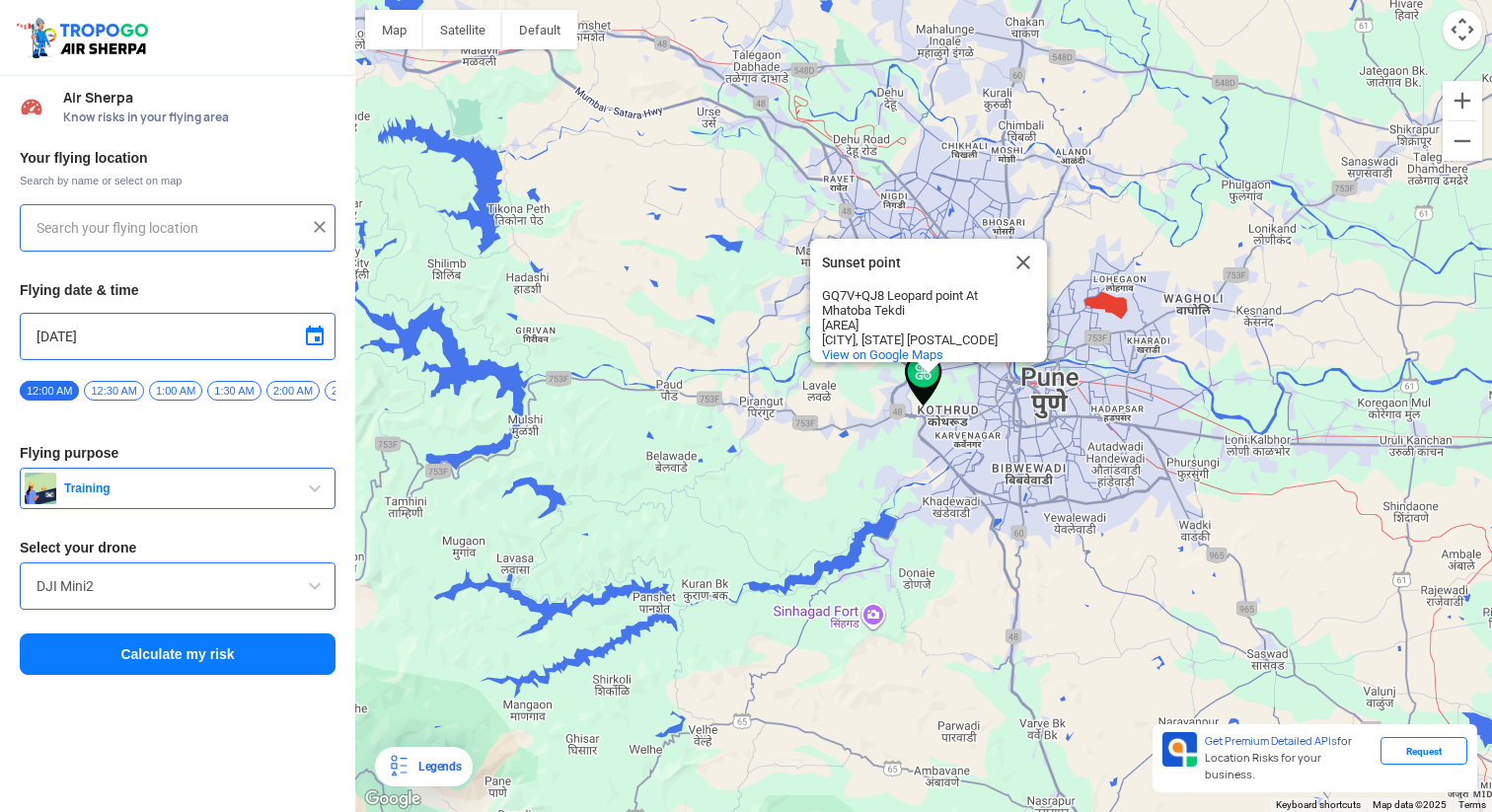 click at bounding box center [315, 488] 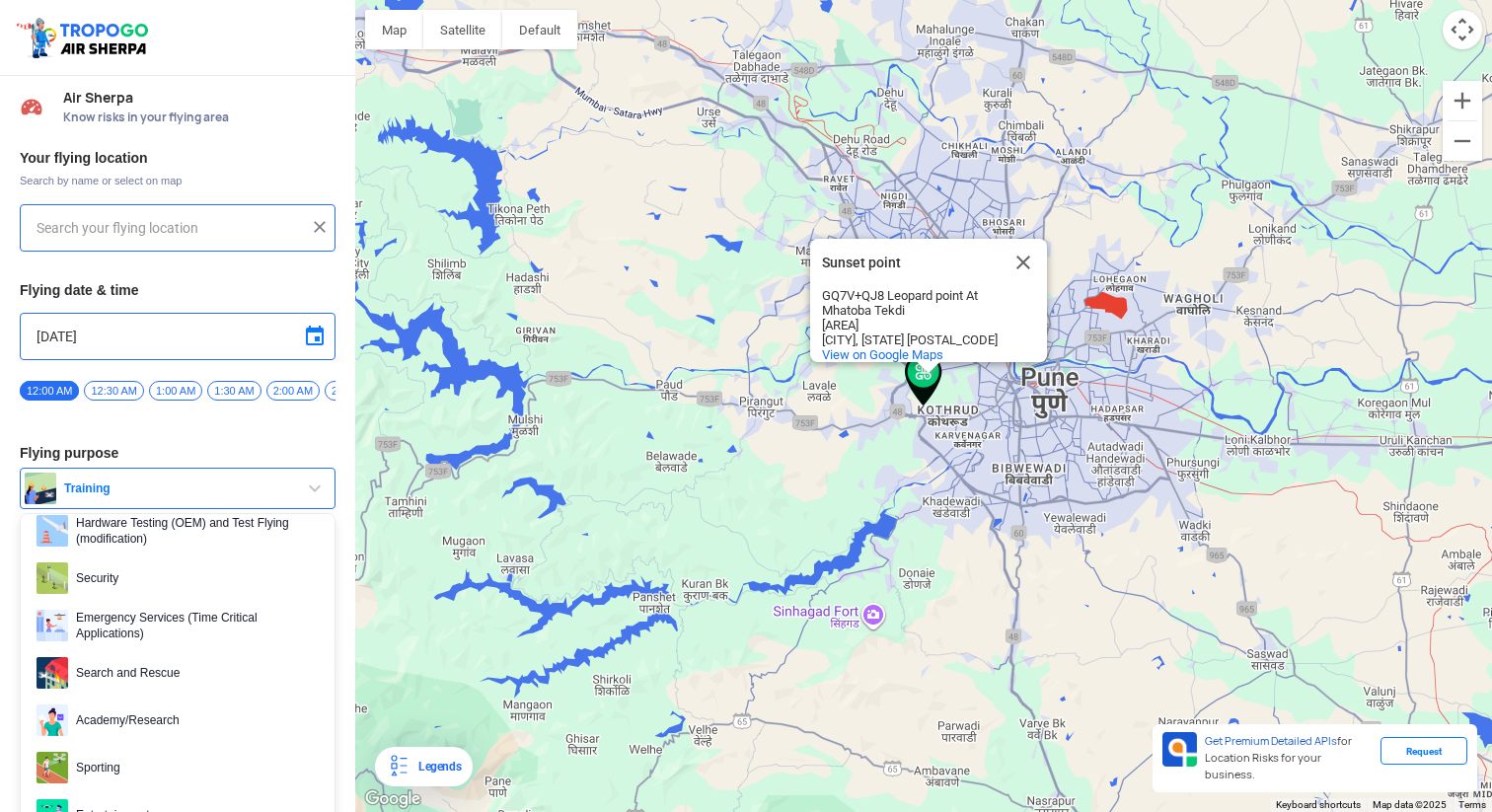 scroll, scrollTop: 304, scrollLeft: 0, axis: vertical 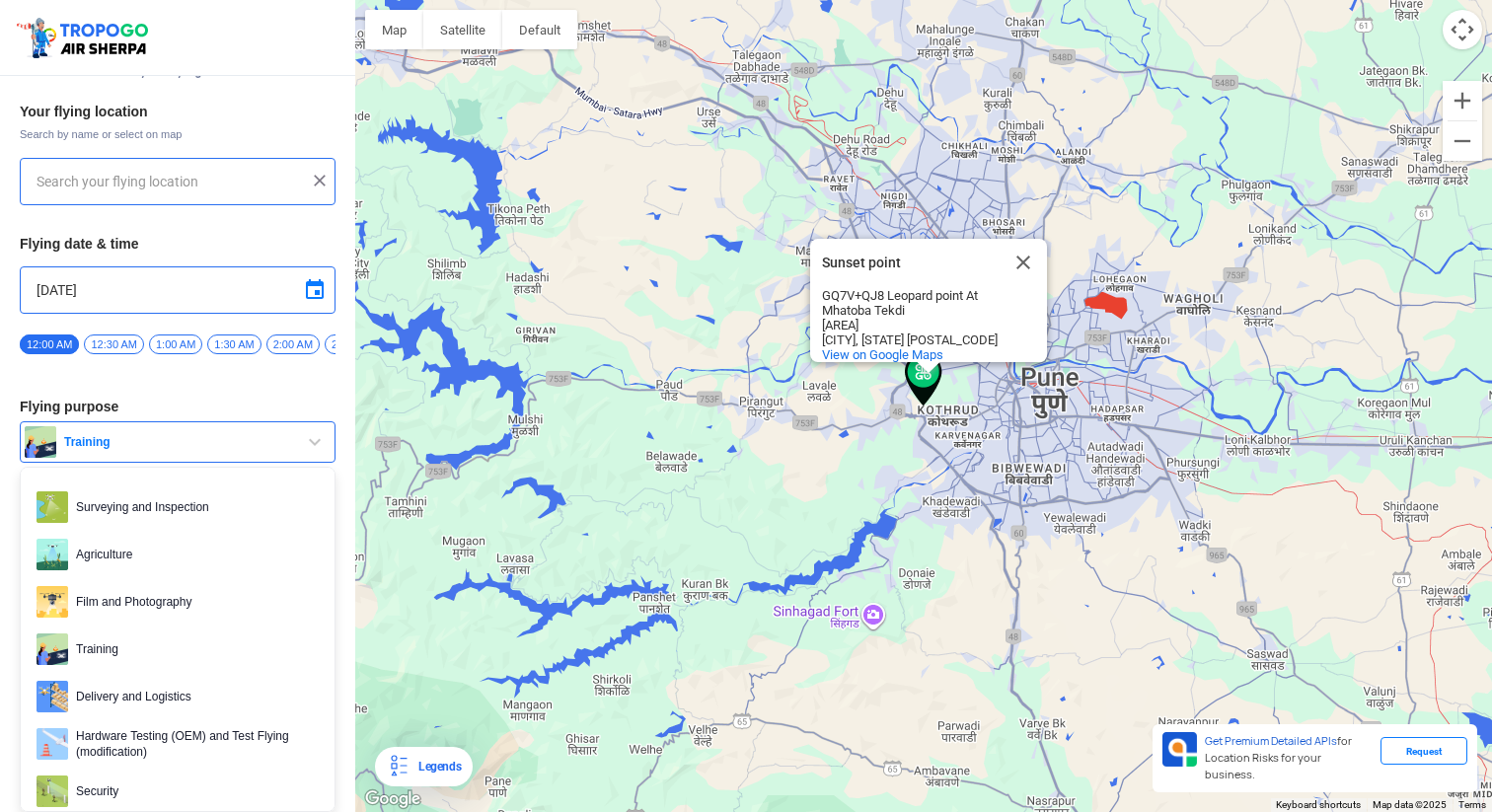 click at bounding box center (170, 182) 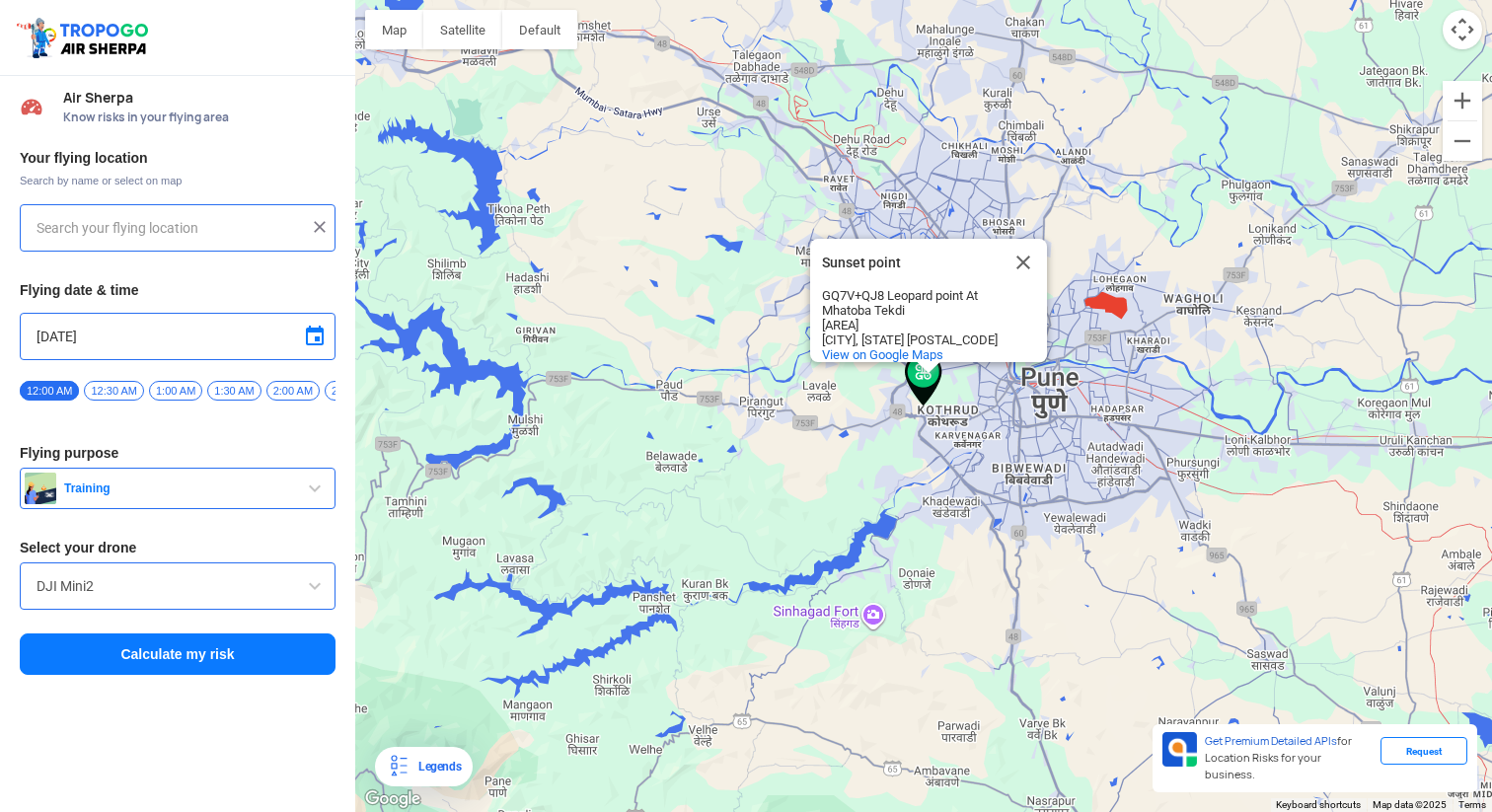 scroll, scrollTop: 0, scrollLeft: 0, axis: both 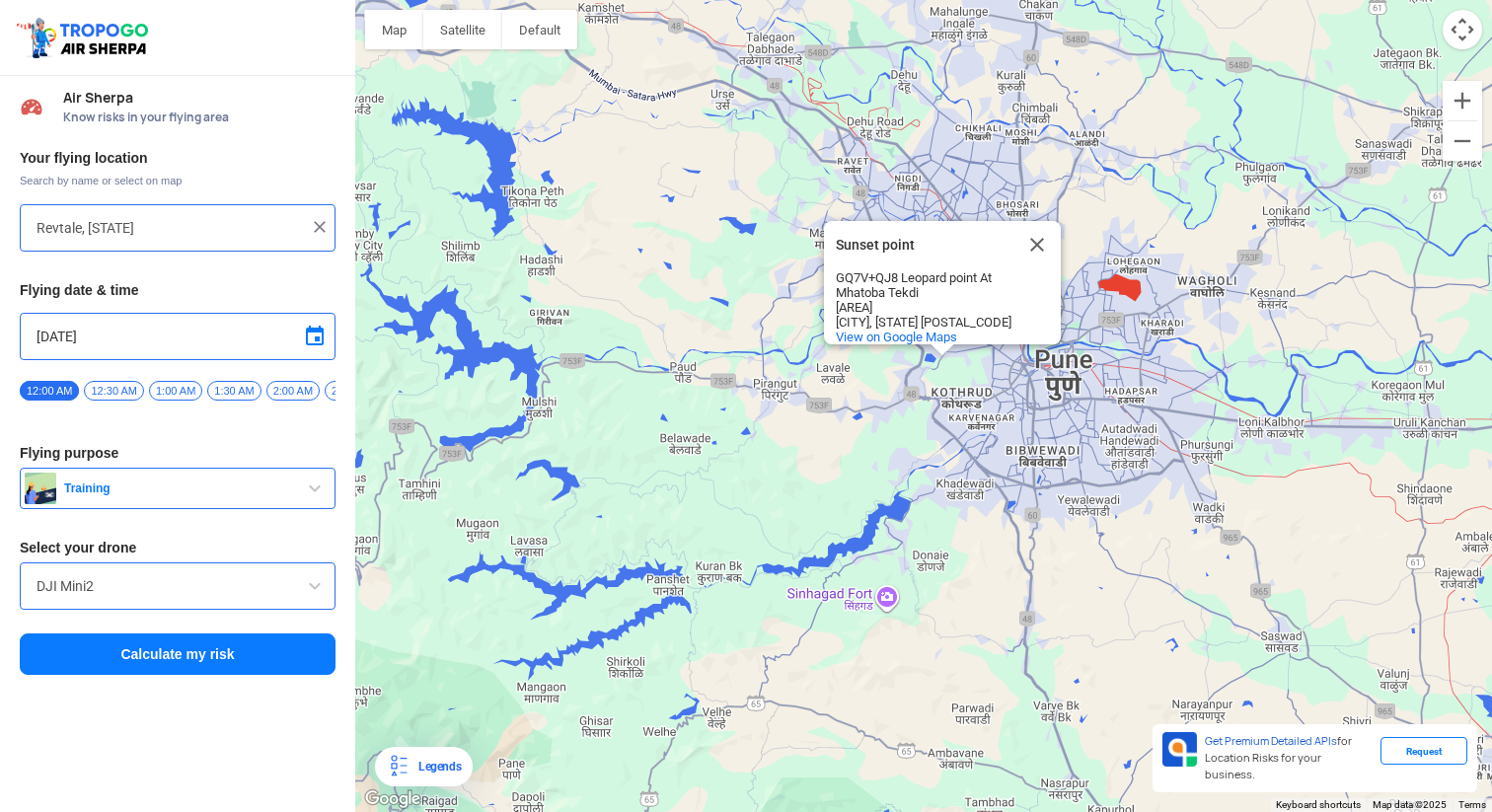 type on "[AREA], [STATE], India" 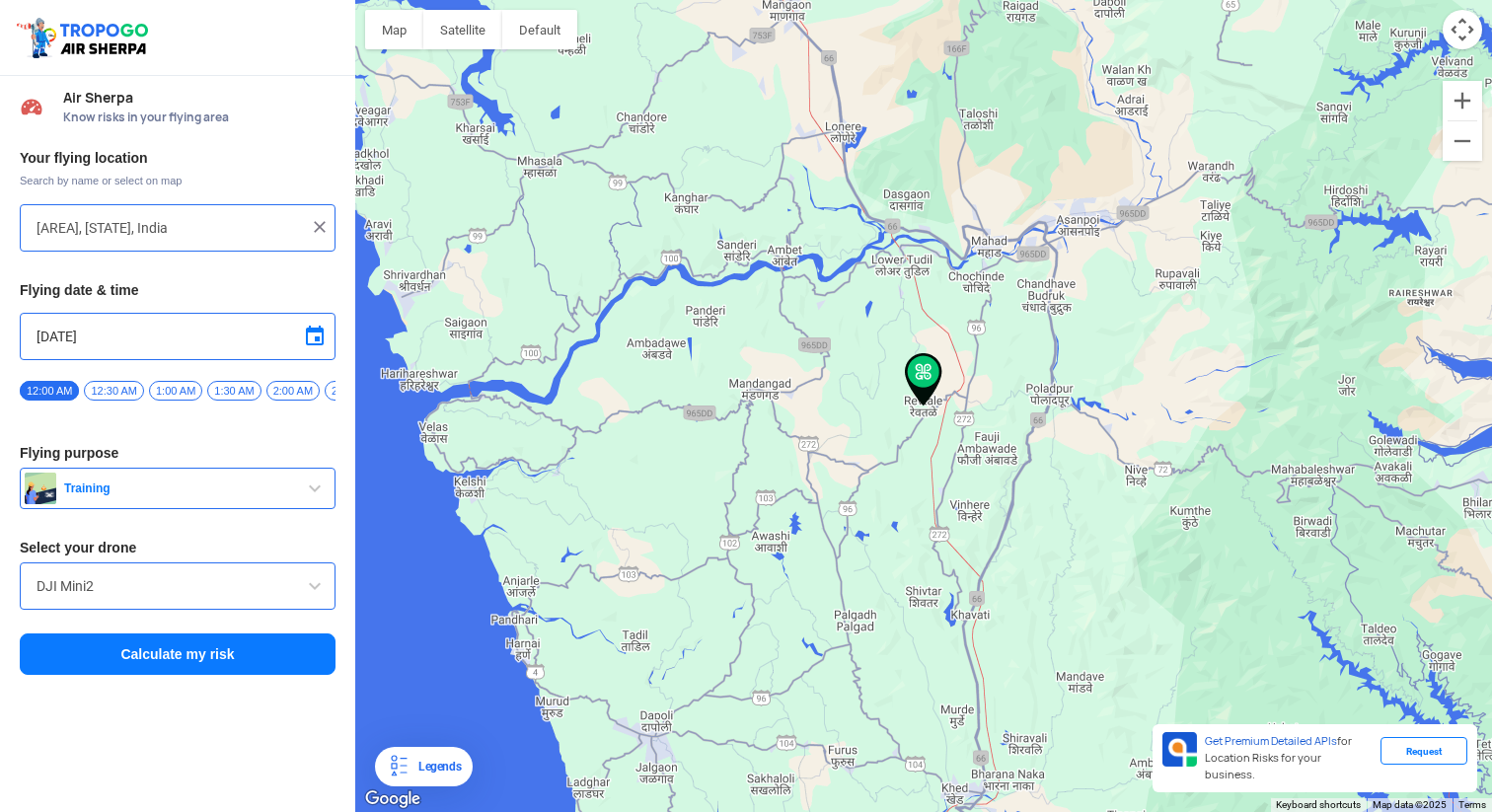 click on "Calculate my risk" at bounding box center [178, 654] 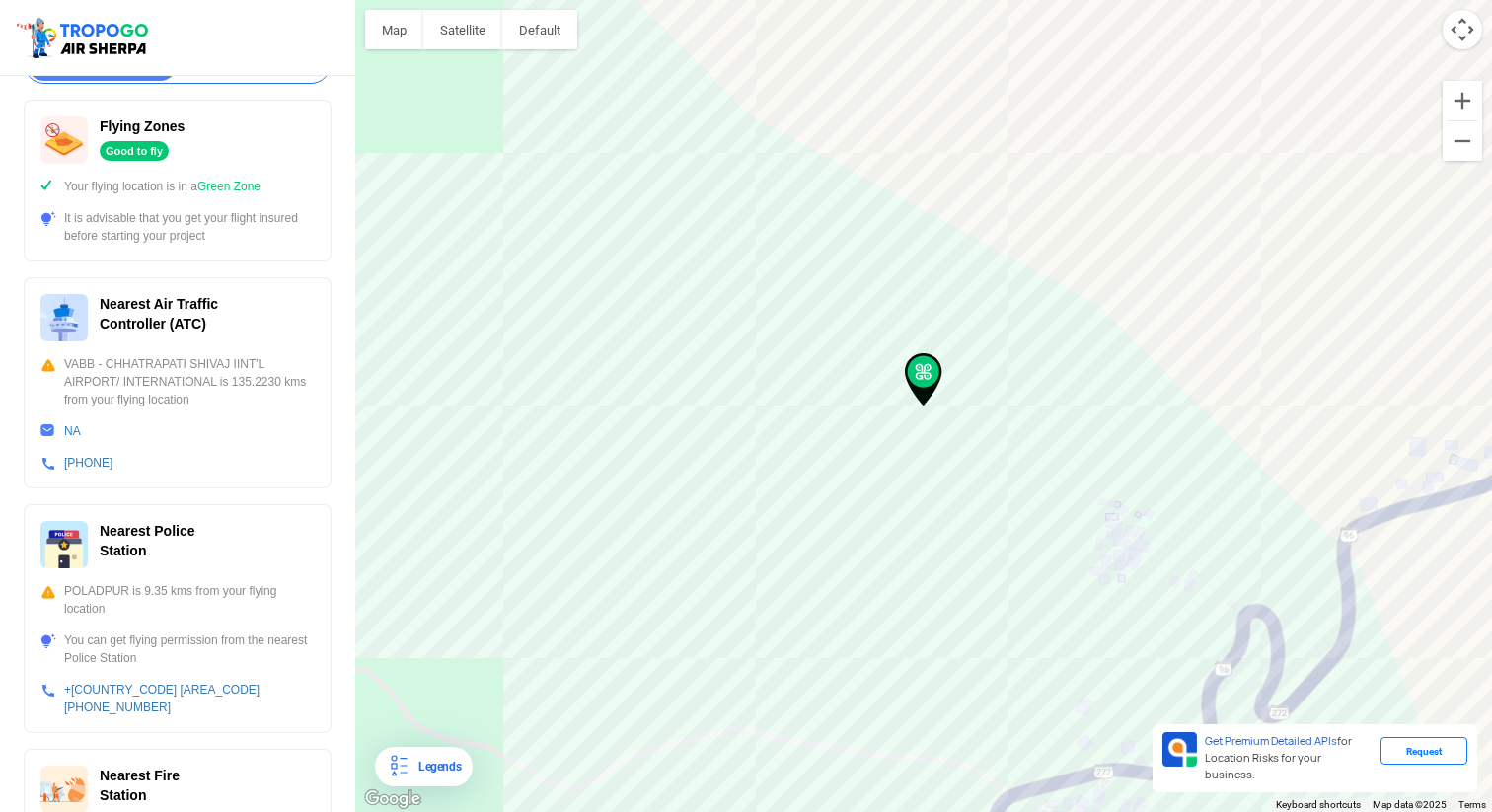 scroll, scrollTop: 0, scrollLeft: 0, axis: both 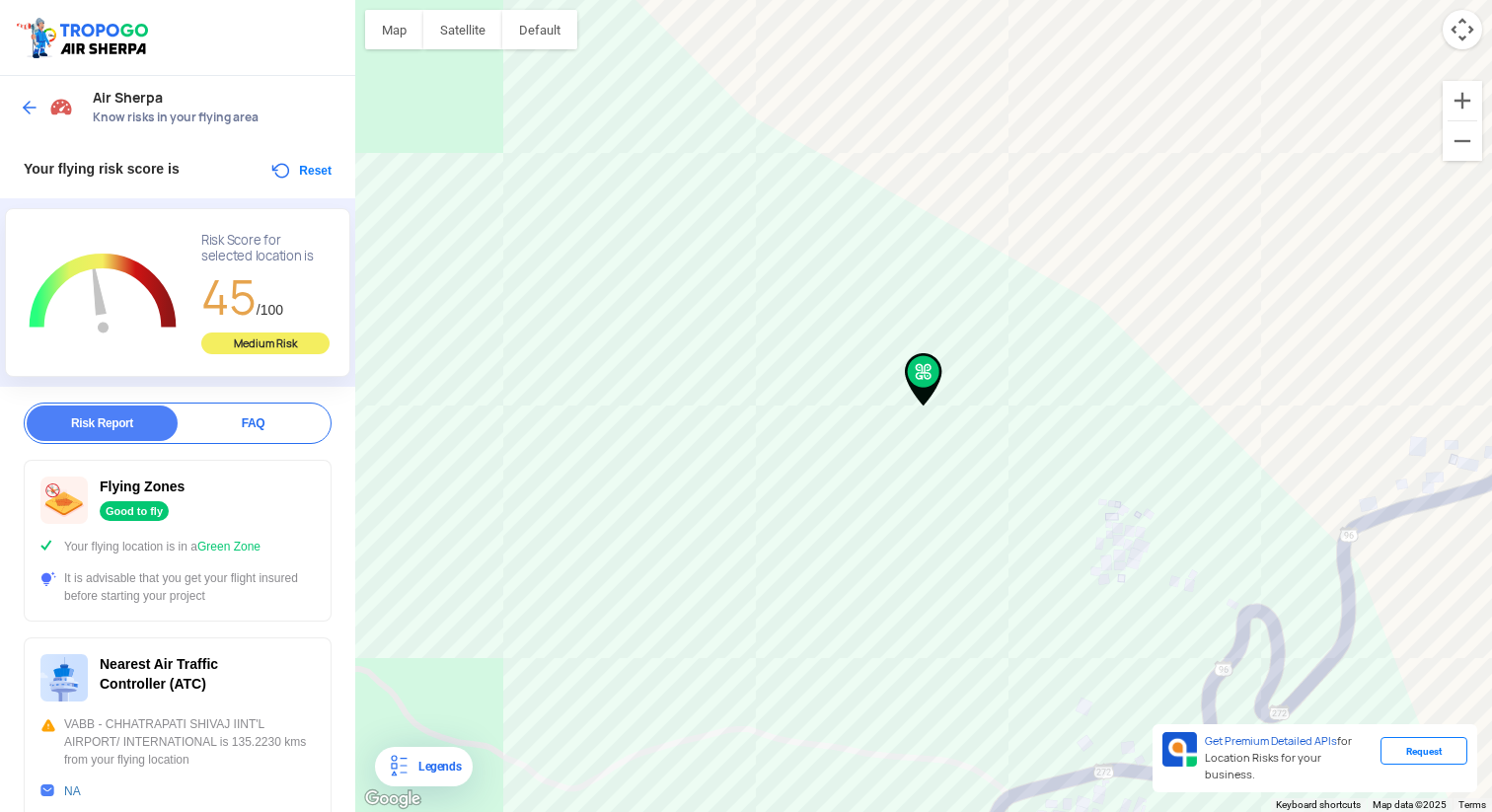 click on "Air Sherpa Know risks in your flying area" at bounding box center (178, 108) 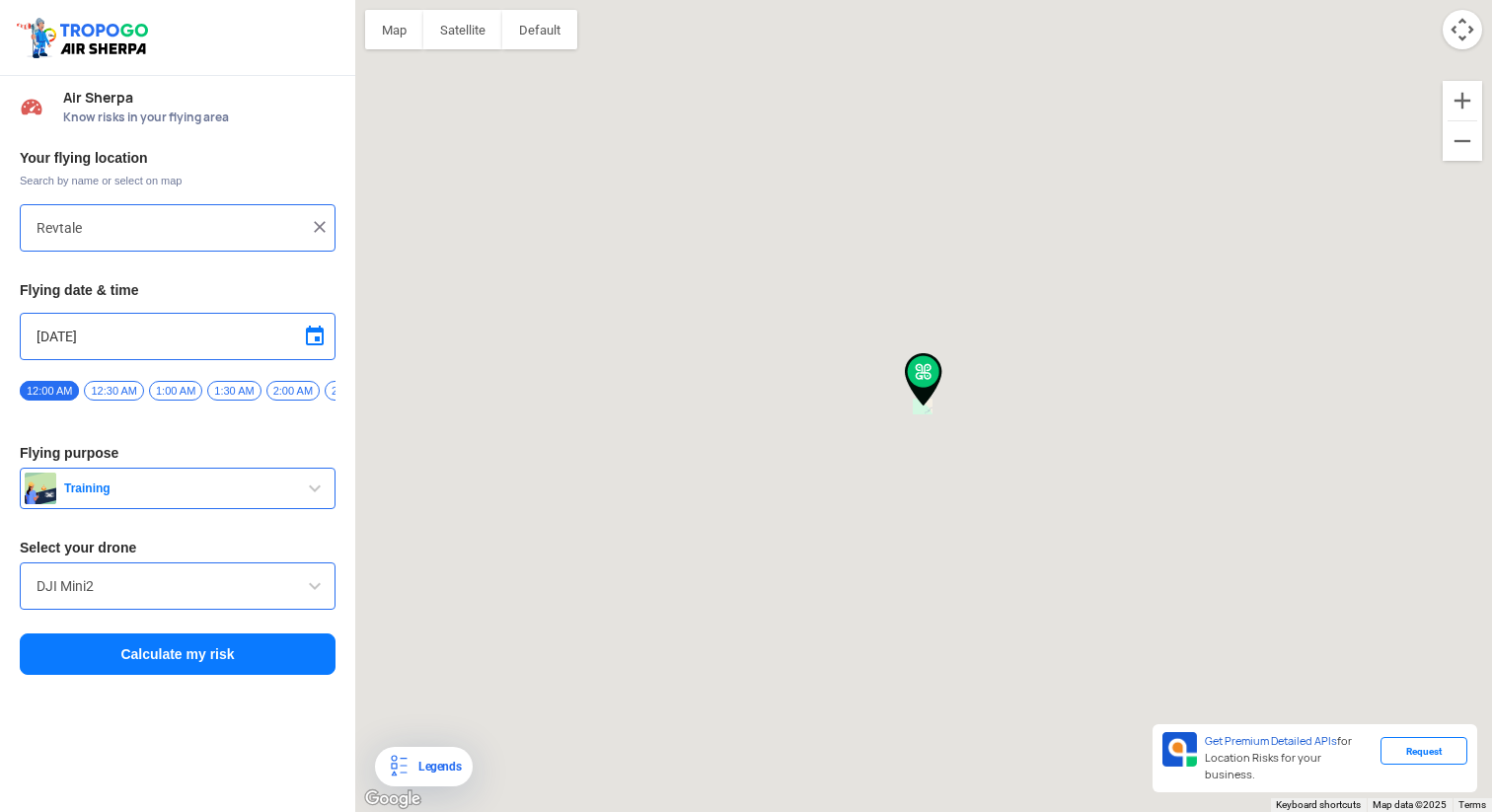 type on "[AREA], [STATE], India" 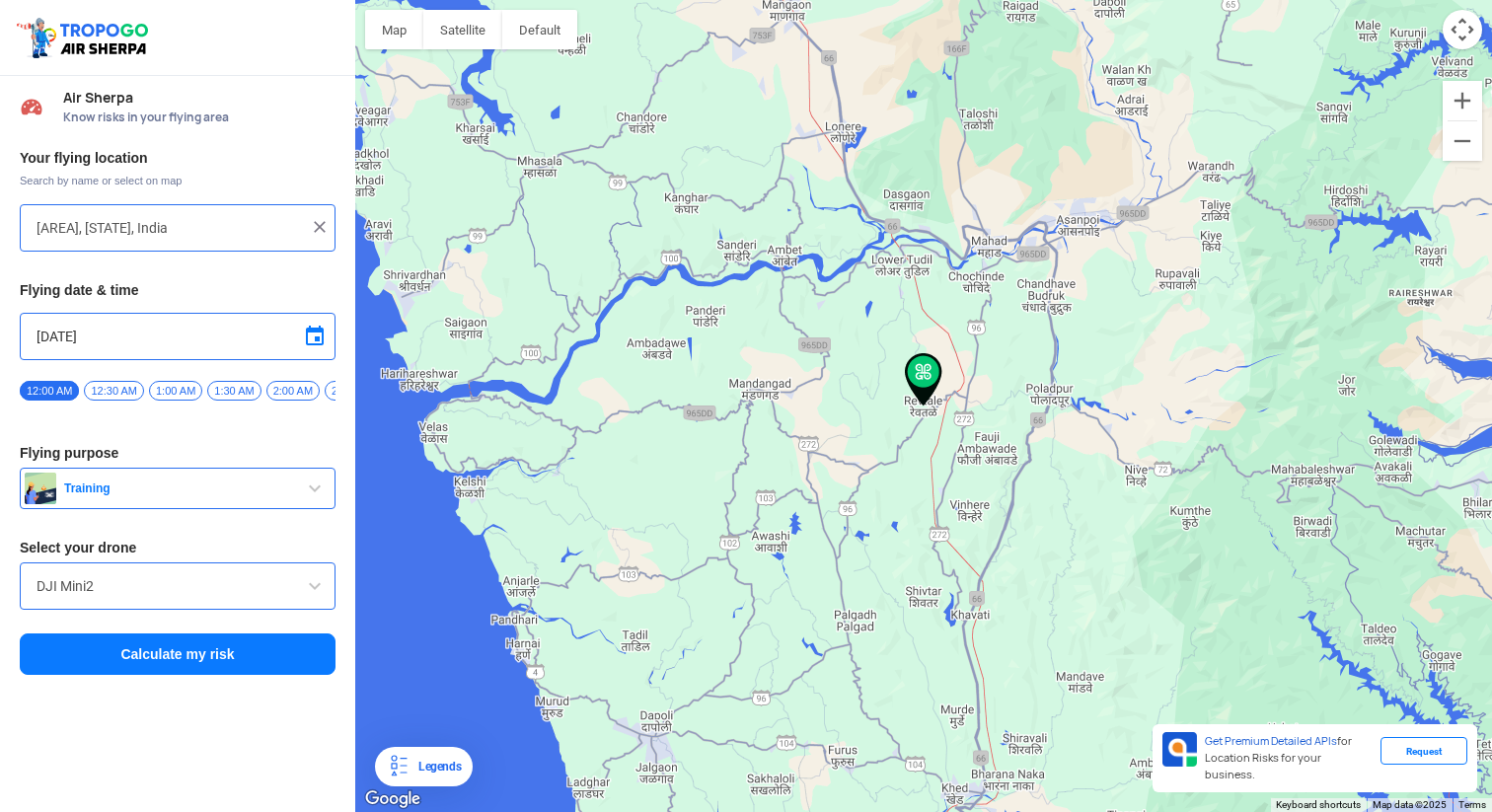 click at bounding box center [320, 227] 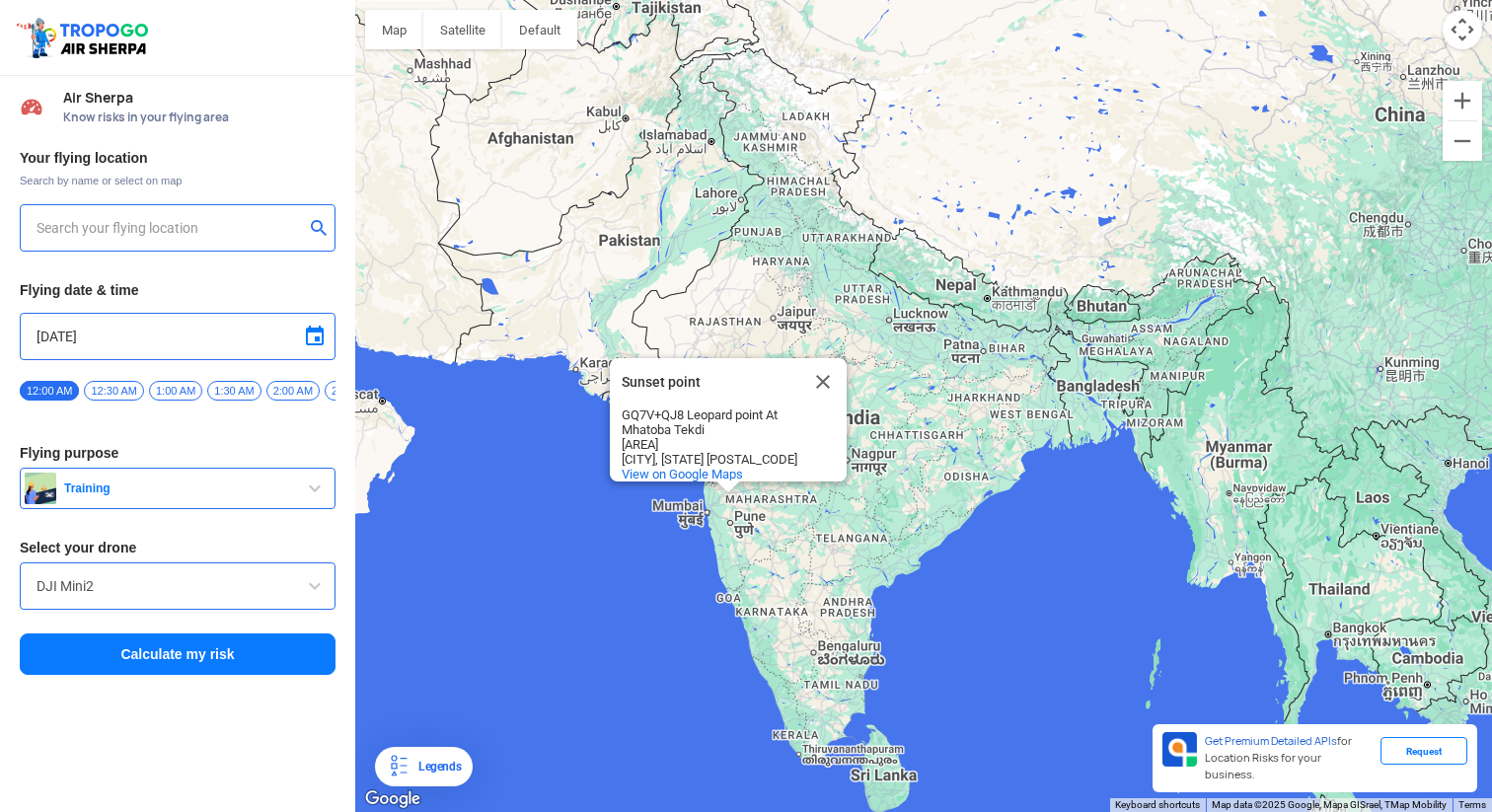 click at bounding box center (170, 228) 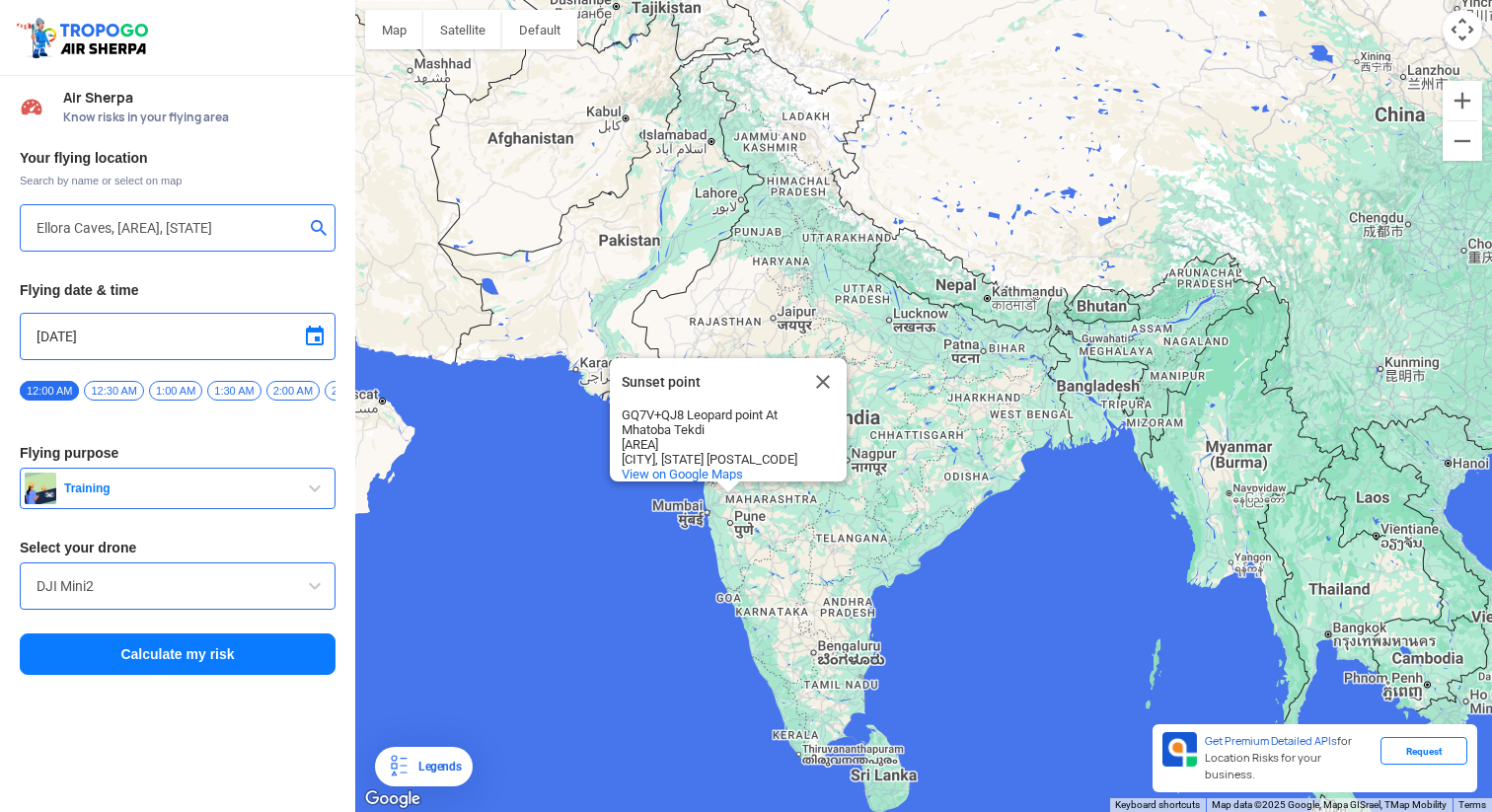 type on "[AREA], [STATE] [POSTAL_CODE], India" 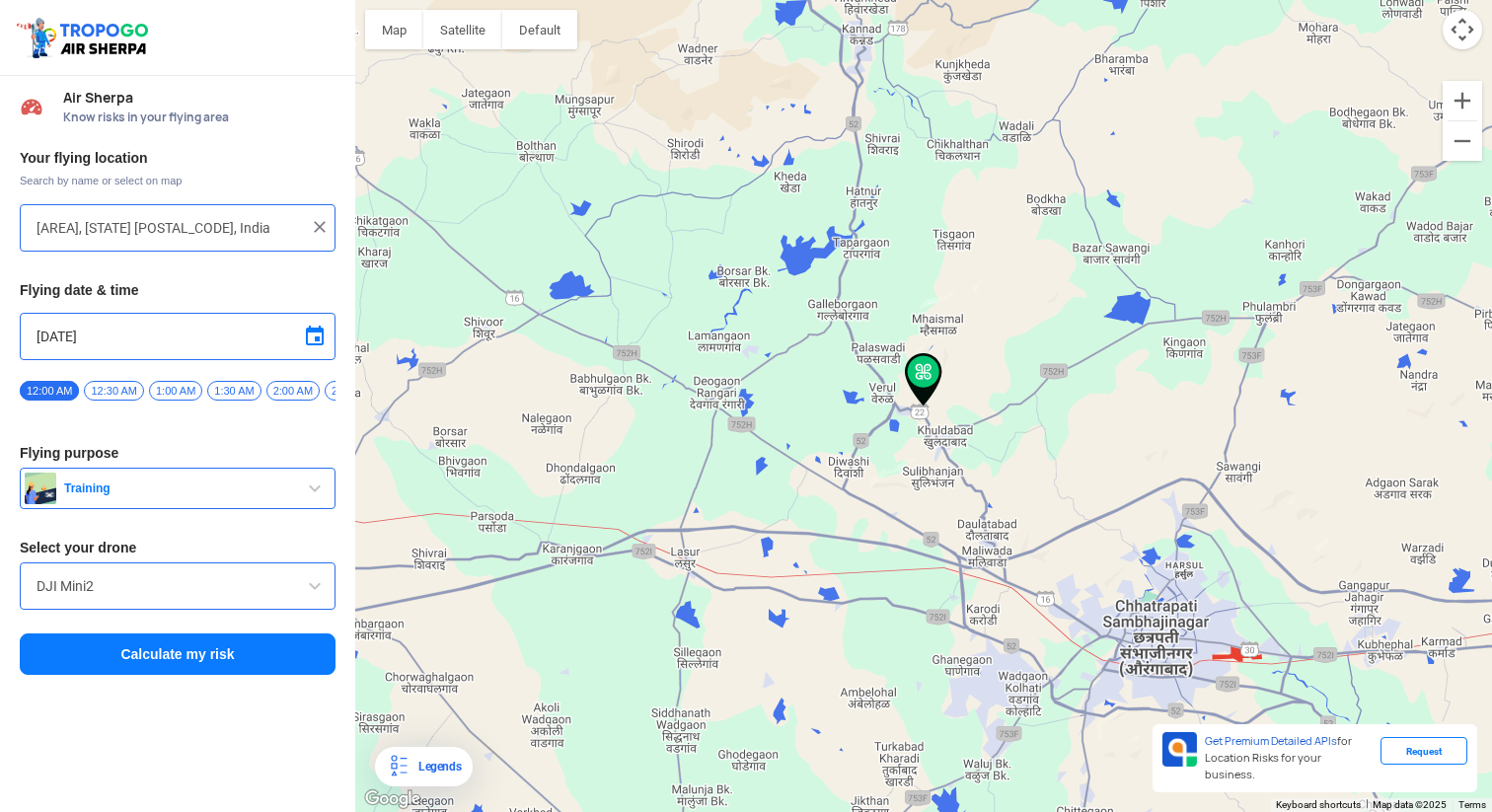 click on "Calculate my risk" at bounding box center [178, 654] 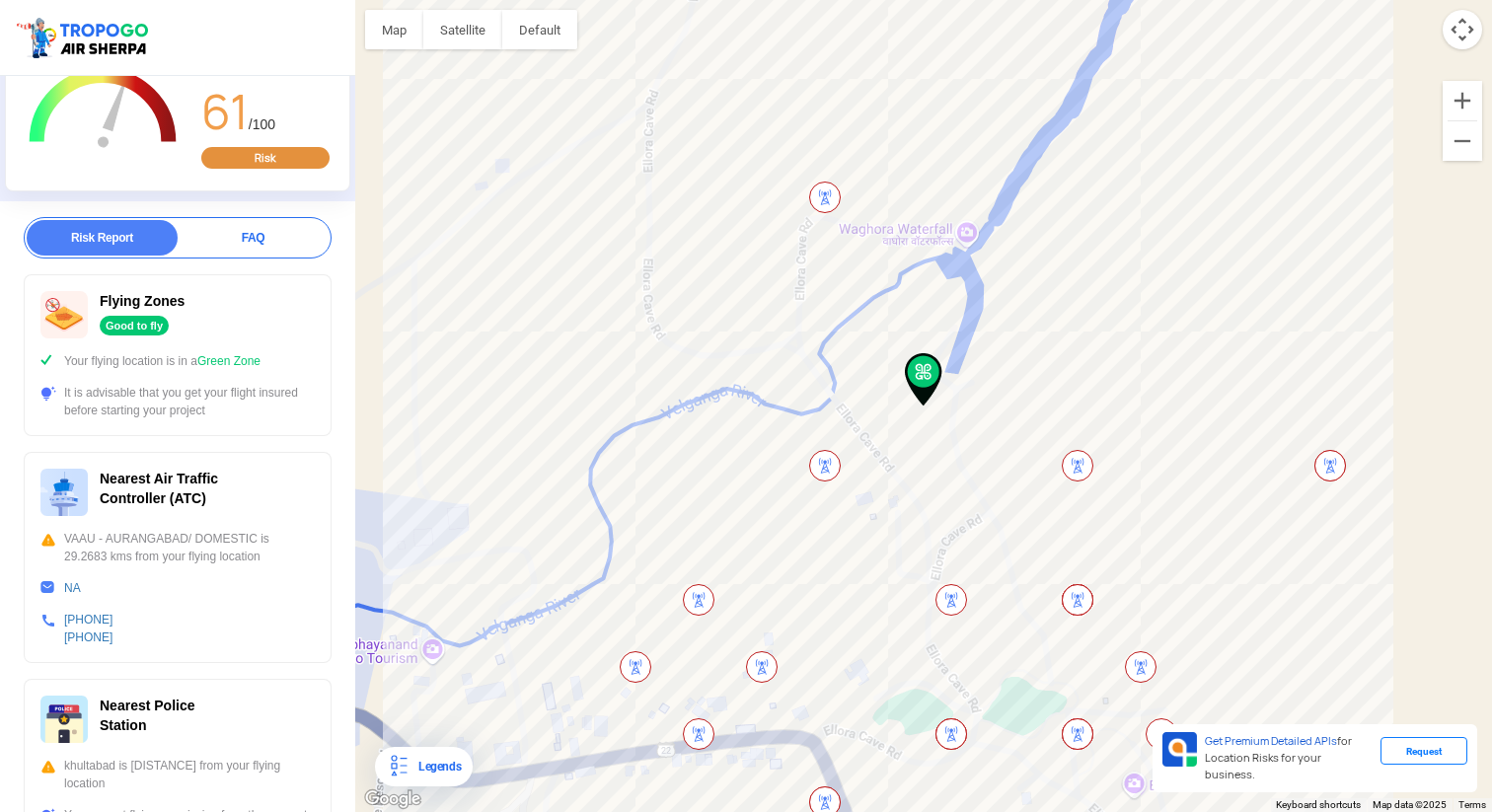 scroll, scrollTop: 0, scrollLeft: 0, axis: both 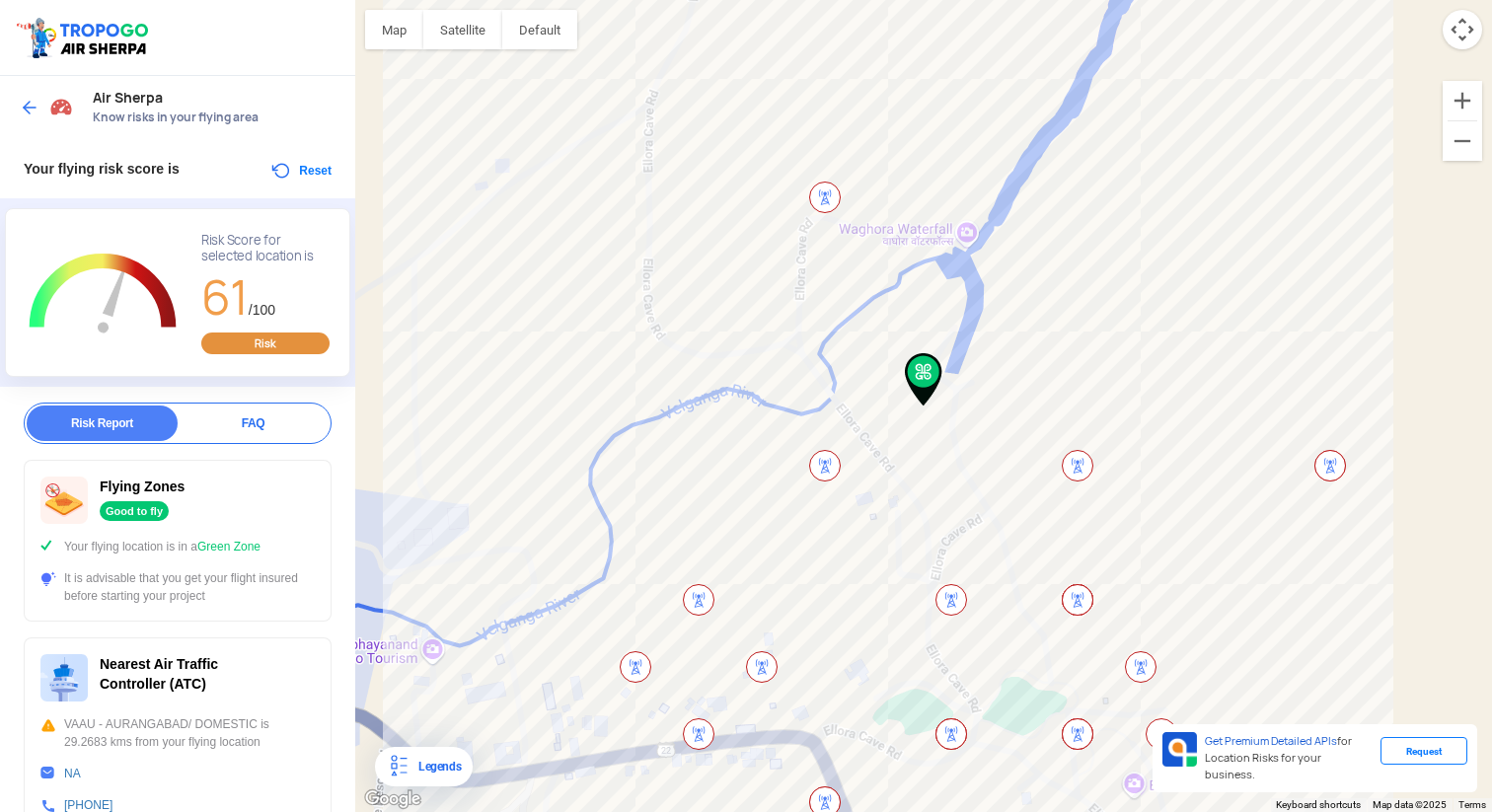 click at bounding box center (30, 108) 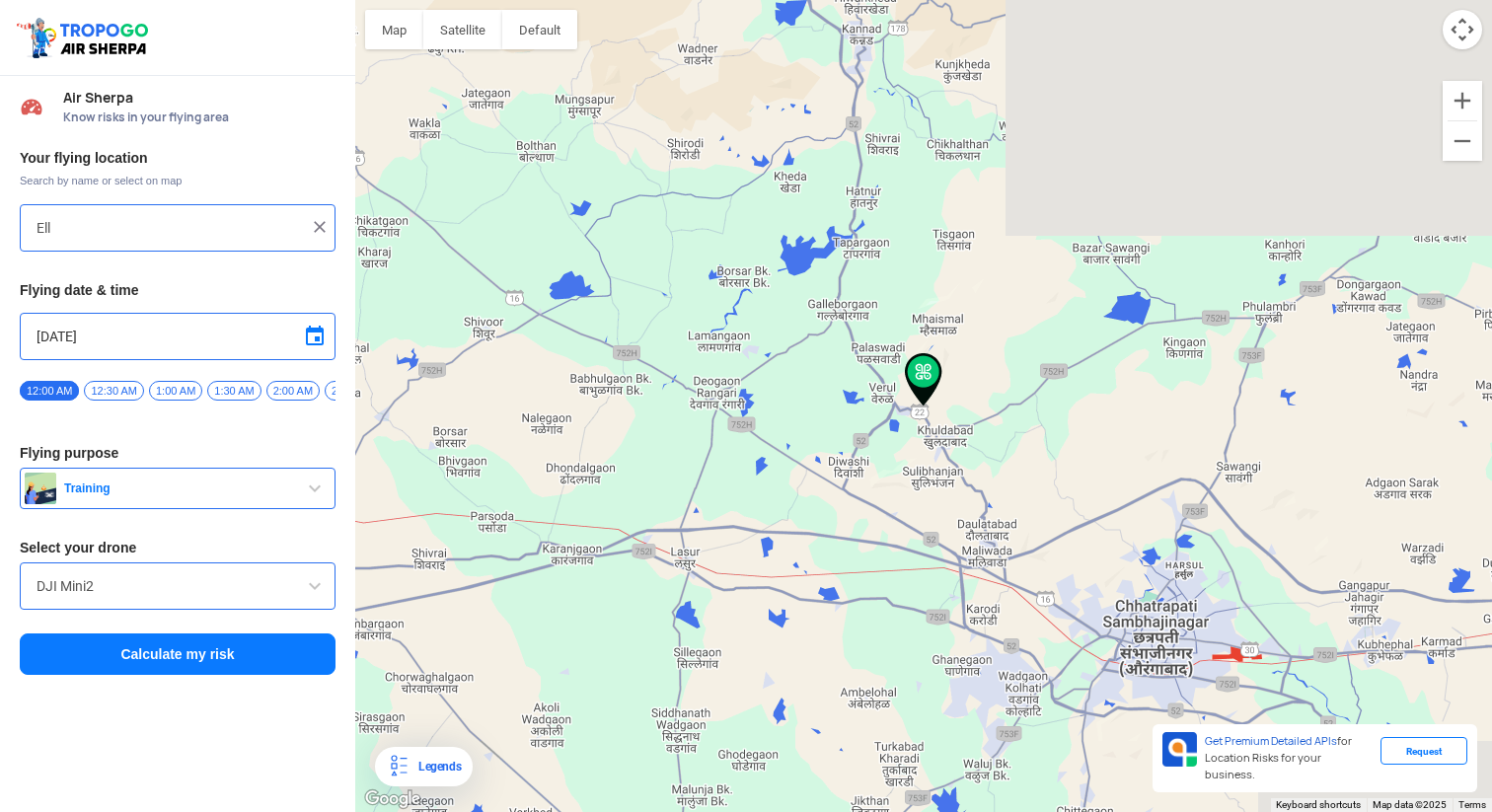 type on "[AREA], [STATE] [POSTAL_CODE], India" 